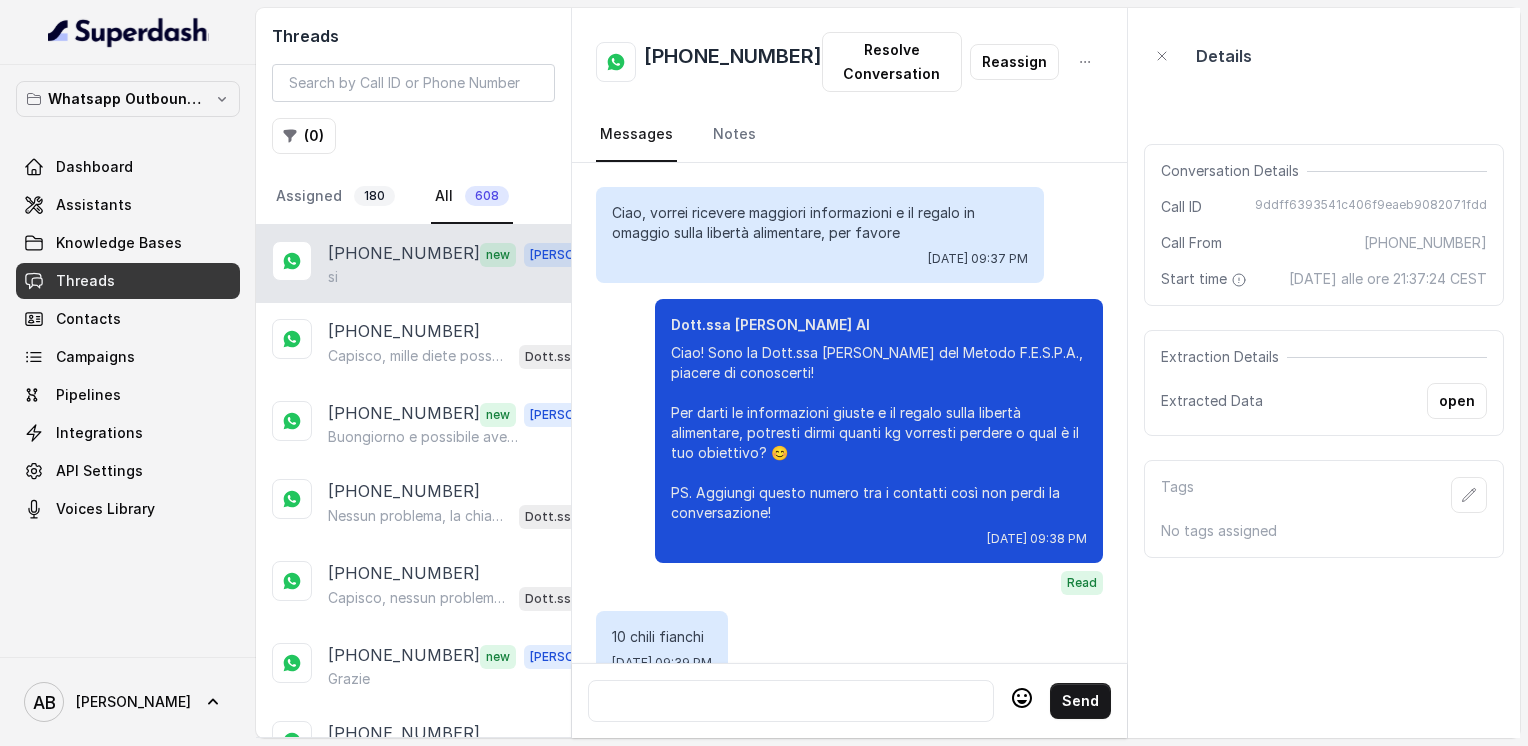scroll, scrollTop: 0, scrollLeft: 0, axis: both 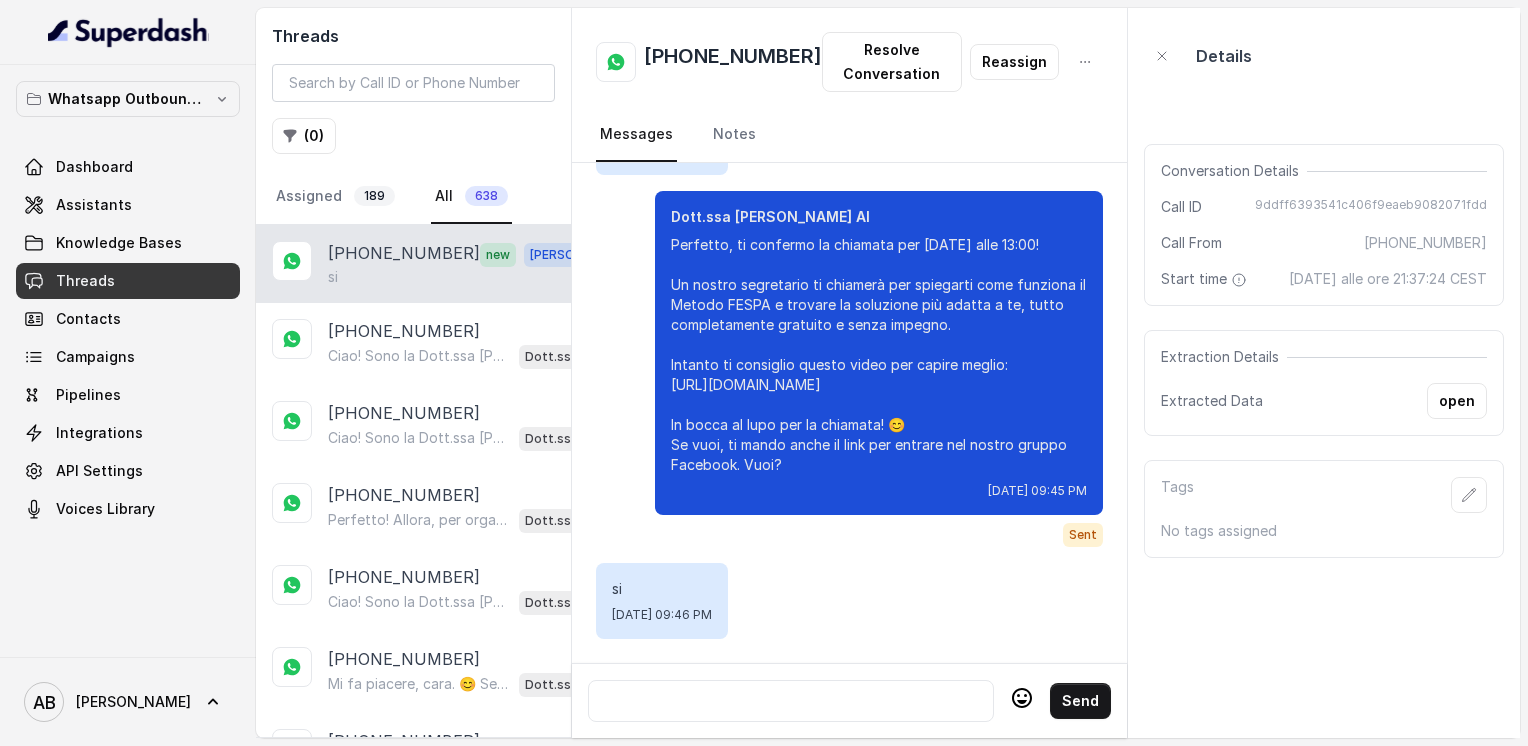 click on "si" at bounding box center [469, 277] 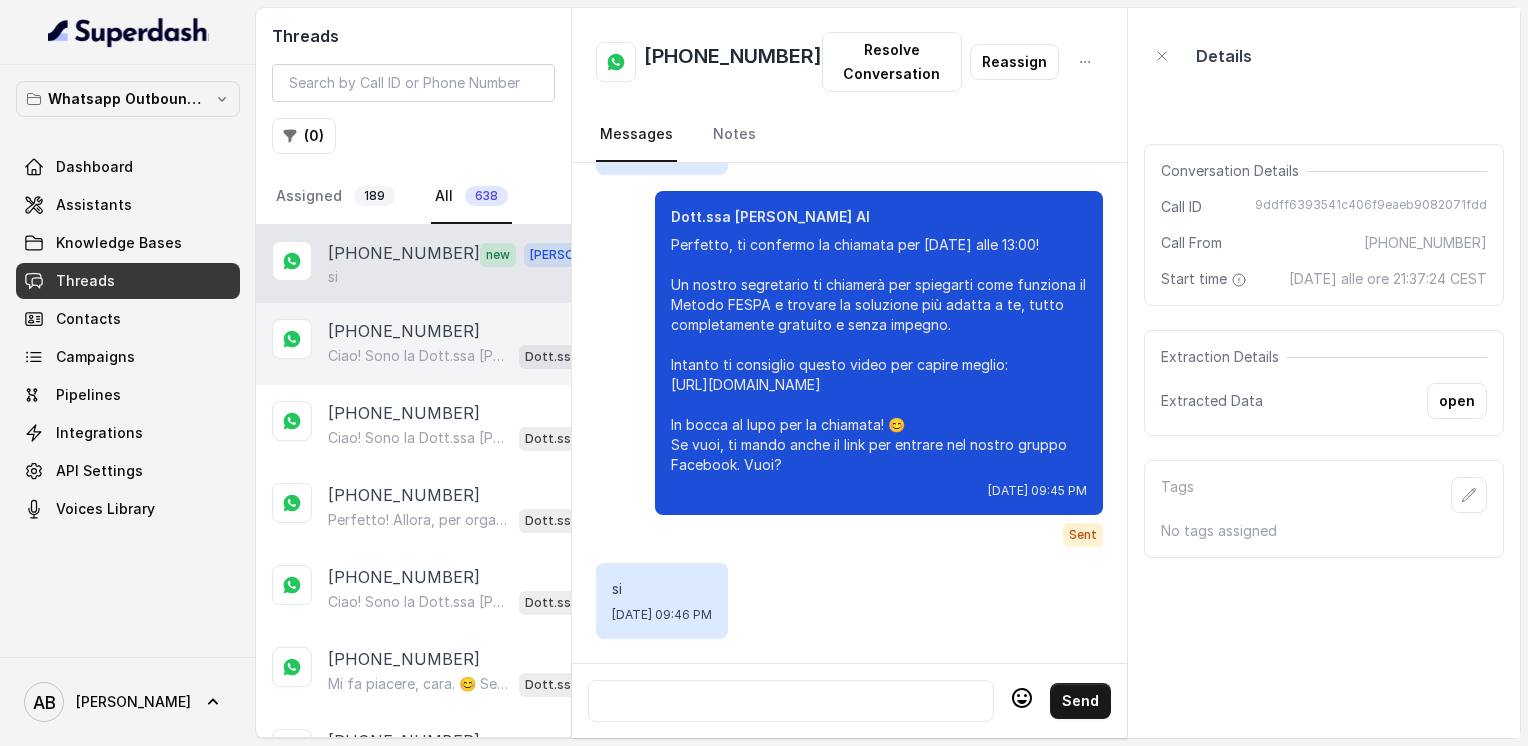 click on "[PHONE_NUMBER]   Ciao! Sono la Dott.ssa [PERSON_NAME] del Metodo F.E.S.P.A., piacere di conoscerti!
Per darti le informazioni giuste e il regalo sulla libertà alimentare, potresti dirmi quanti kg vorresti perdere o qual è il tuo obiettivo? 😊
PS. Aggiungi questo numero tra i contatti così non perdi la conversazione! Dott.ssa [PERSON_NAME] AI" at bounding box center [413, 344] 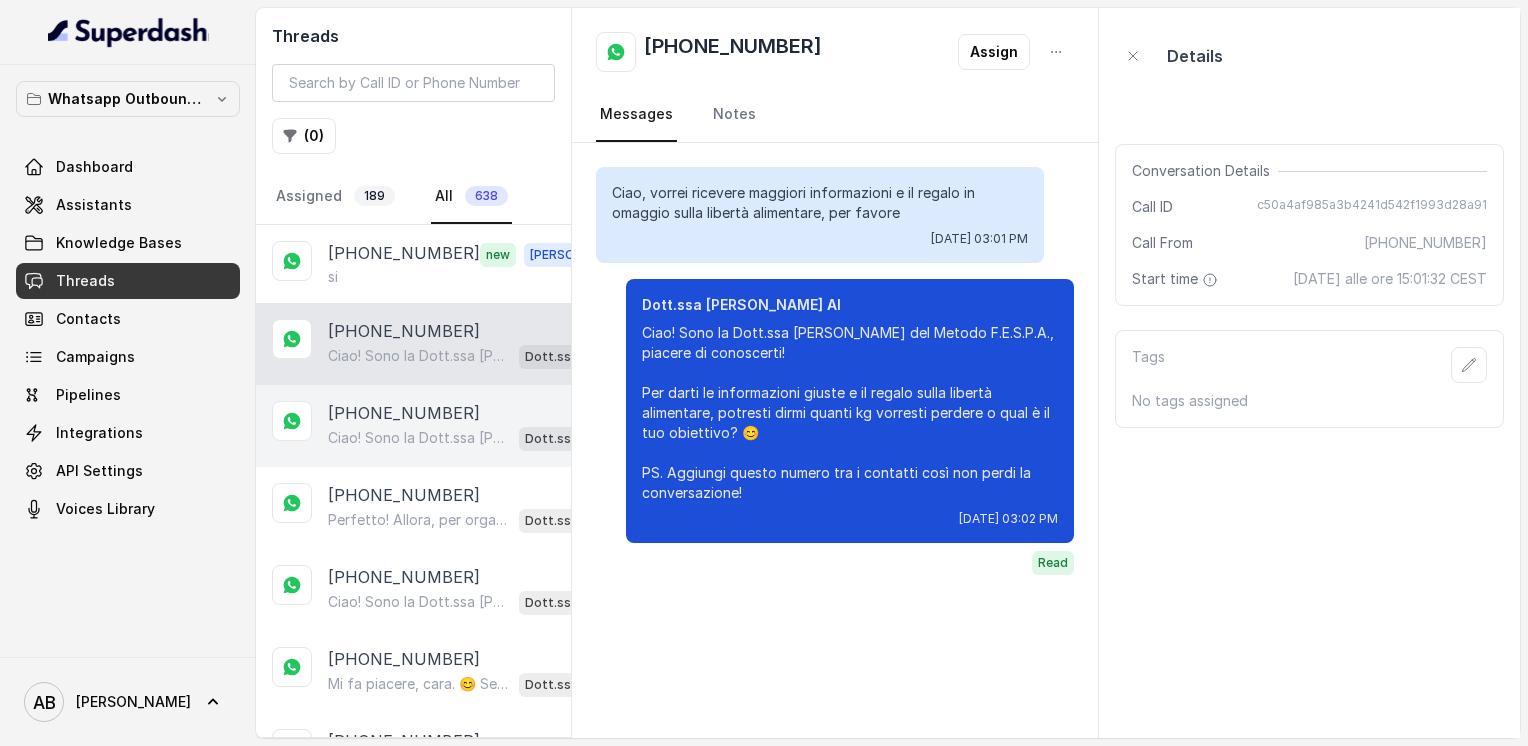 click on "Ciao! Sono la Dott.ssa [PERSON_NAME] del Metodo F.E.S.P.A., piacere di conoscerti!
Per darti le informazioni giuste e il regalo sulla libertà alimentare, potresti dirmi quanti kg vorresti perdere o qual è il tuo obiettivo? 😊
PS. Aggiungi questo numero tra i contatti così non perdi la conversazione!" at bounding box center [419, 438] 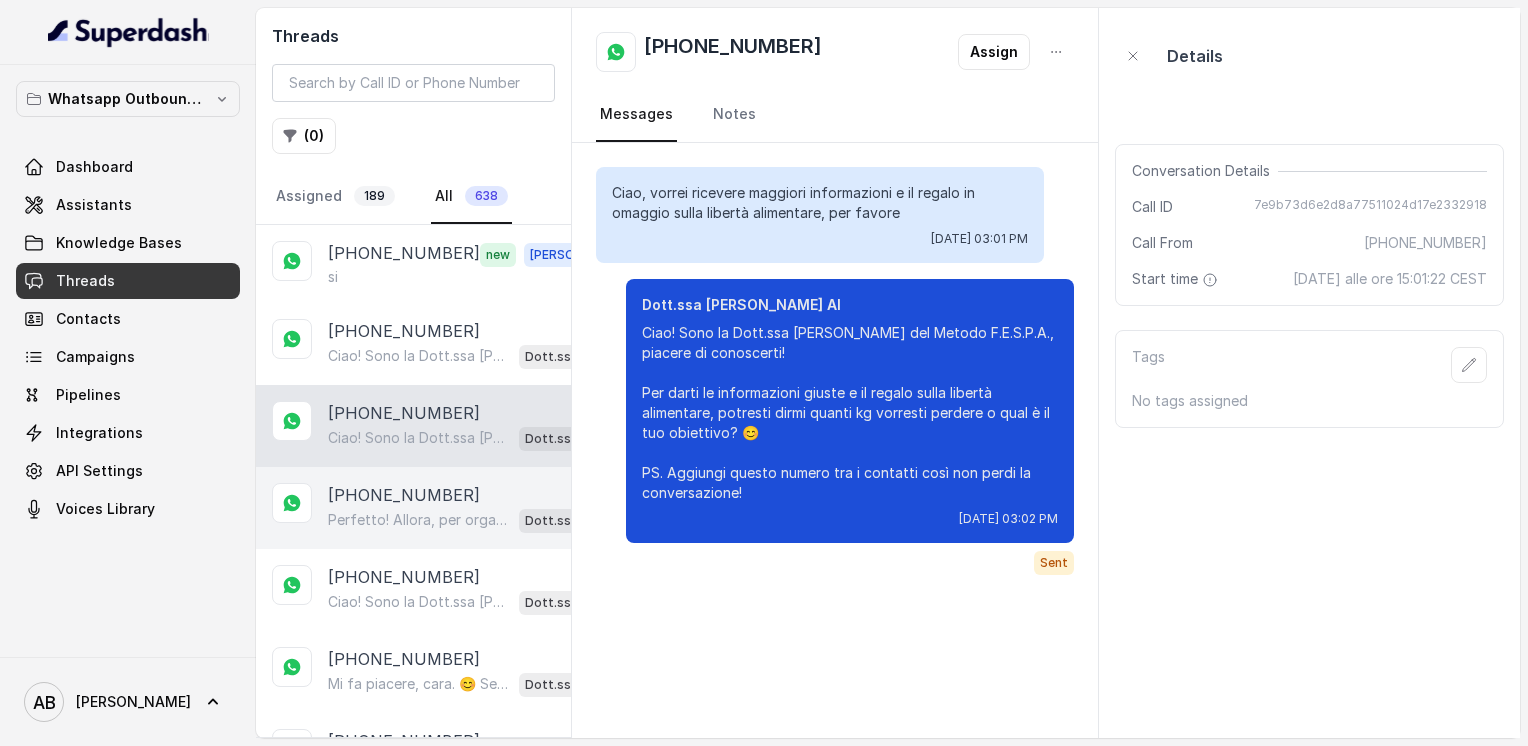 click on "[PHONE_NUMBER]" at bounding box center (404, 495) 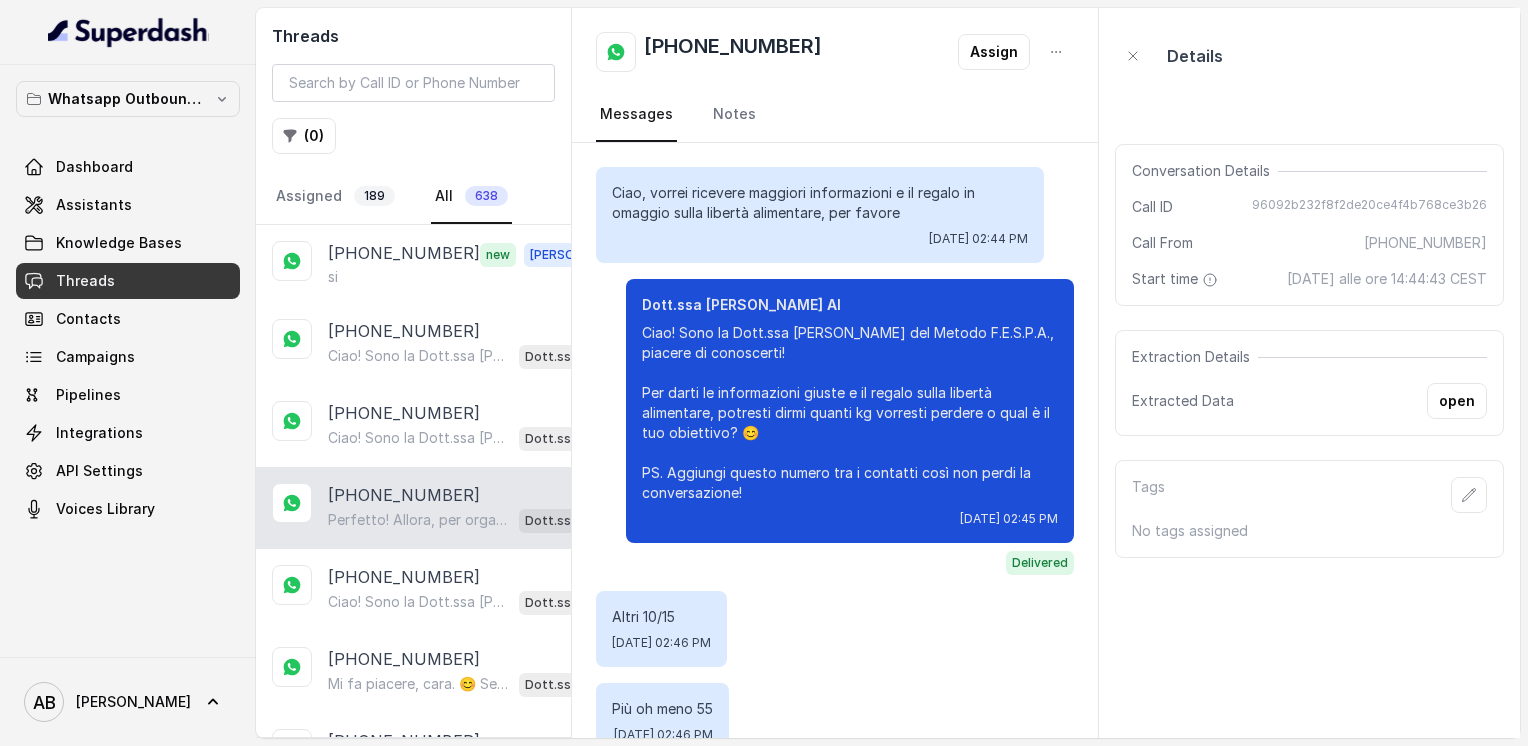 scroll, scrollTop: 2024, scrollLeft: 0, axis: vertical 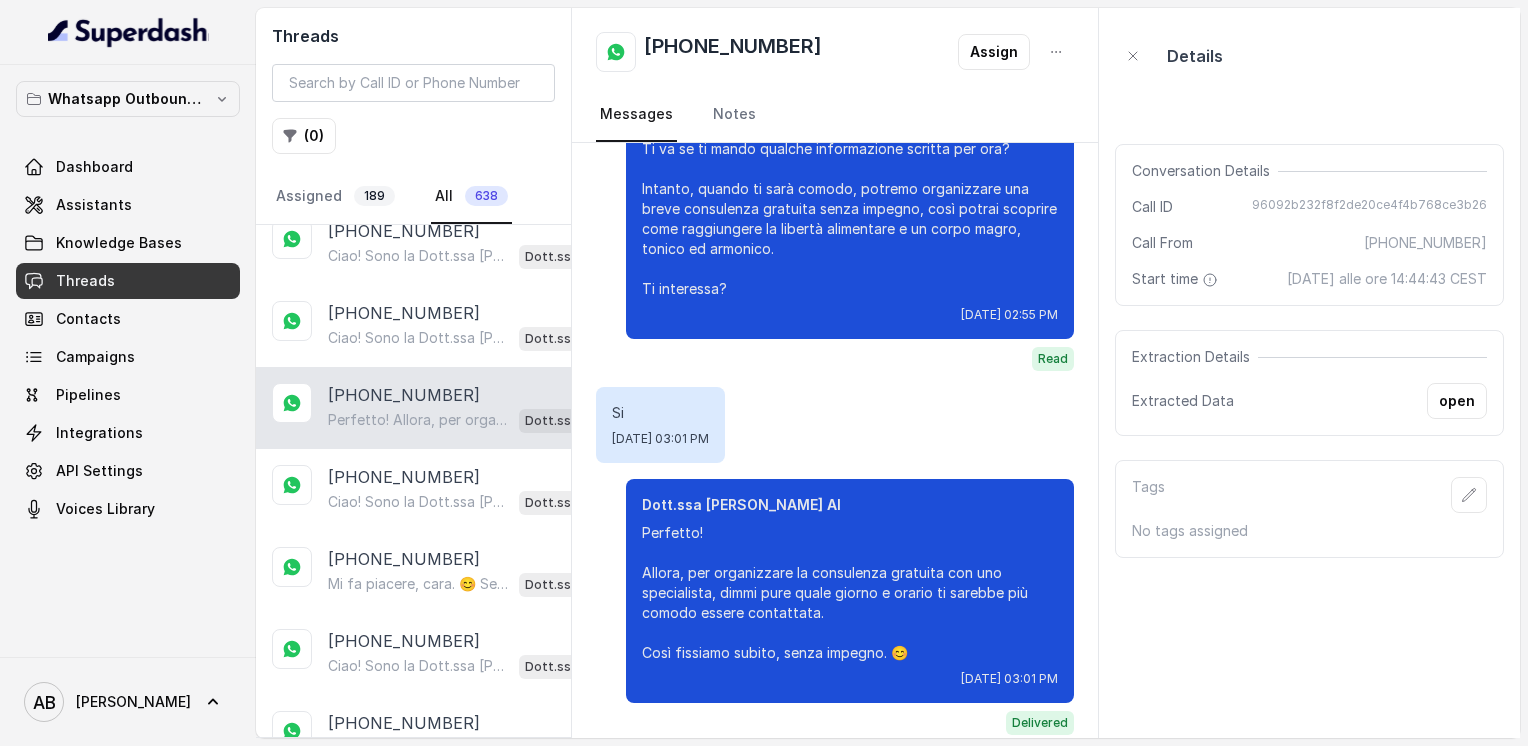 click on "[PHONE_NUMBER]   Perfetto!
Allora, per organizzare la consulenza gratuita con uno specialista, dimmi pure quale giorno e orario ti sarebbe più comodo essere contattata.
Così fissiamo subito, senza impegno. 😊 Dott.ssa [PERSON_NAME] AI" at bounding box center (413, 408) 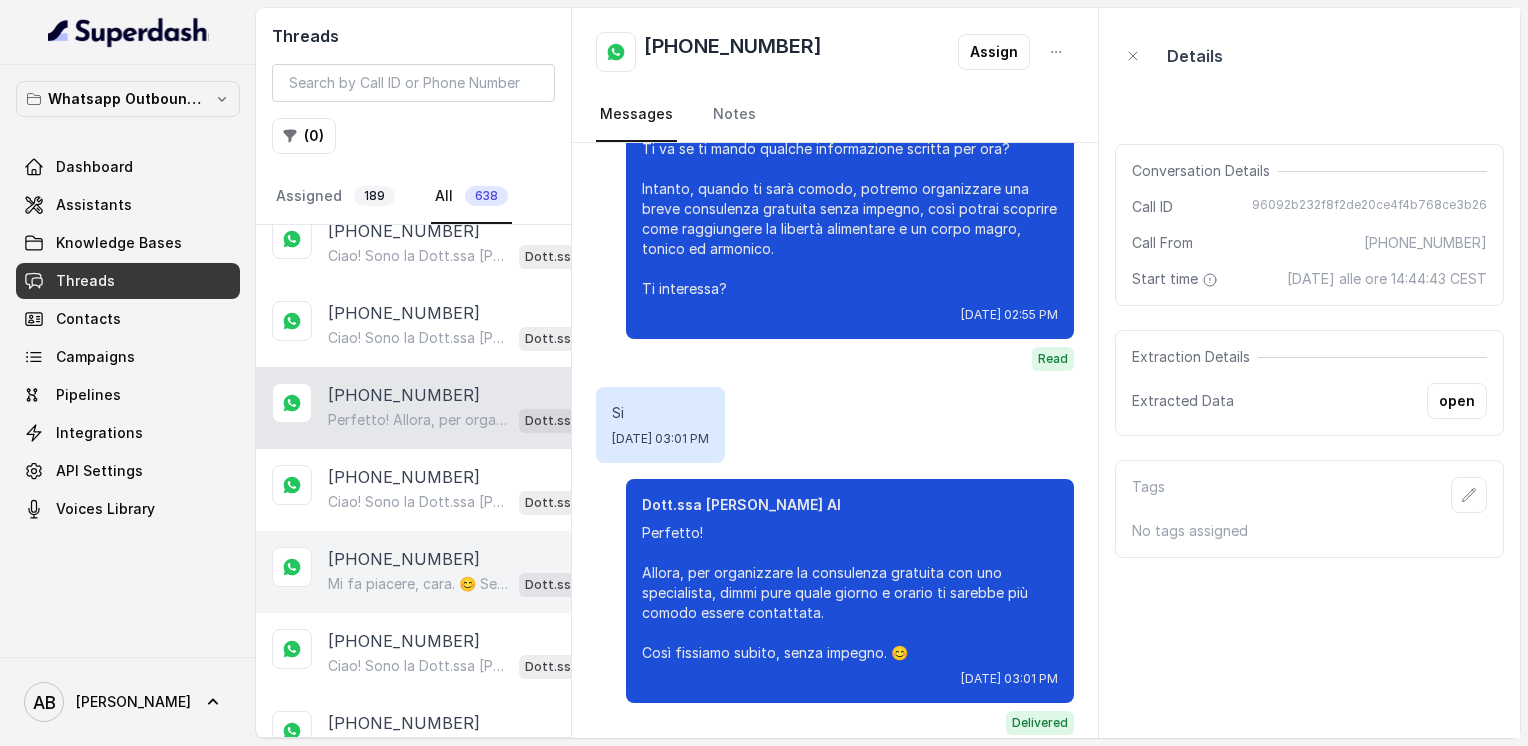 click on "[PHONE_NUMBER]   Mi fa piacere, cara. 😊
Se ti viene voglia di saperne di più, sai dove trovarmi.
Buona giornata e in bocca al lupo per il tuo percorso! 🌸 Dott.ssa [PERSON_NAME] AI" at bounding box center [413, 572] 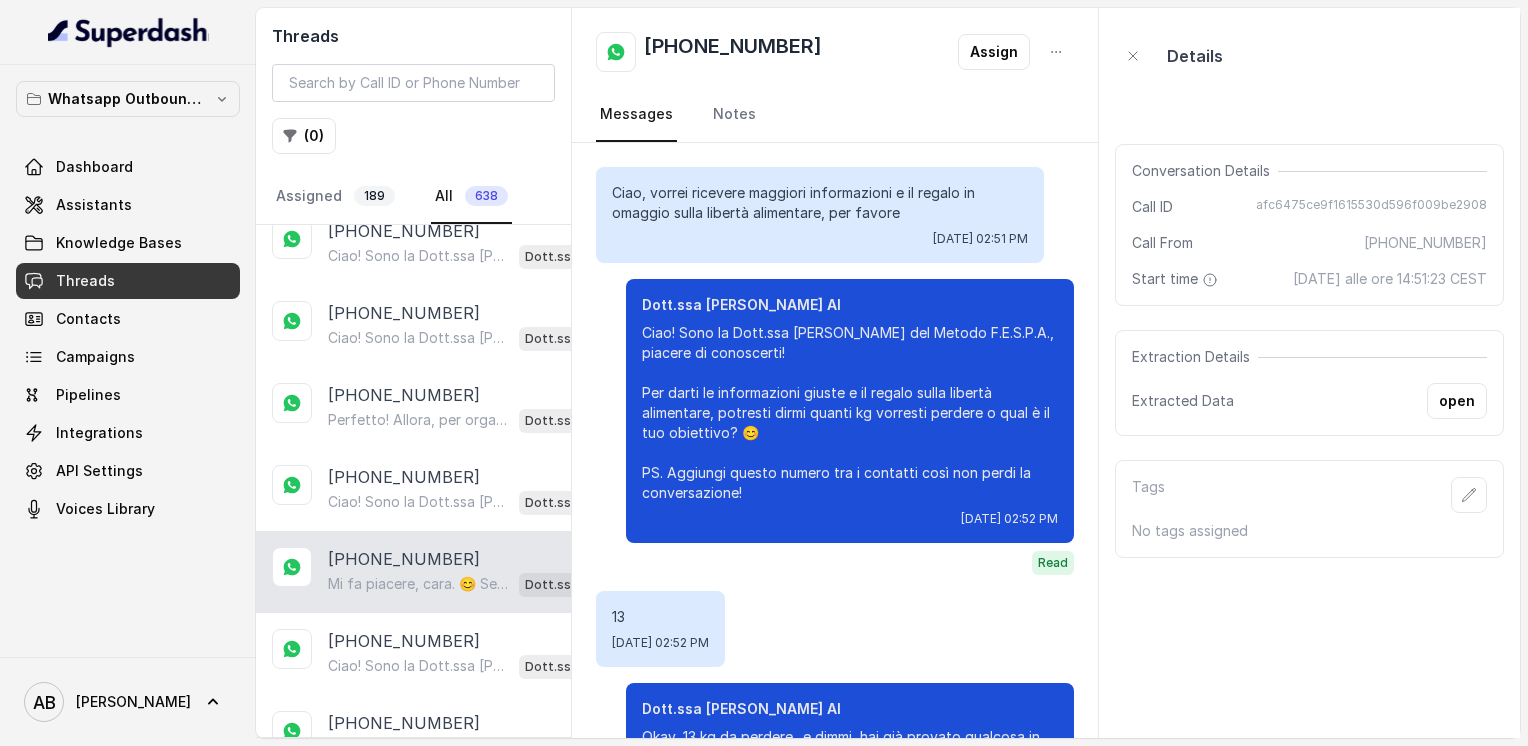 scroll, scrollTop: 1356, scrollLeft: 0, axis: vertical 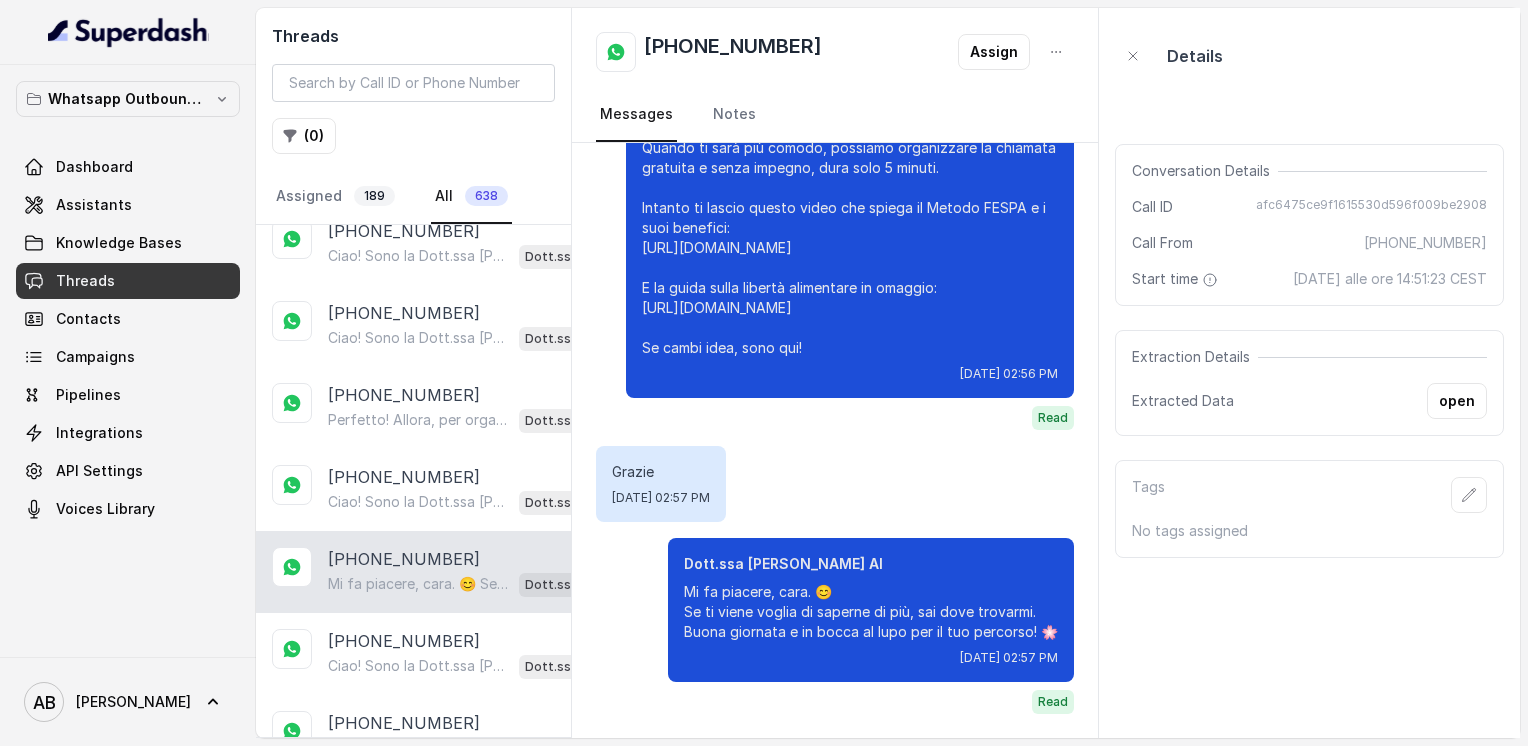 click on "[PHONE_NUMBER]   Mi fa piacere, cara. 😊
Se ti viene voglia di saperne di più, sai dove trovarmi.
Buona giornata e in bocca al lupo per il tuo percorso! 🌸 Dott.ssa [PERSON_NAME] AI" at bounding box center [413, 572] 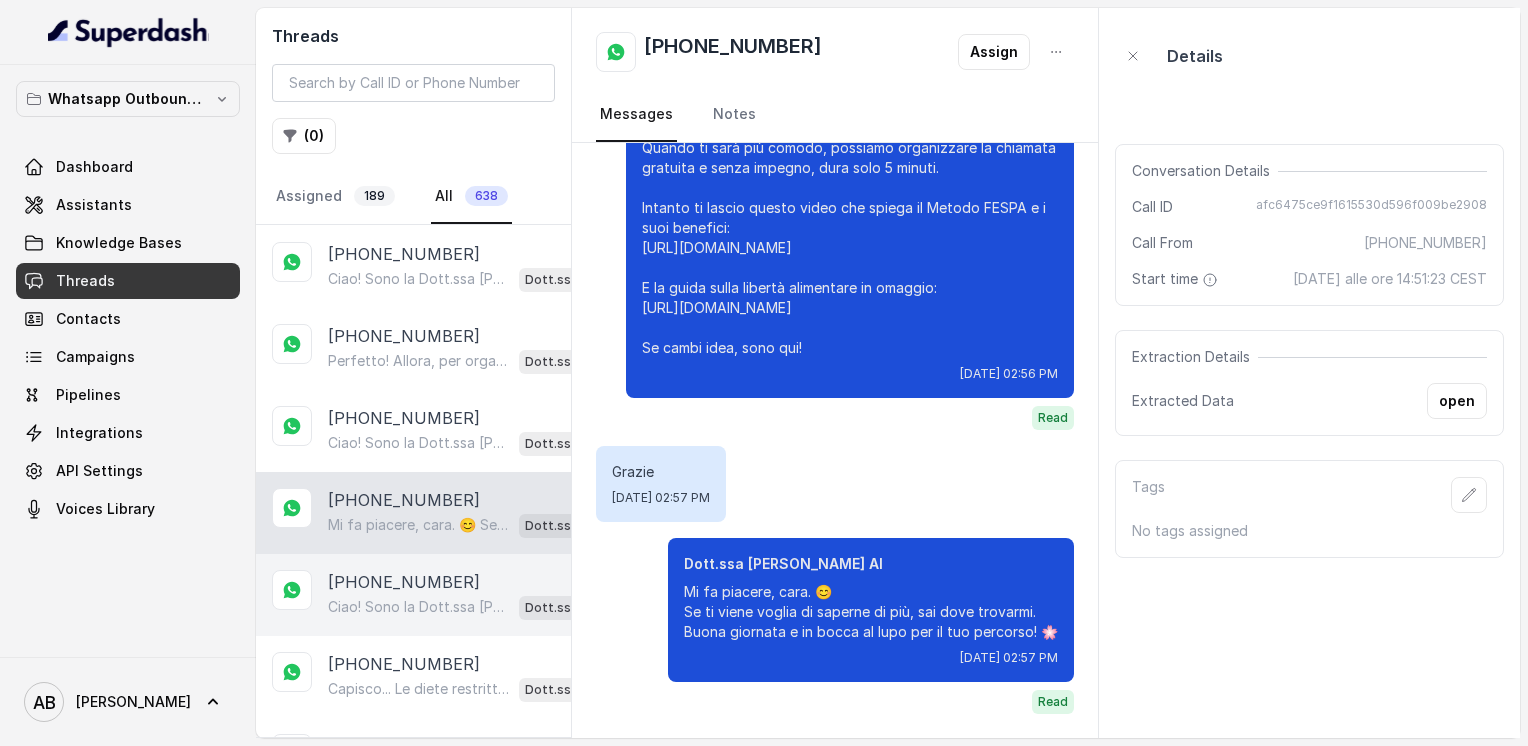 scroll, scrollTop: 400, scrollLeft: 0, axis: vertical 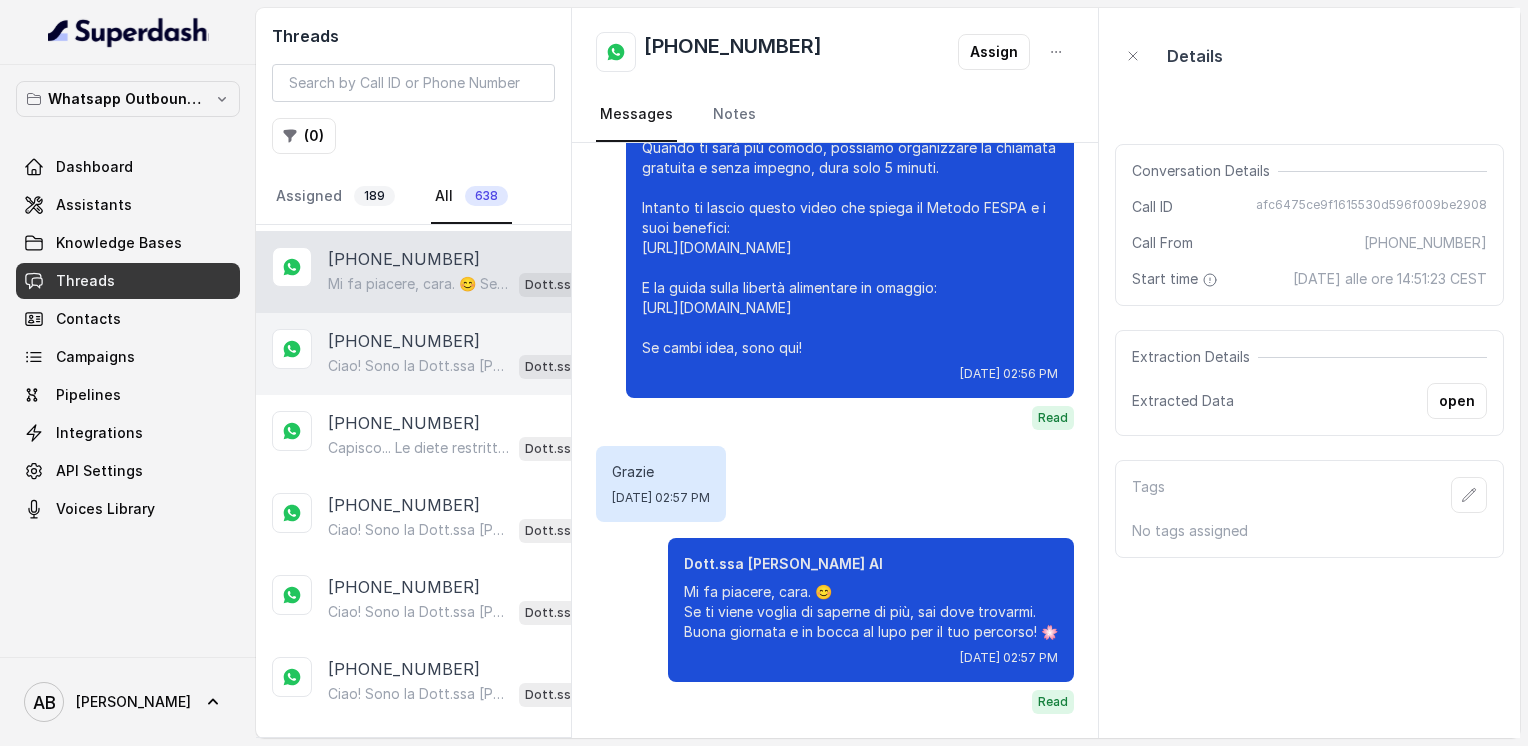 click on "[PHONE_NUMBER]" at bounding box center [404, 341] 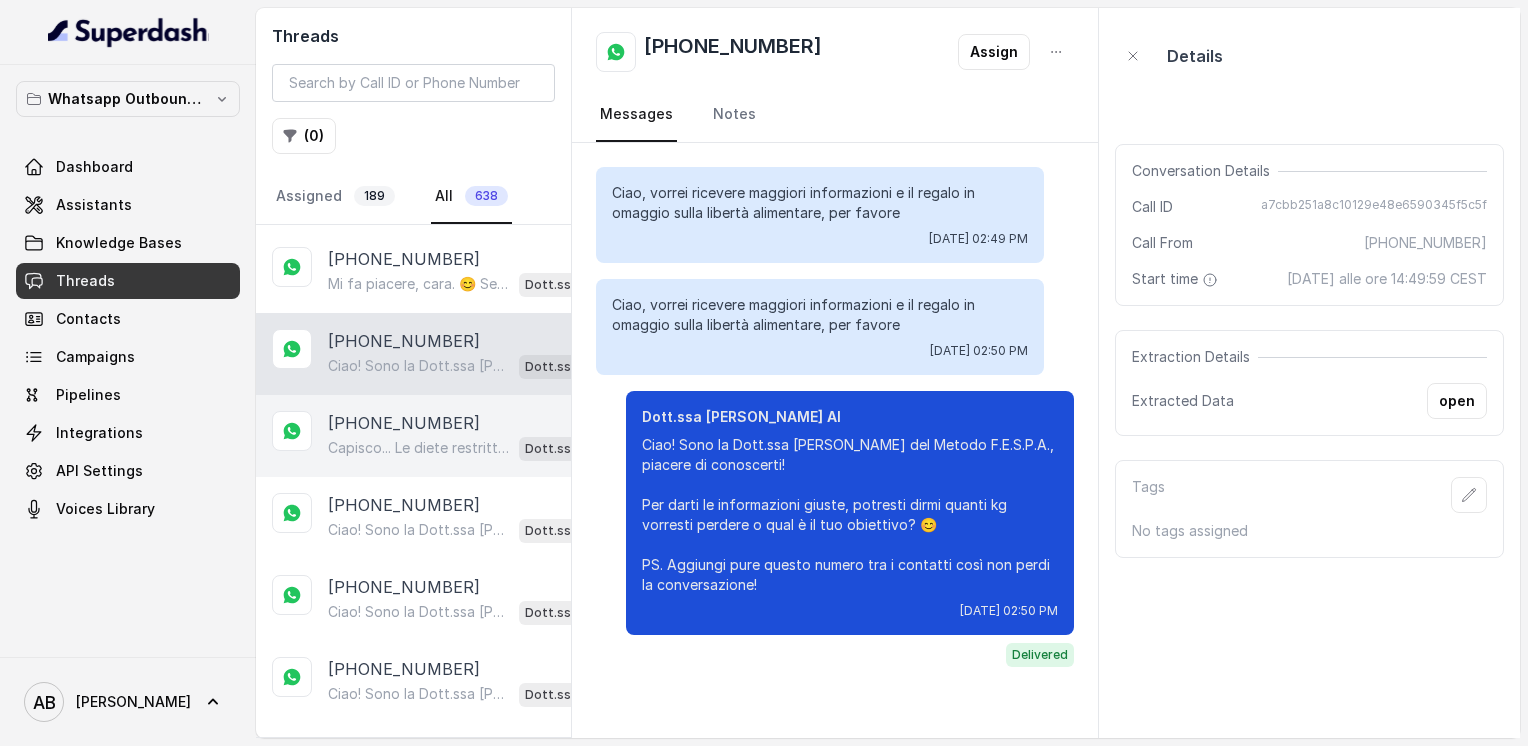 click on "[PHONE_NUMBER]" at bounding box center (404, 423) 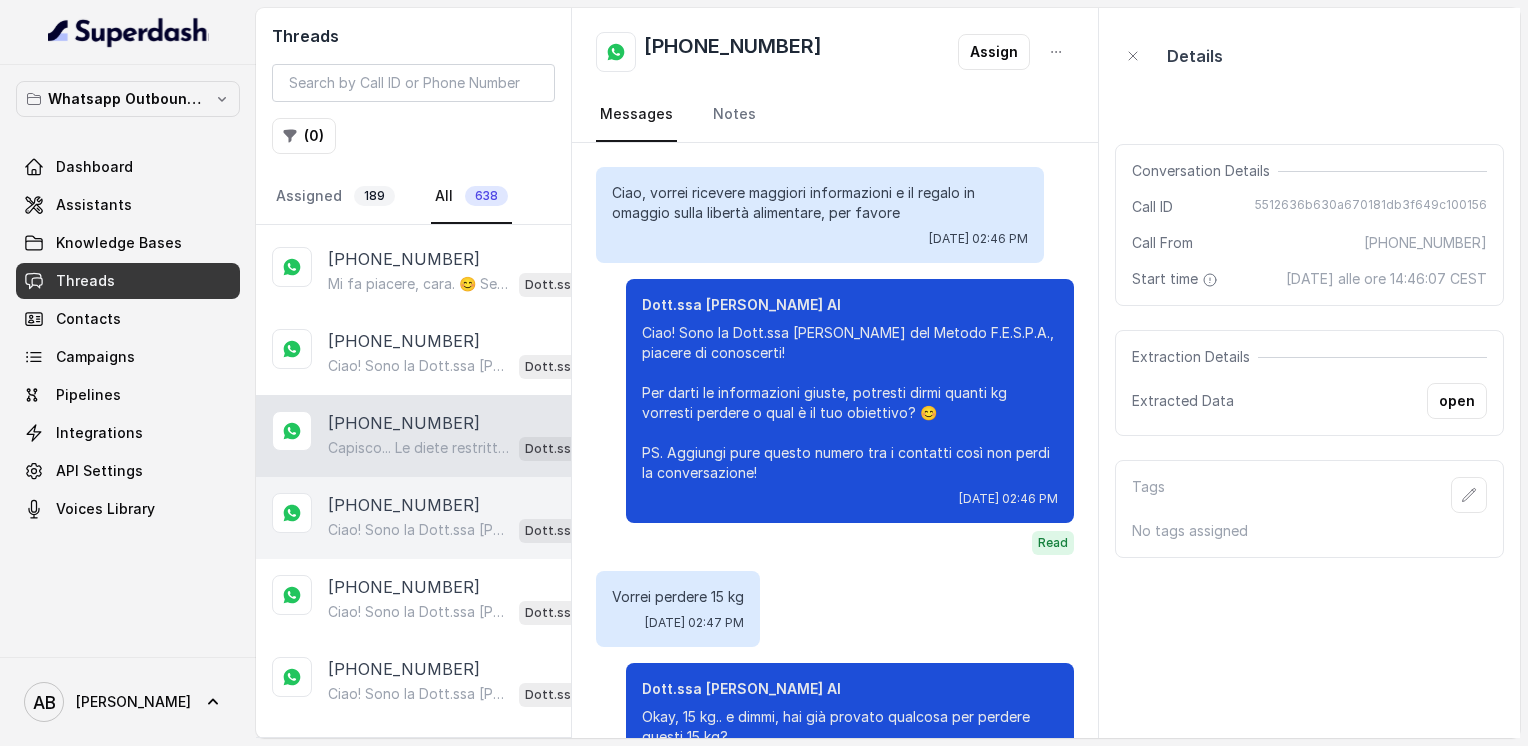 scroll, scrollTop: 528, scrollLeft: 0, axis: vertical 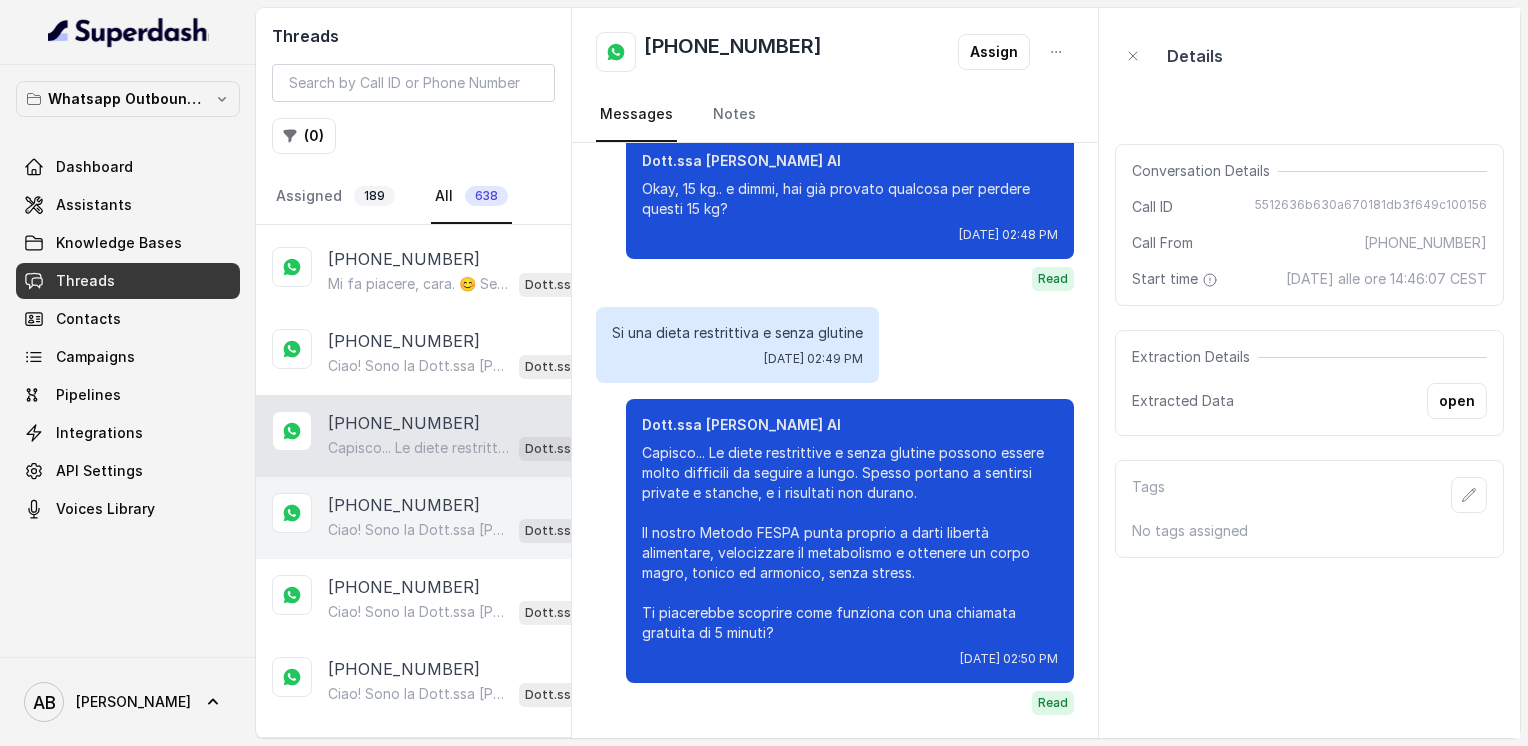 click on "[PHONE_NUMBER]" at bounding box center [404, 505] 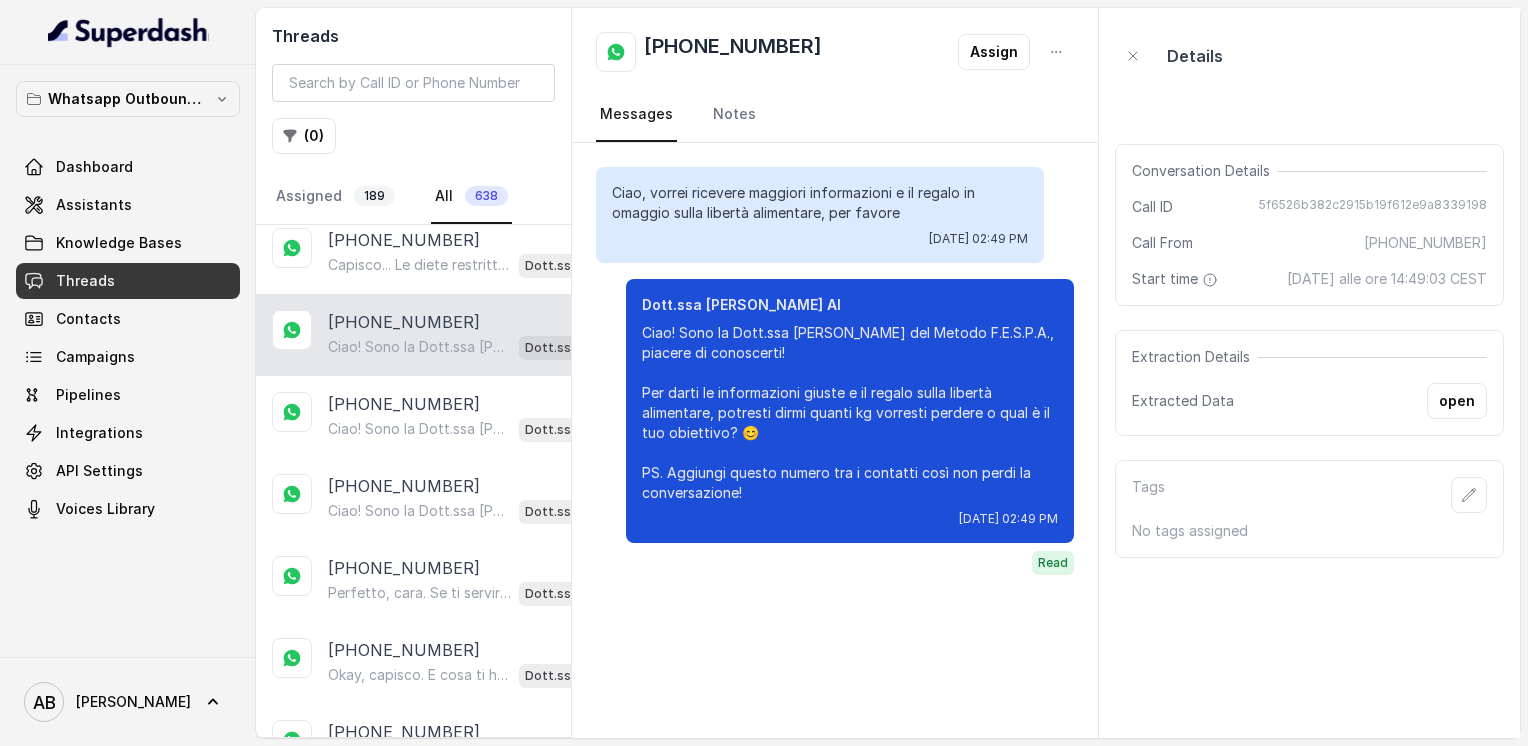 scroll, scrollTop: 600, scrollLeft: 0, axis: vertical 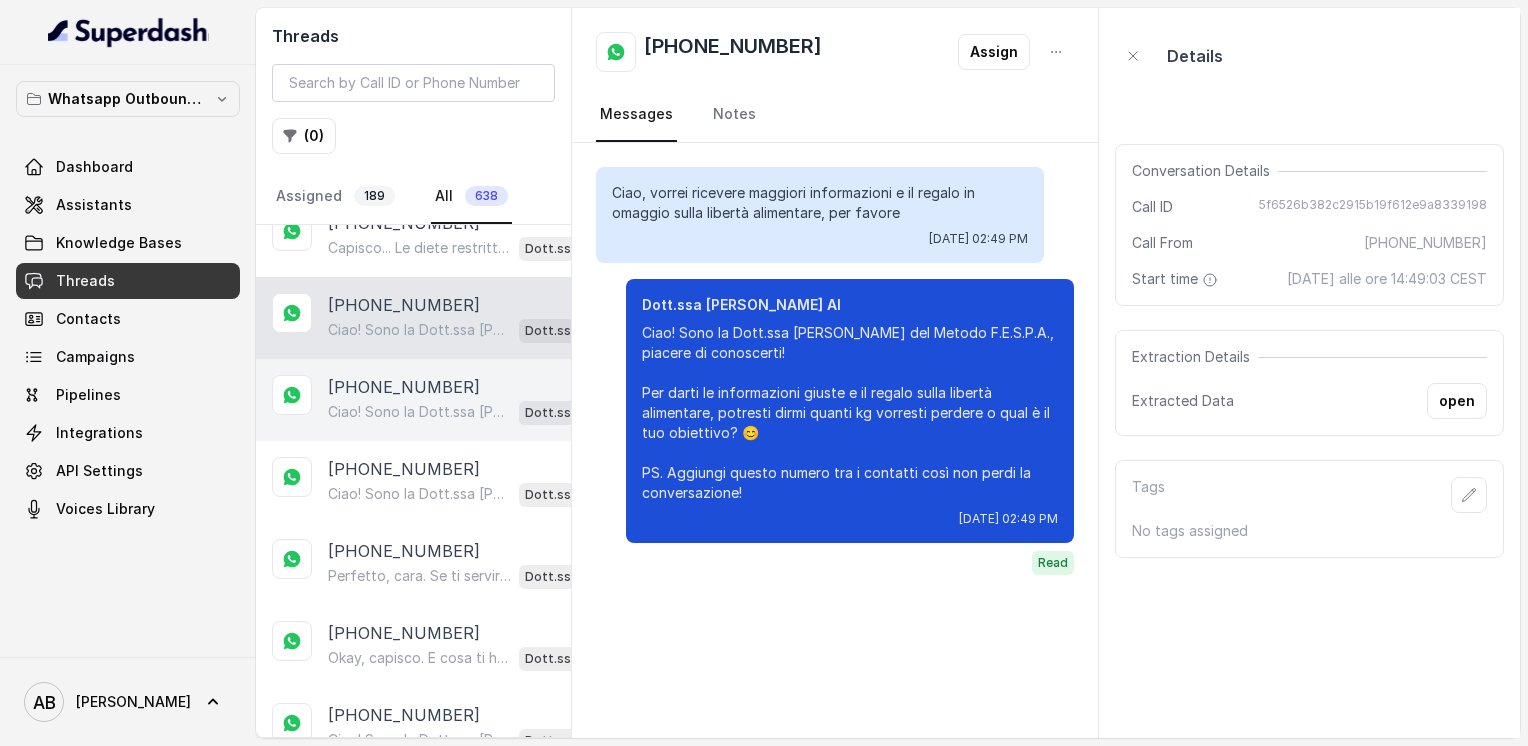 click on "[PHONE_NUMBER]" at bounding box center [404, 387] 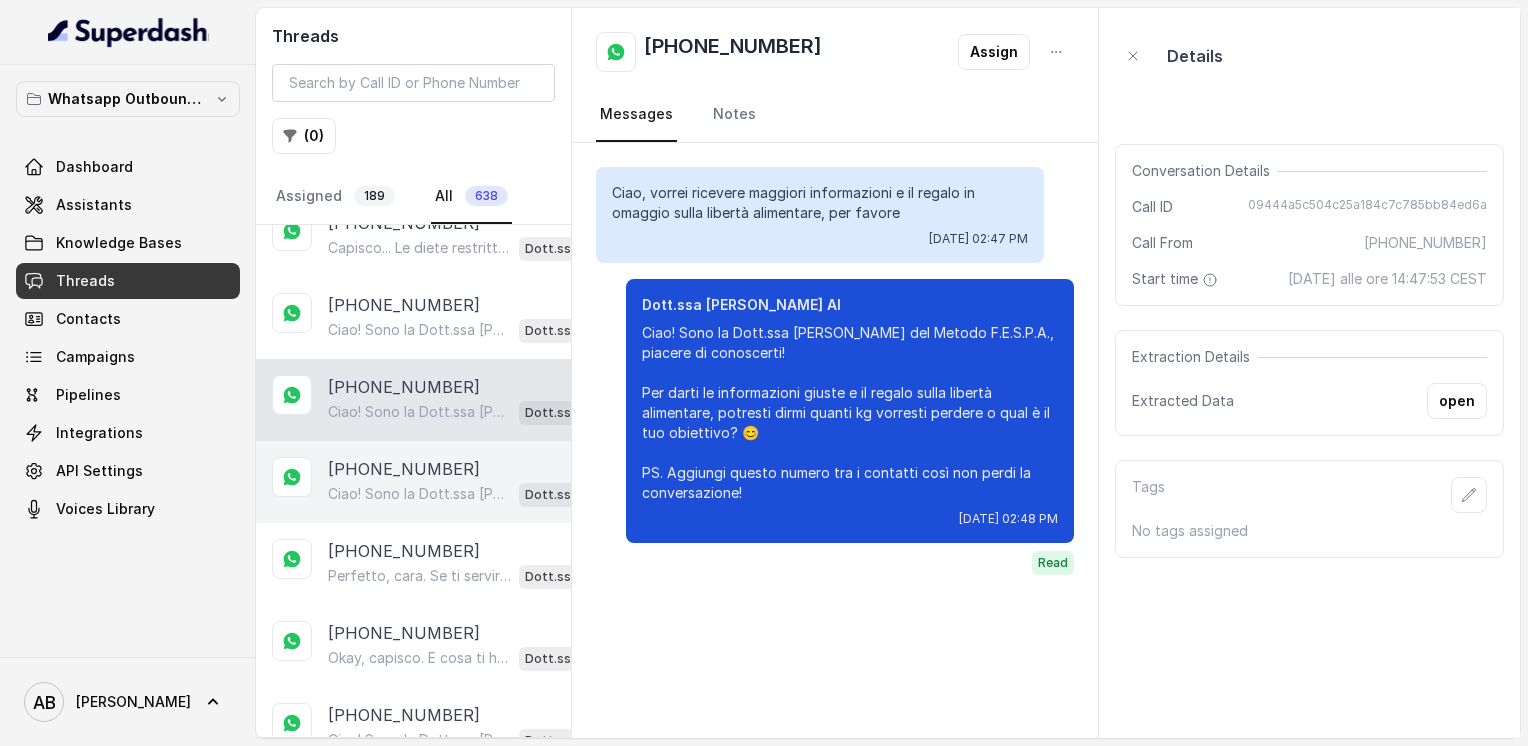 click on "[PHONE_NUMBER]" at bounding box center [404, 469] 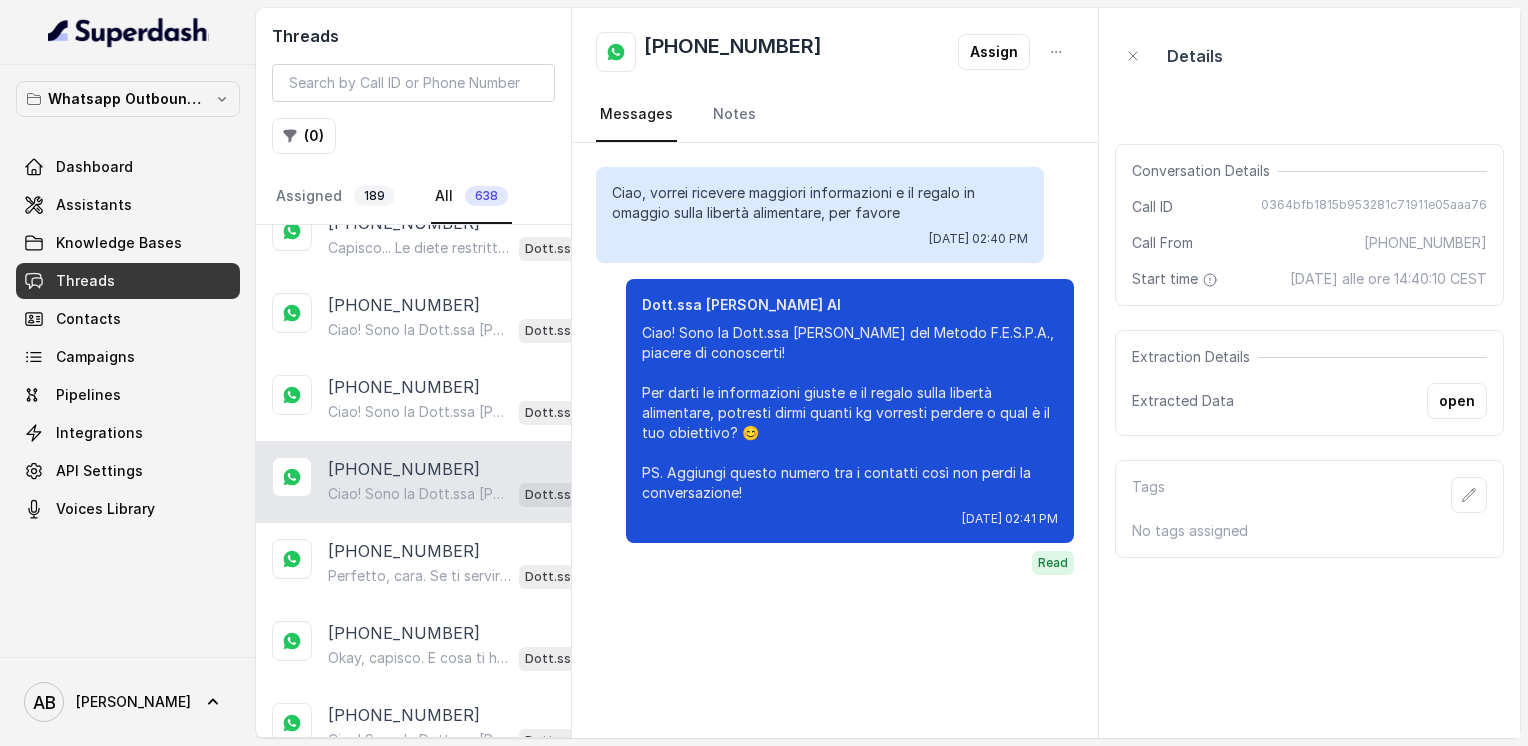 drag, startPoint x: 444, startPoint y: 536, endPoint x: 431, endPoint y: 490, distance: 47.801674 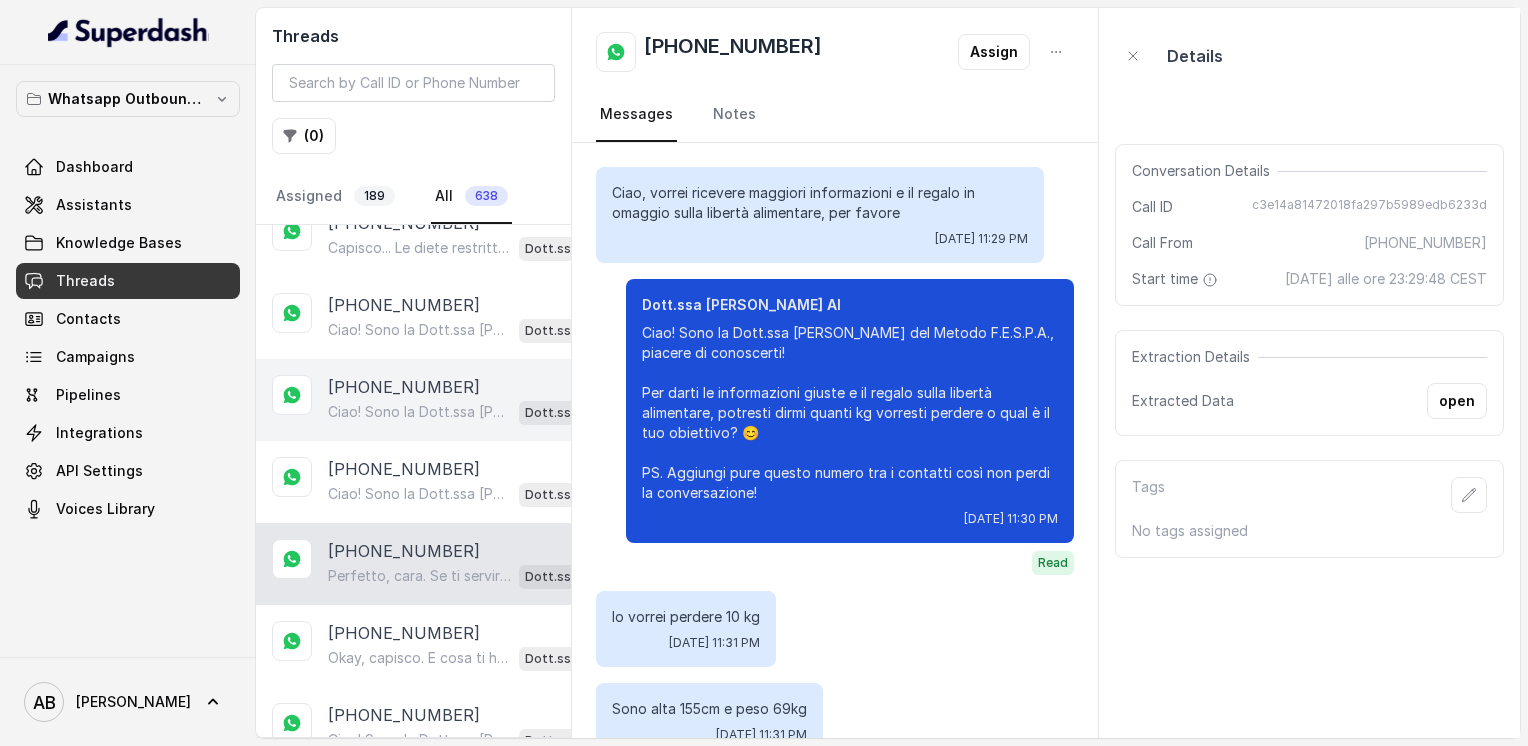 scroll, scrollTop: 3836, scrollLeft: 0, axis: vertical 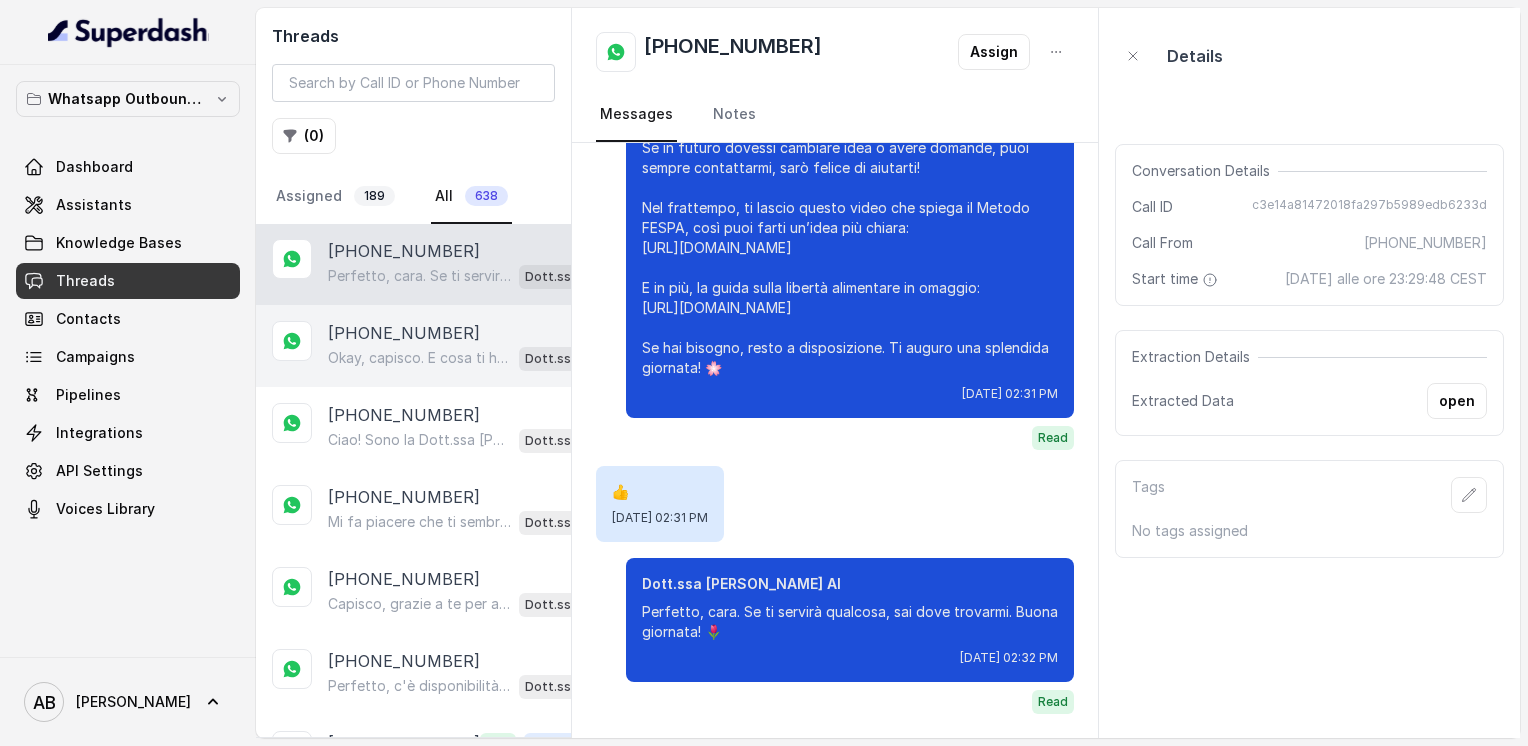 click on "[PHONE_NUMBER]" at bounding box center [404, 333] 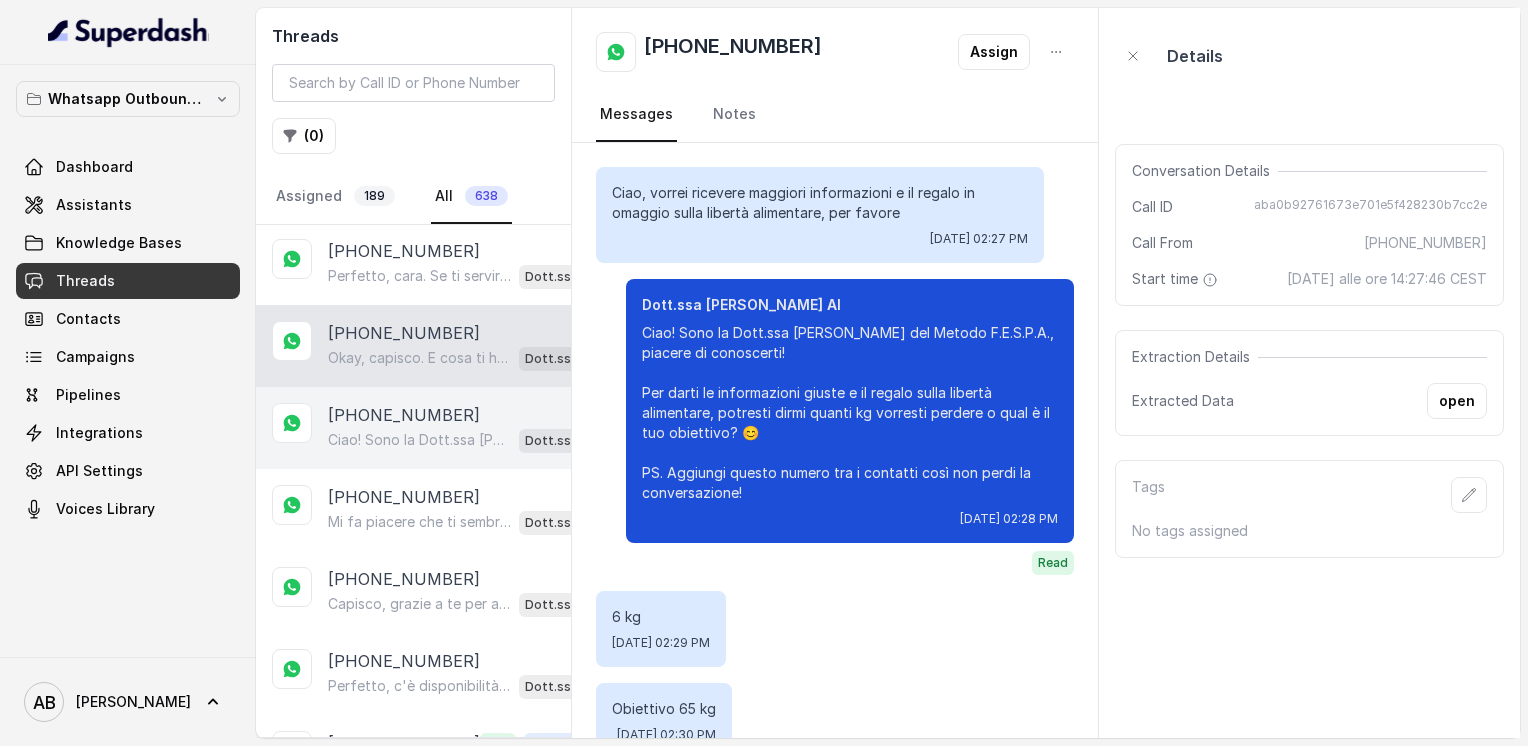 scroll, scrollTop: 500, scrollLeft: 0, axis: vertical 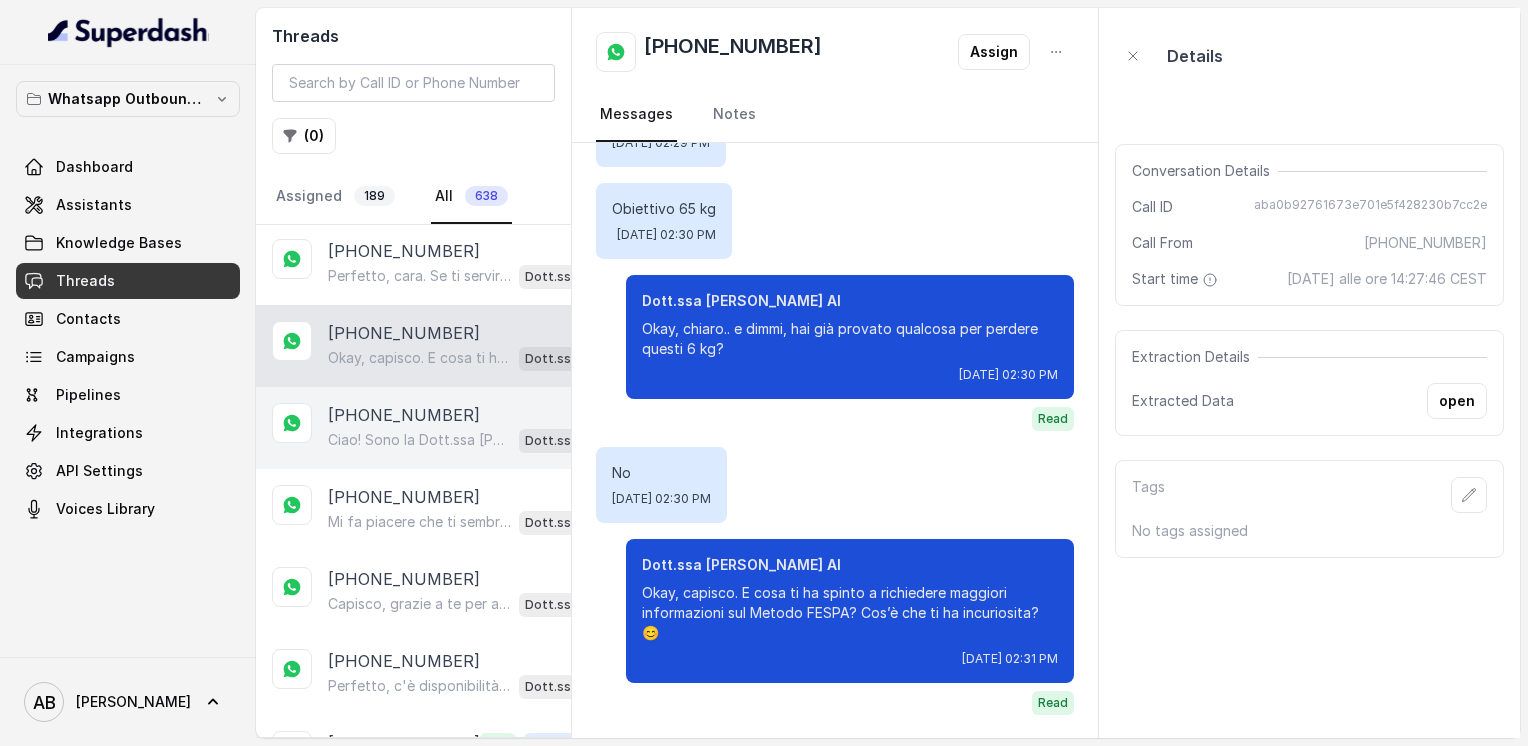 click on "[PHONE_NUMBER]" at bounding box center [404, 415] 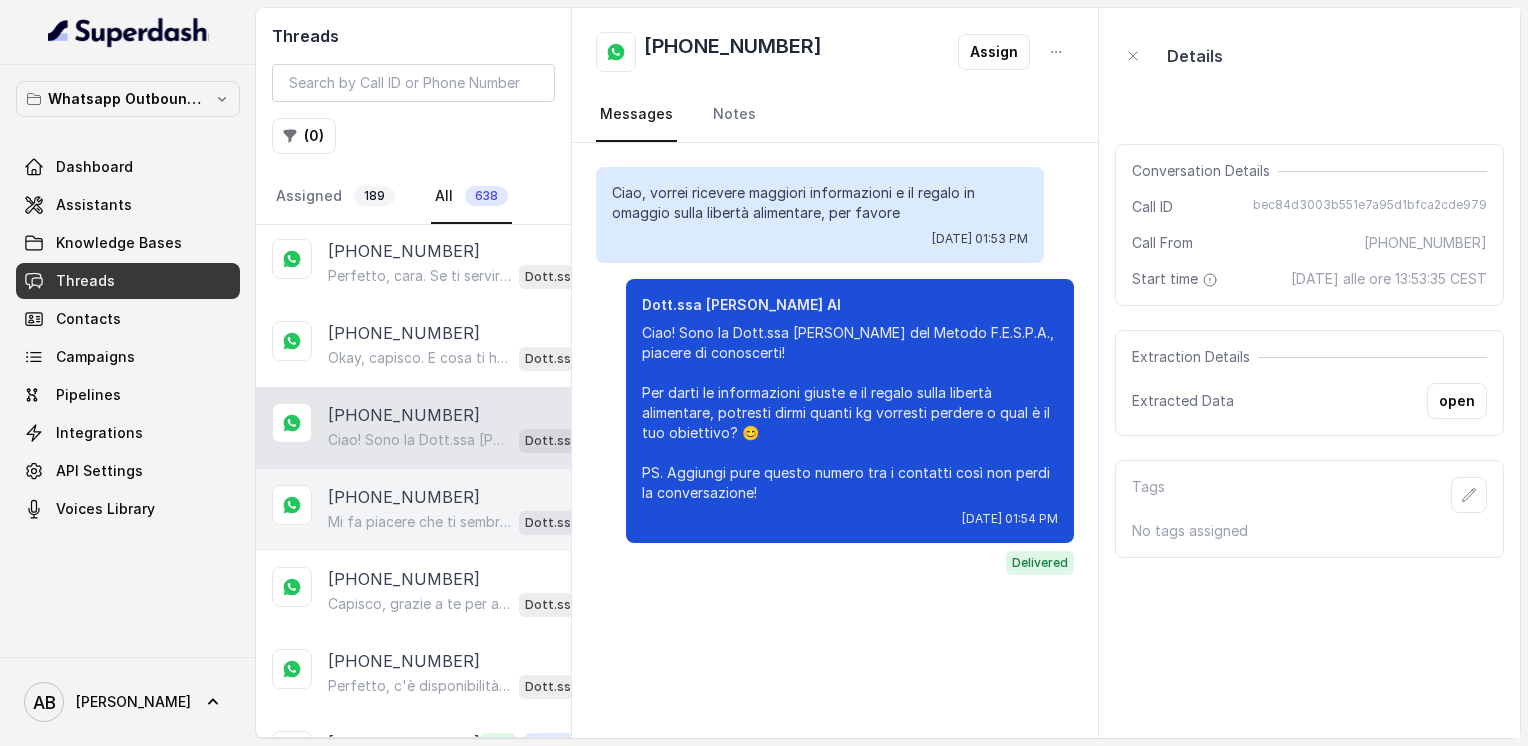 click on "[PHONE_NUMBER]" at bounding box center [404, 497] 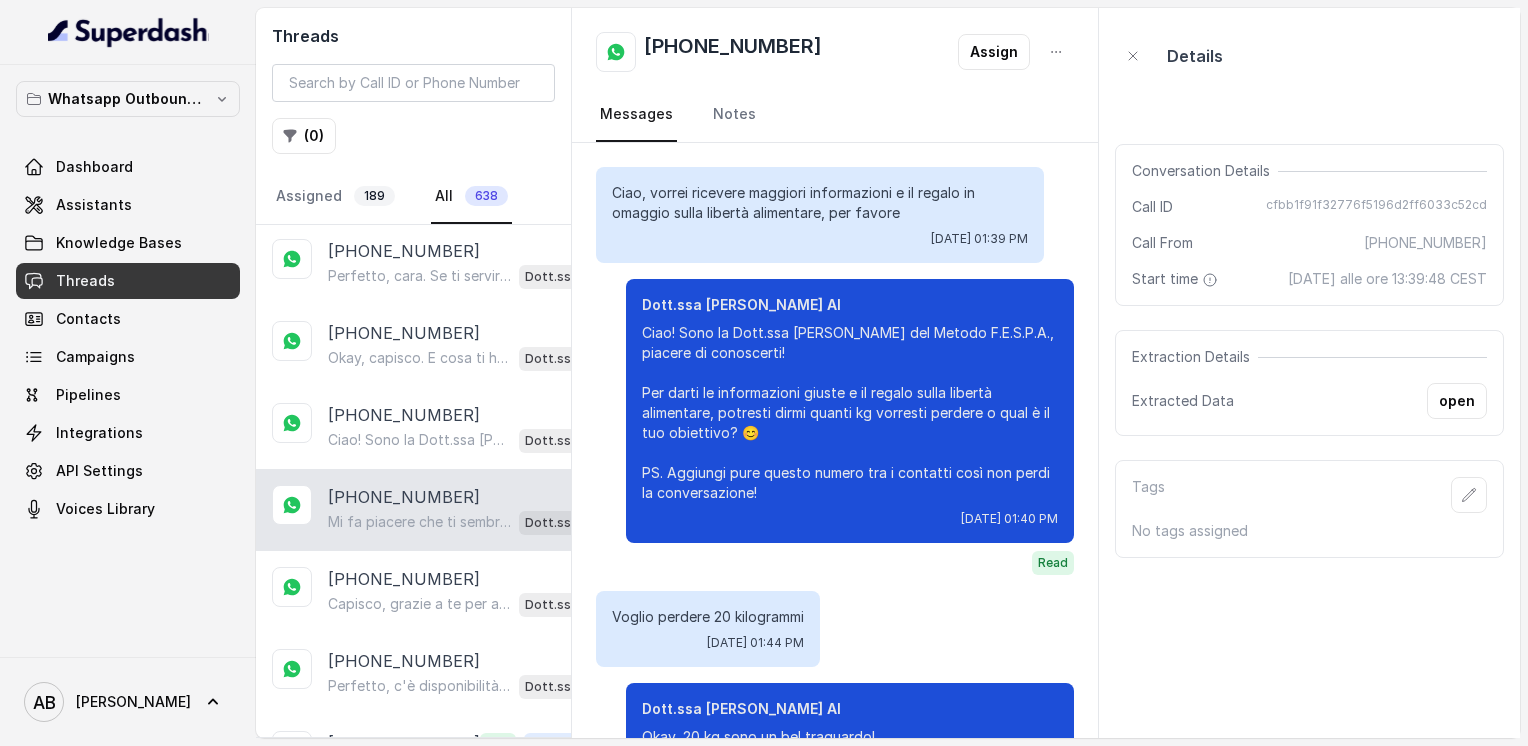 scroll, scrollTop: 1196, scrollLeft: 0, axis: vertical 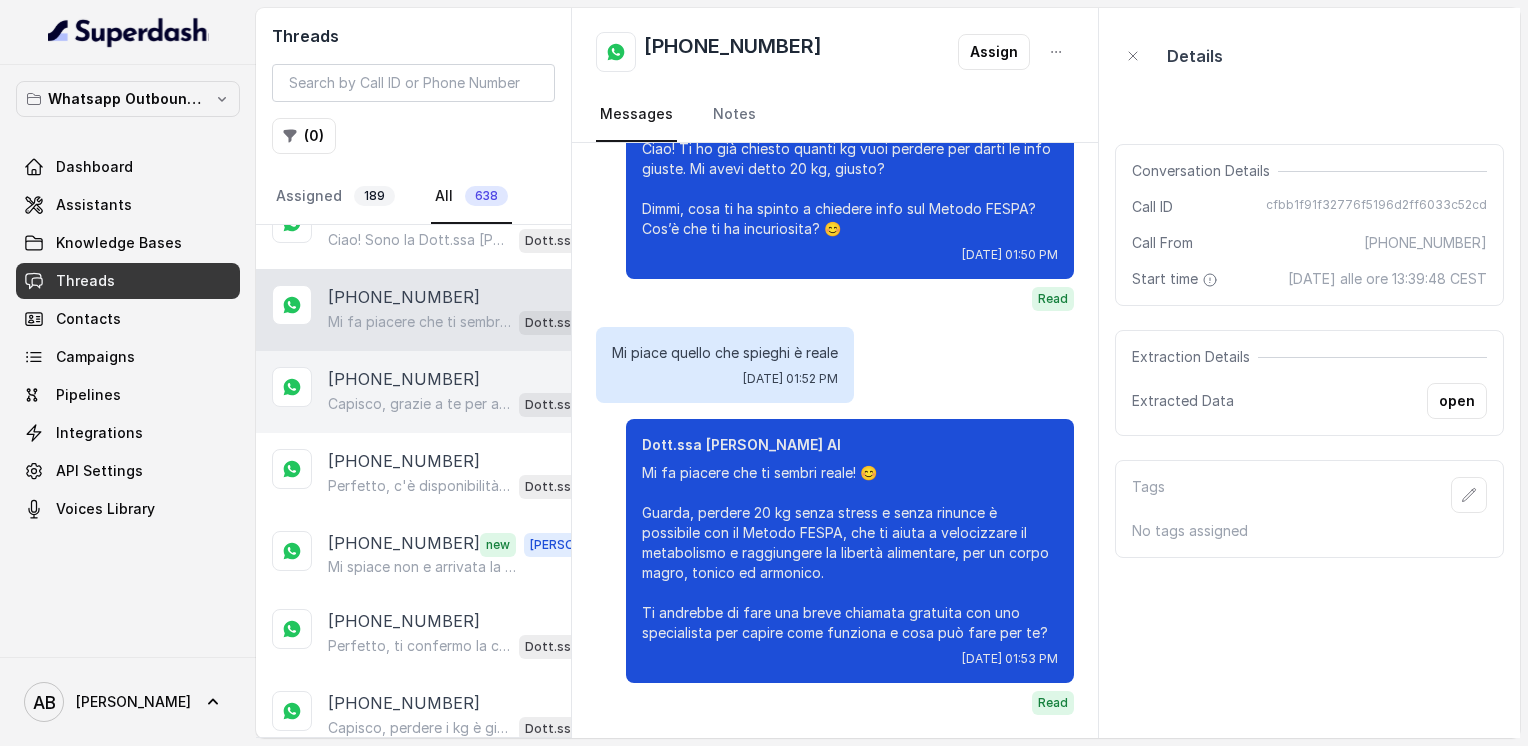 click on "[PHONE_NUMBER]" at bounding box center (404, 379) 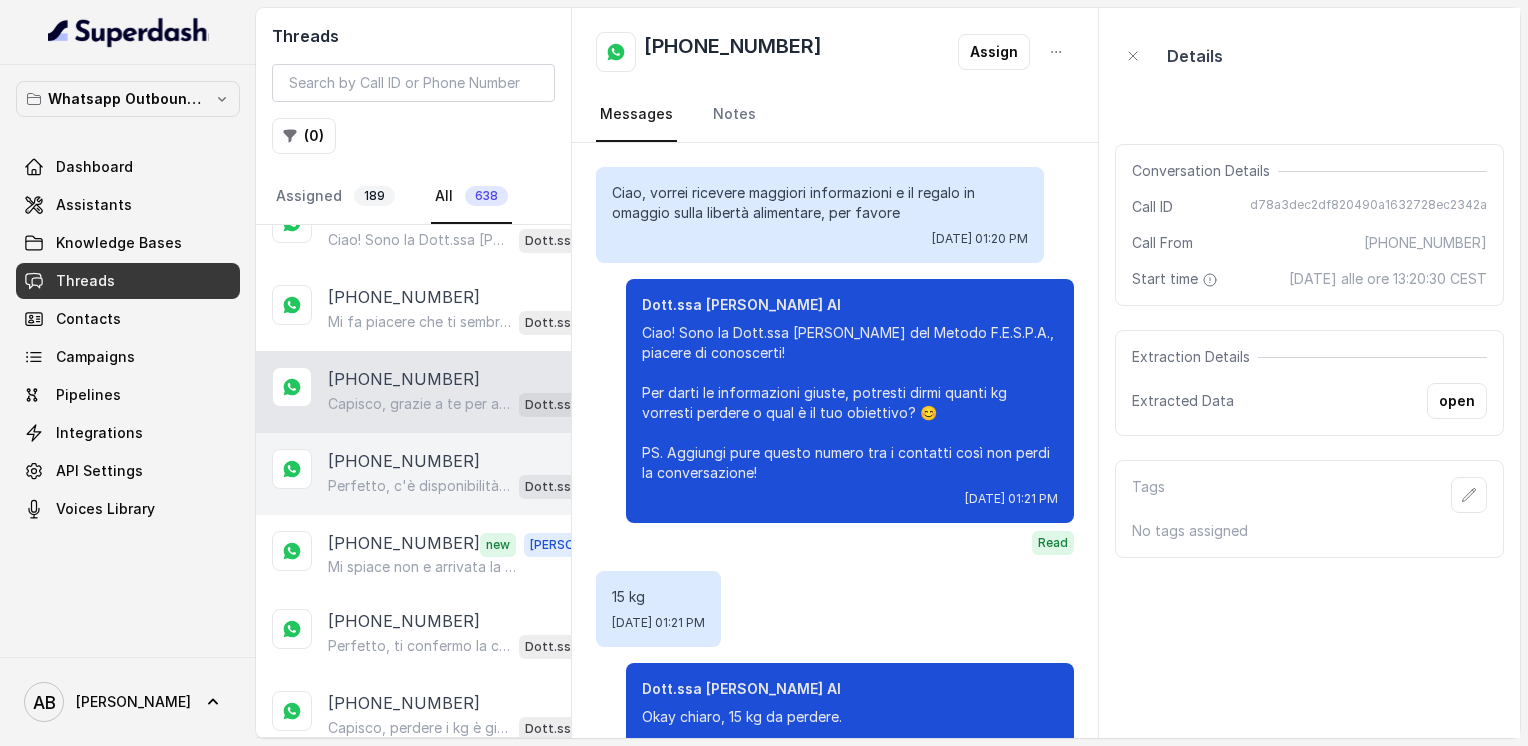 scroll, scrollTop: 2668, scrollLeft: 0, axis: vertical 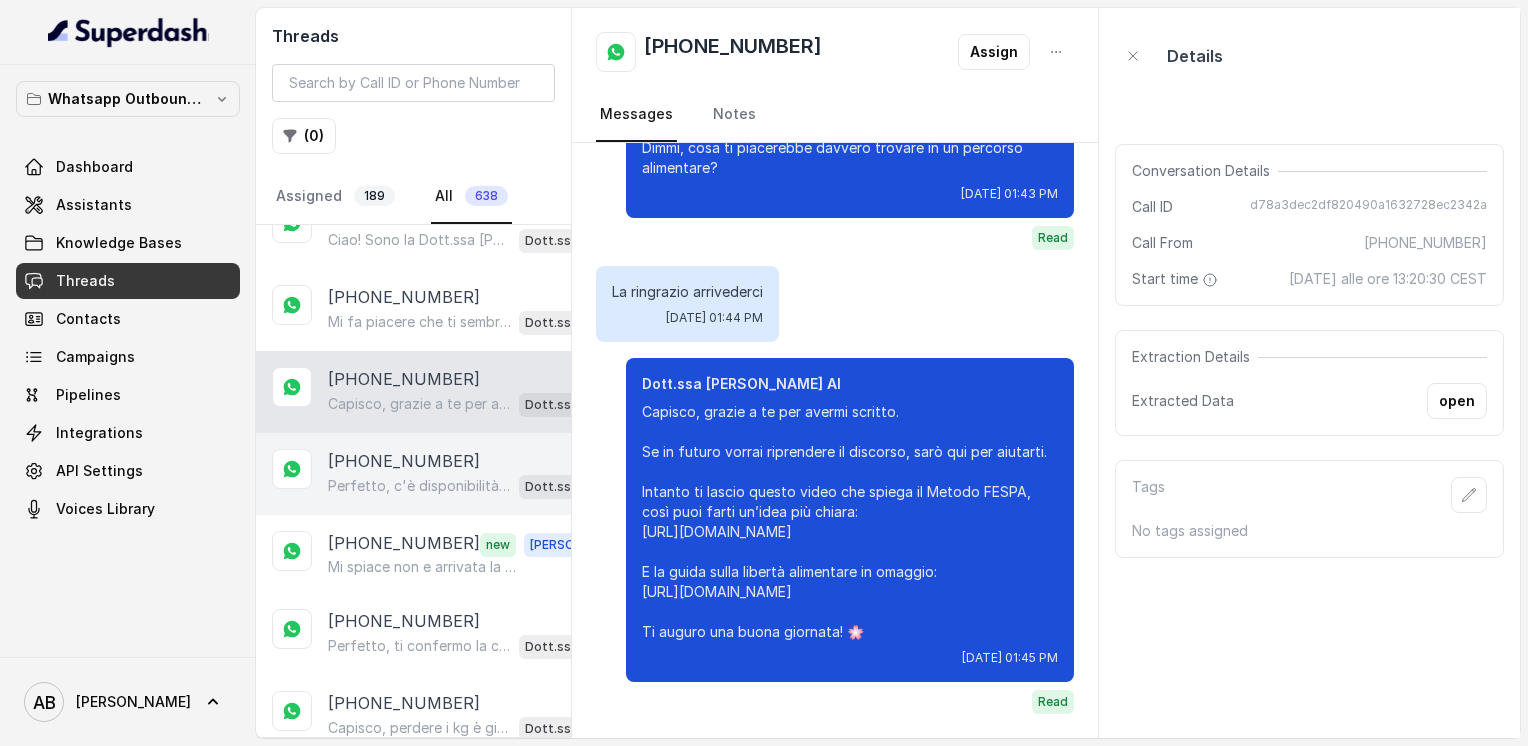 click on "[PHONE_NUMBER]" at bounding box center [404, 461] 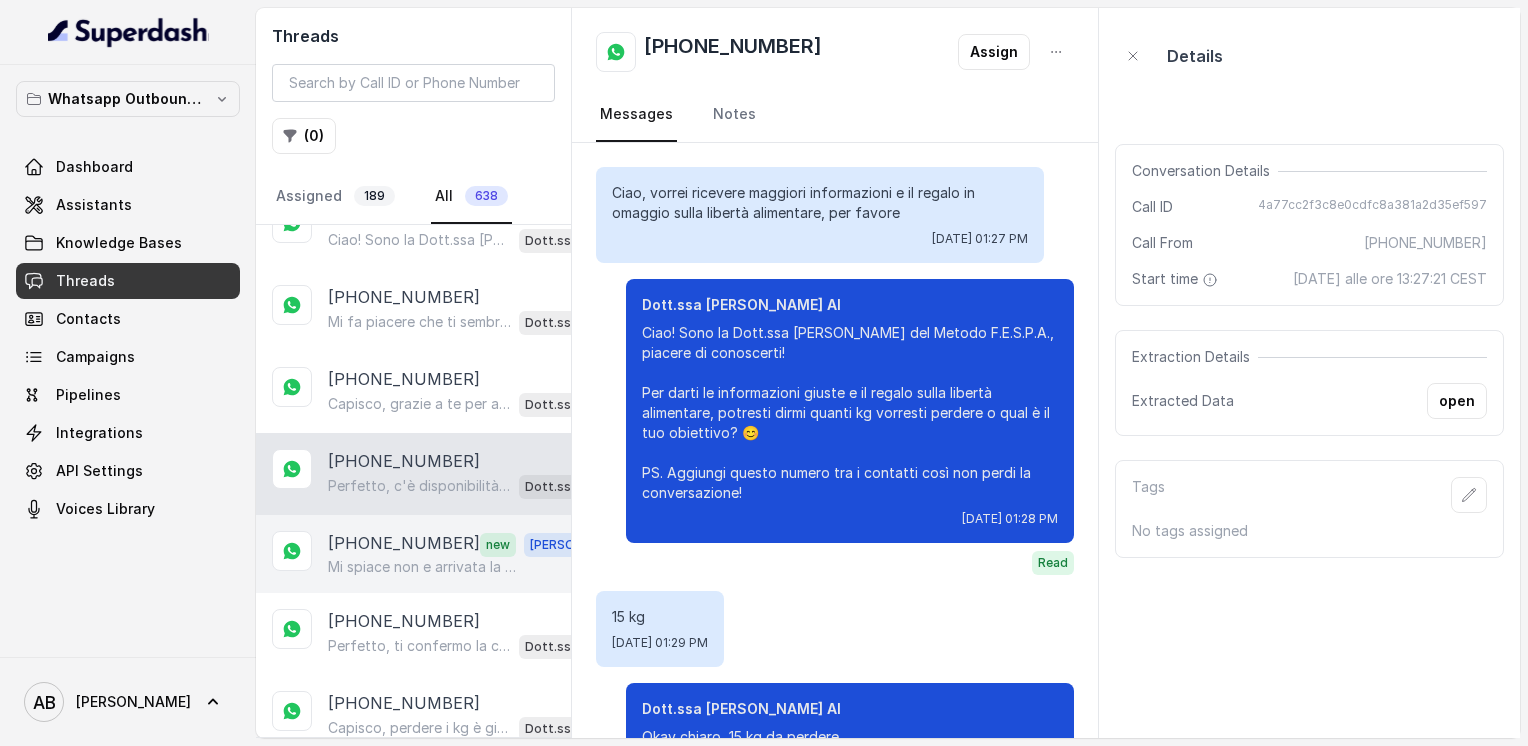 scroll, scrollTop: 1940, scrollLeft: 0, axis: vertical 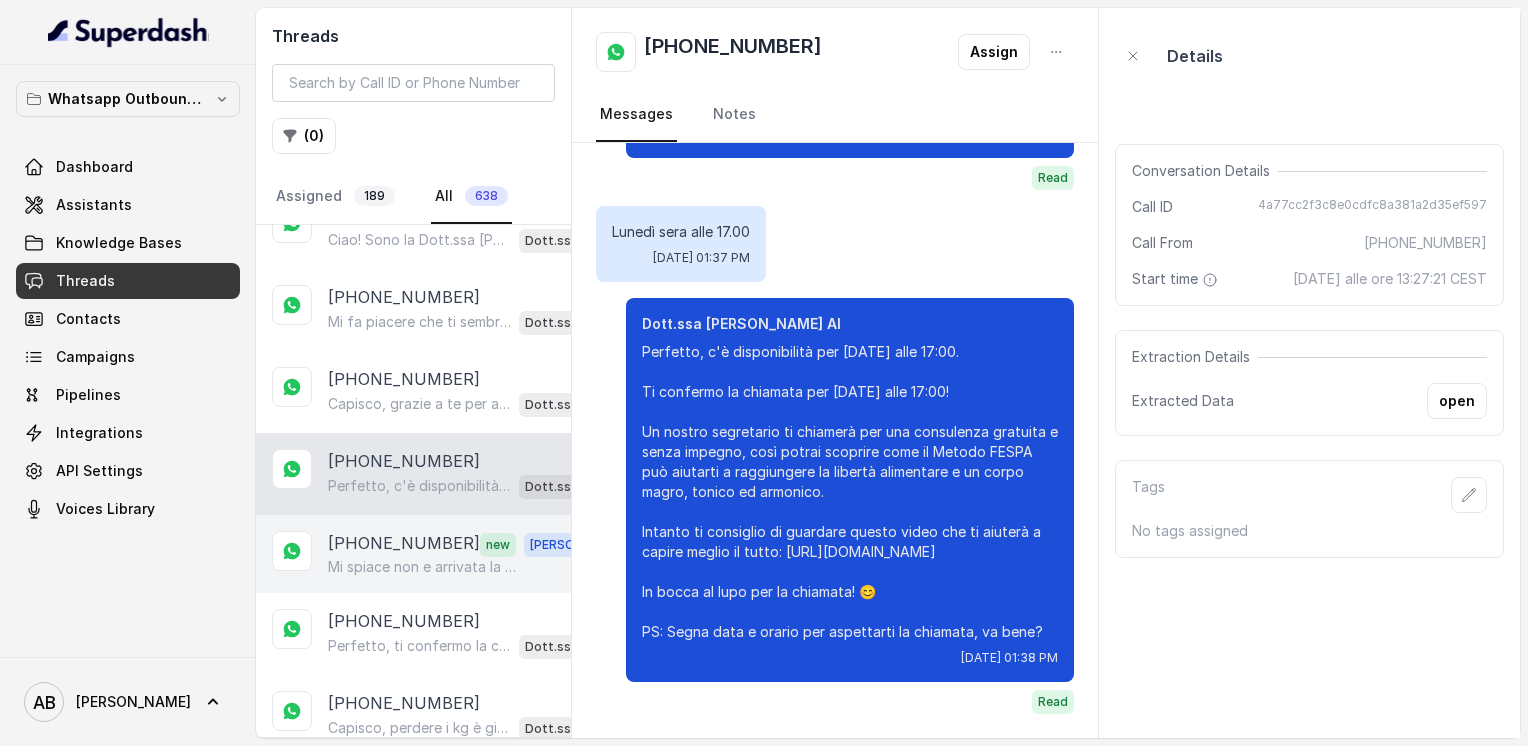click on "Mi spiace non e arrivata la chiamata alle h13,10 ora devo uscire mi spiace buongiorno" at bounding box center (424, 567) 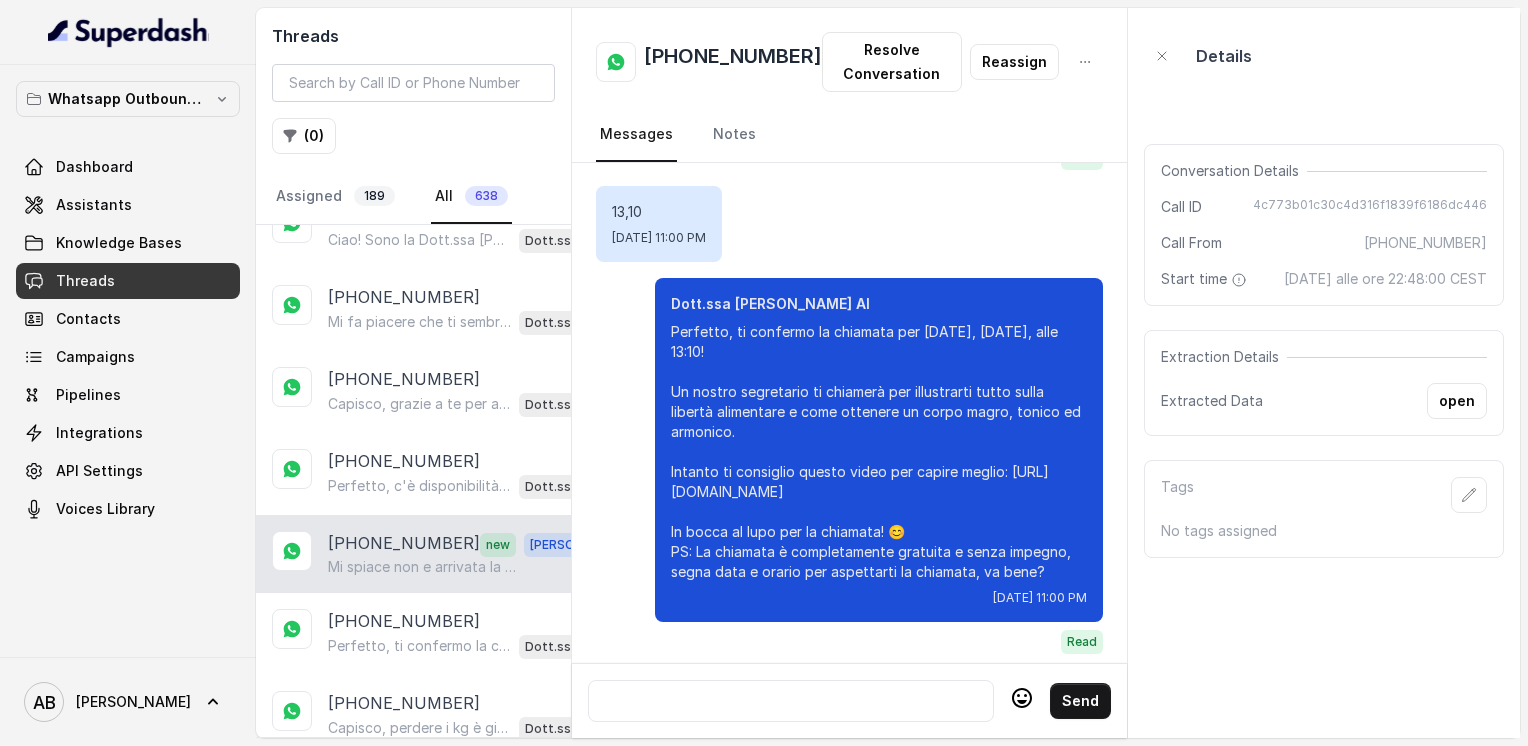scroll, scrollTop: 2664, scrollLeft: 0, axis: vertical 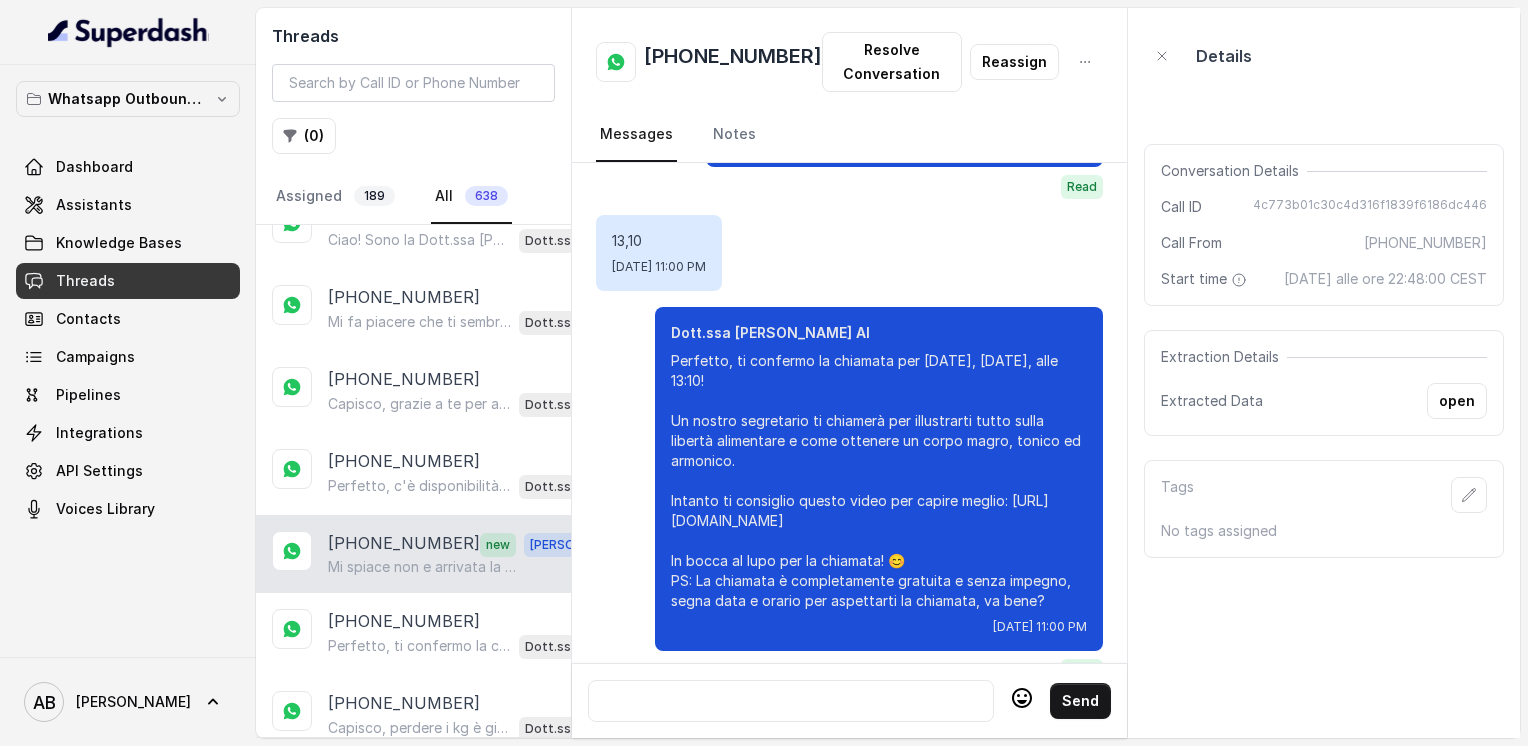 click on "[PHONE_NUMBER]" at bounding box center (733, 62) 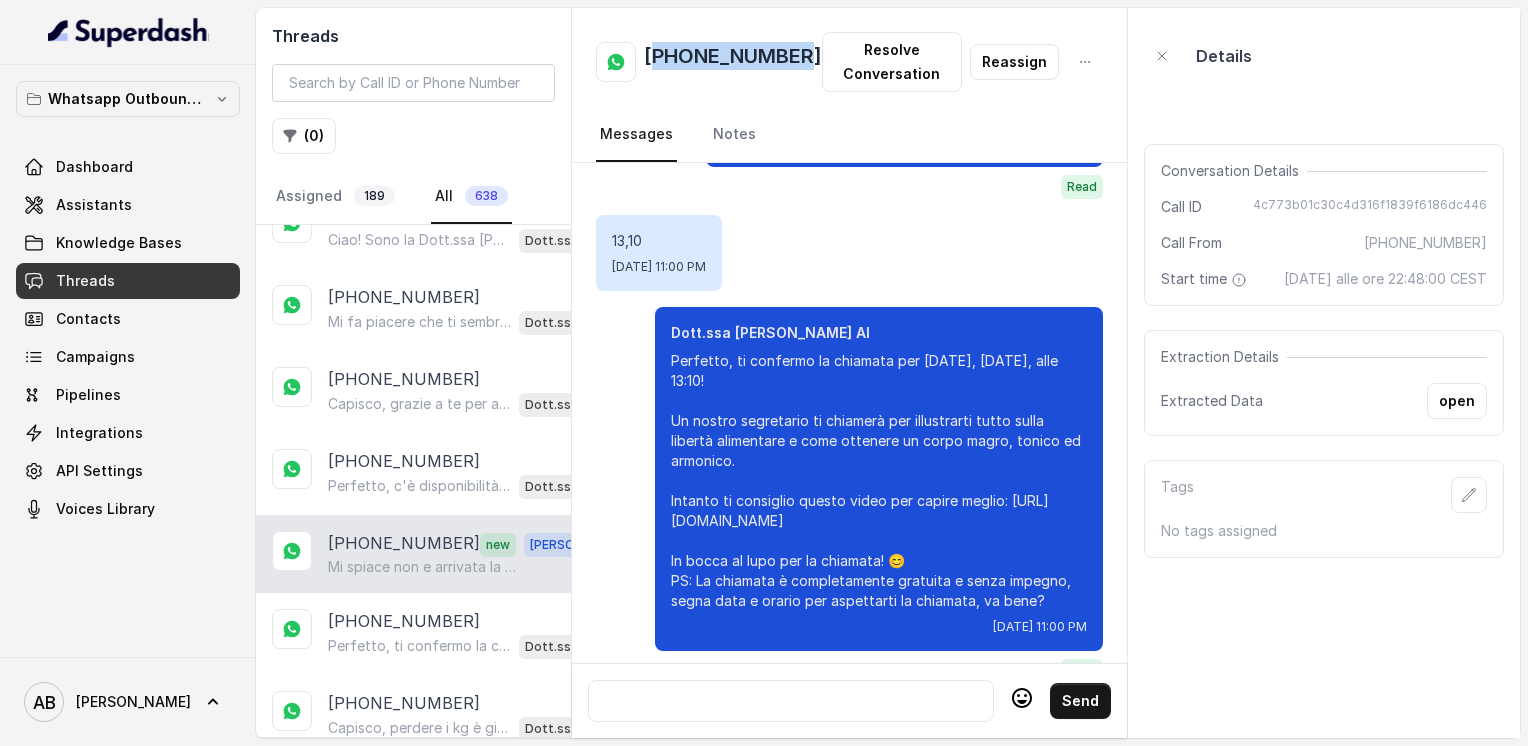 click on "[PHONE_NUMBER]" at bounding box center (733, 62) 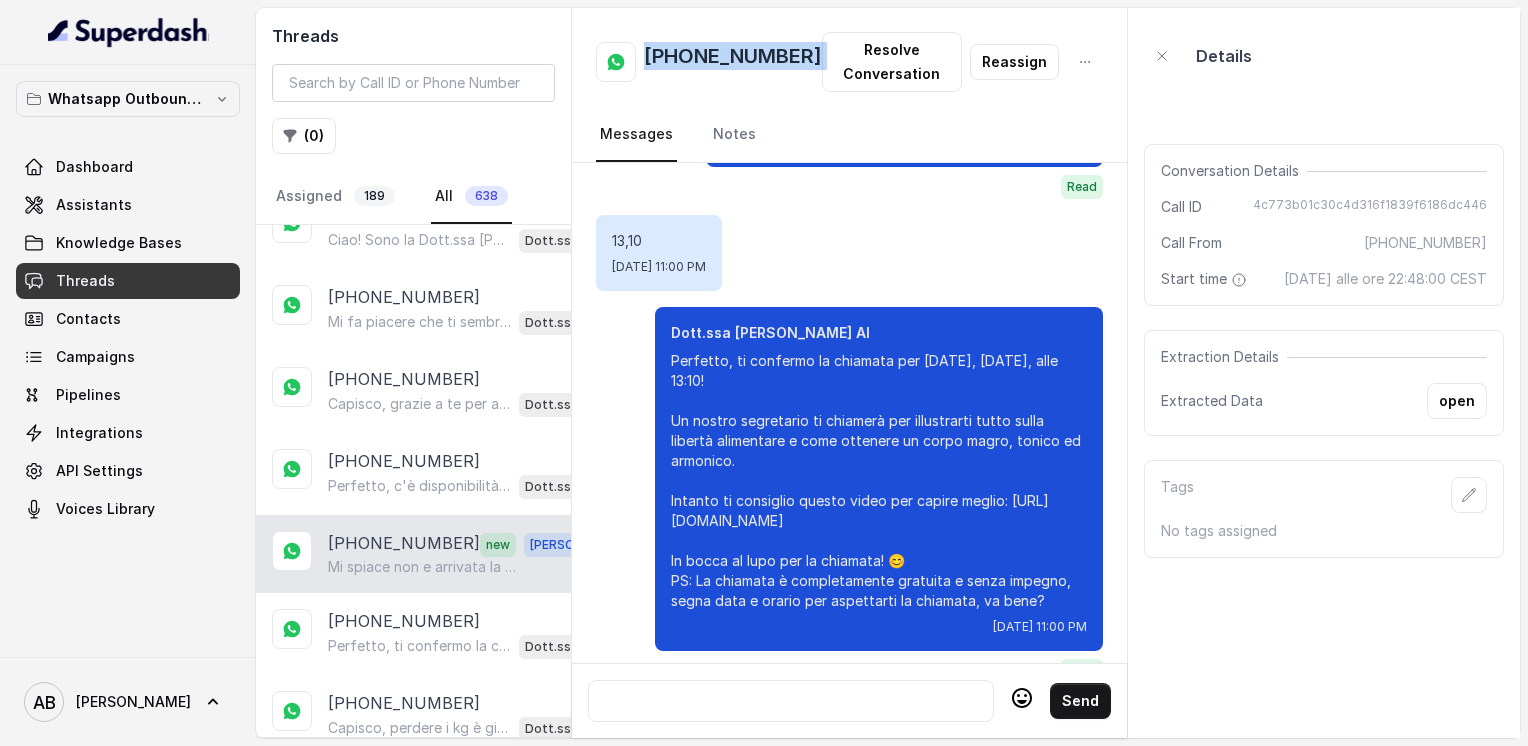 click on "[PHONE_NUMBER]" at bounding box center (733, 62) 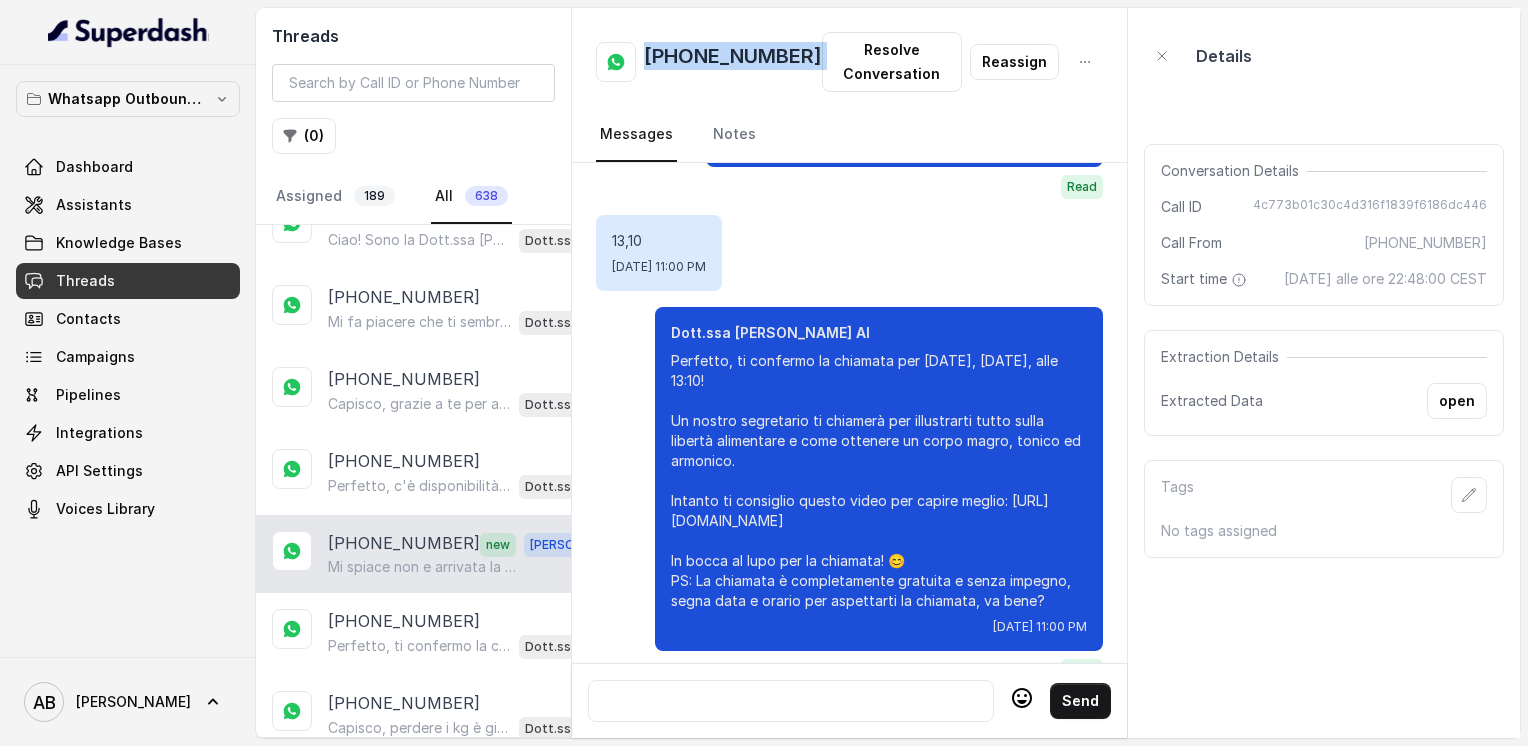 copy on "[PHONE_NUMBER]" 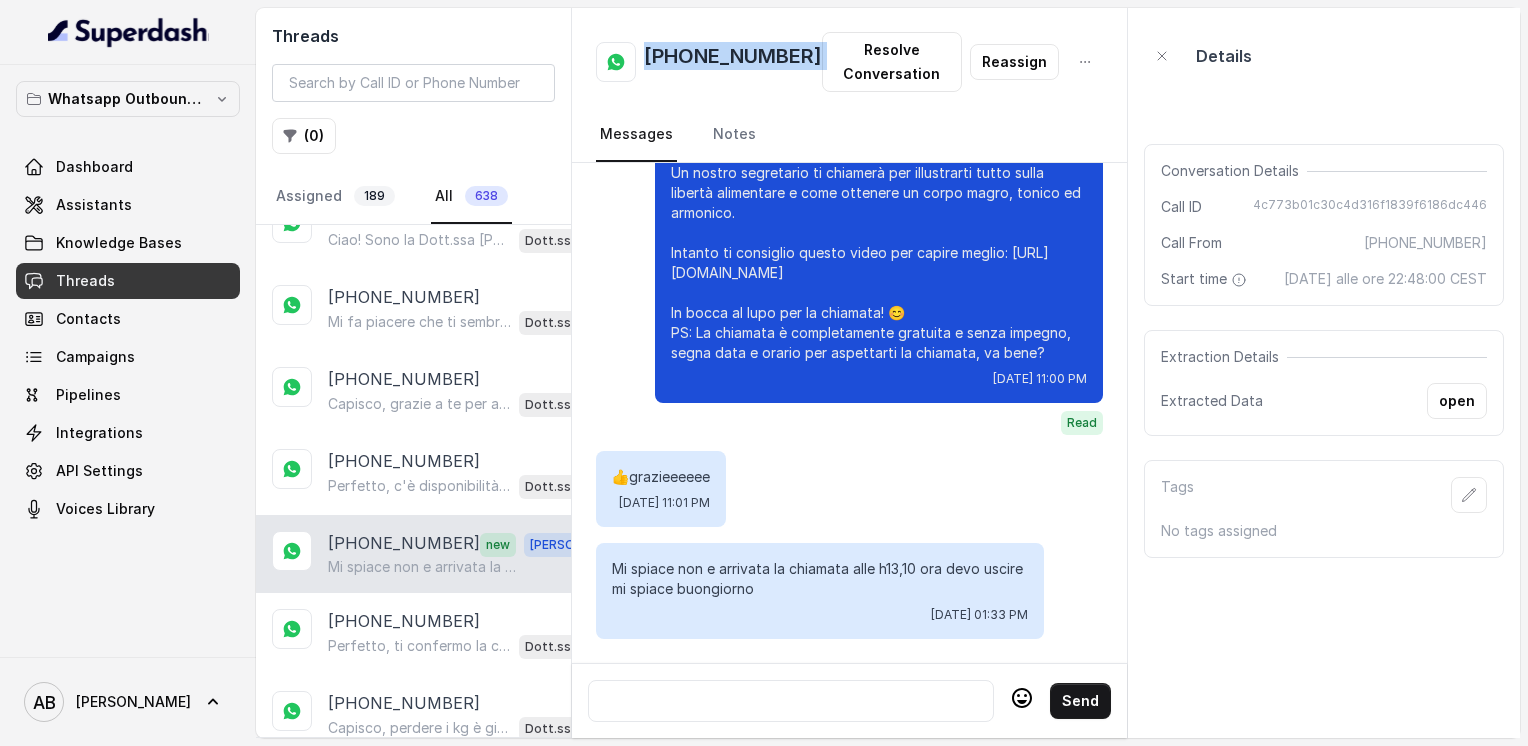 scroll, scrollTop: 2964, scrollLeft: 0, axis: vertical 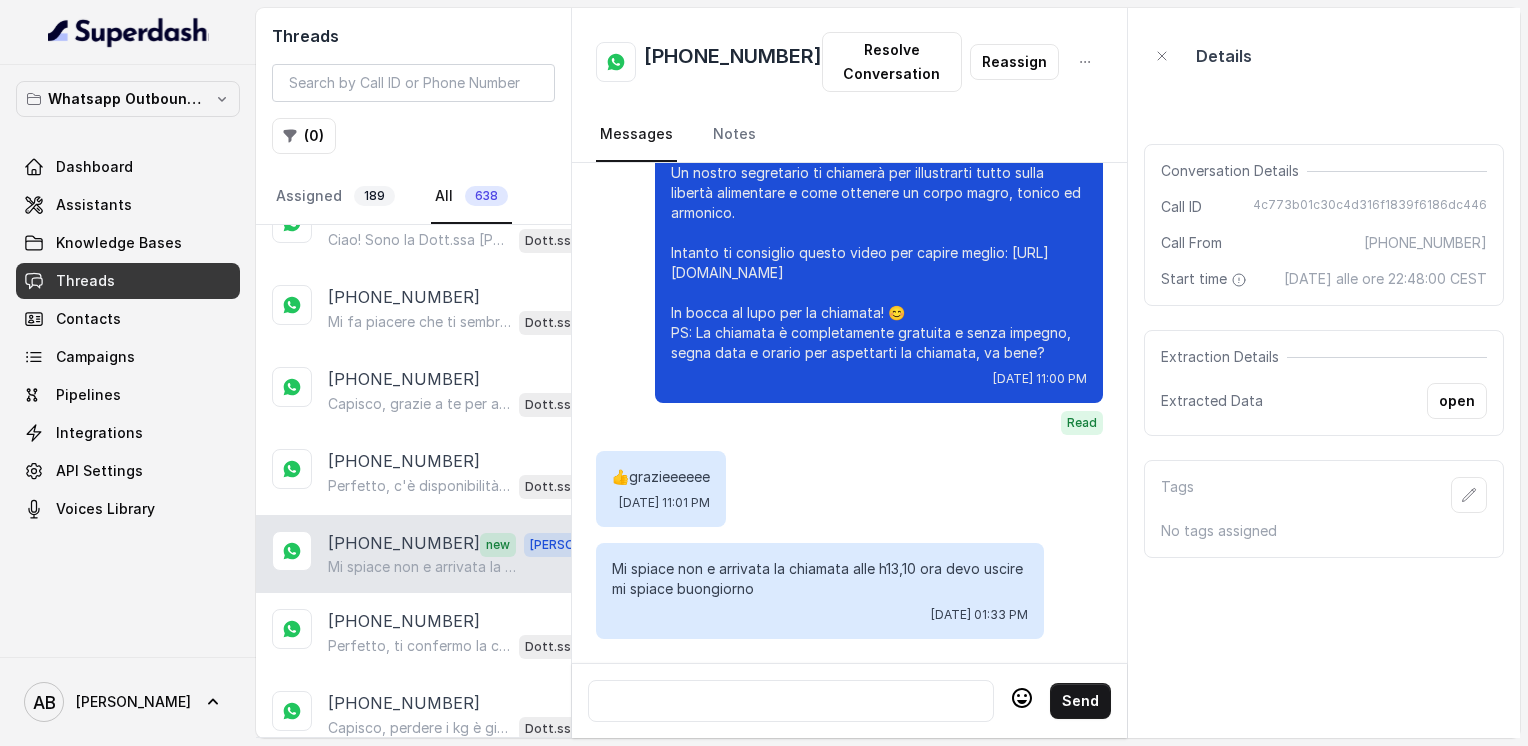 click at bounding box center (791, 701) 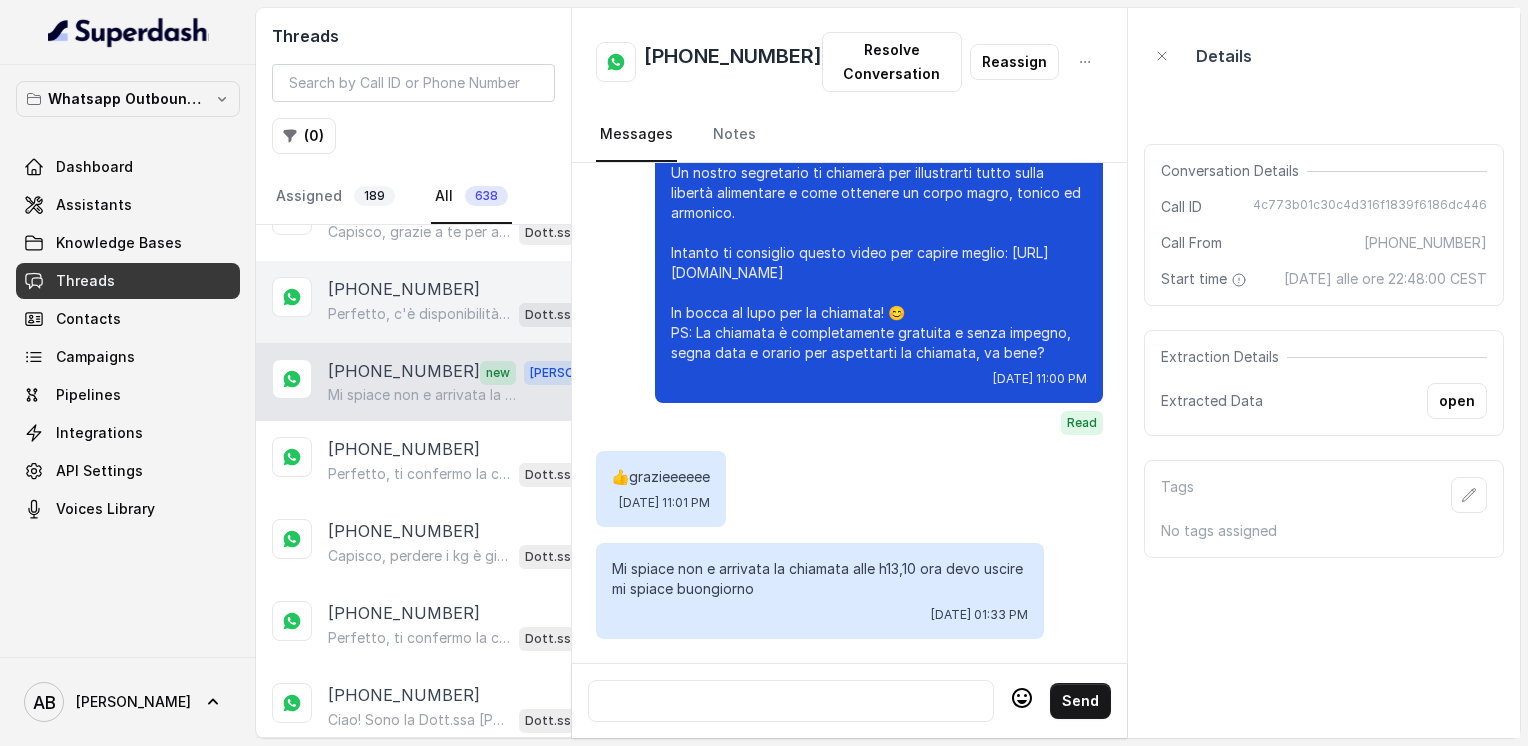 scroll, scrollTop: 1300, scrollLeft: 0, axis: vertical 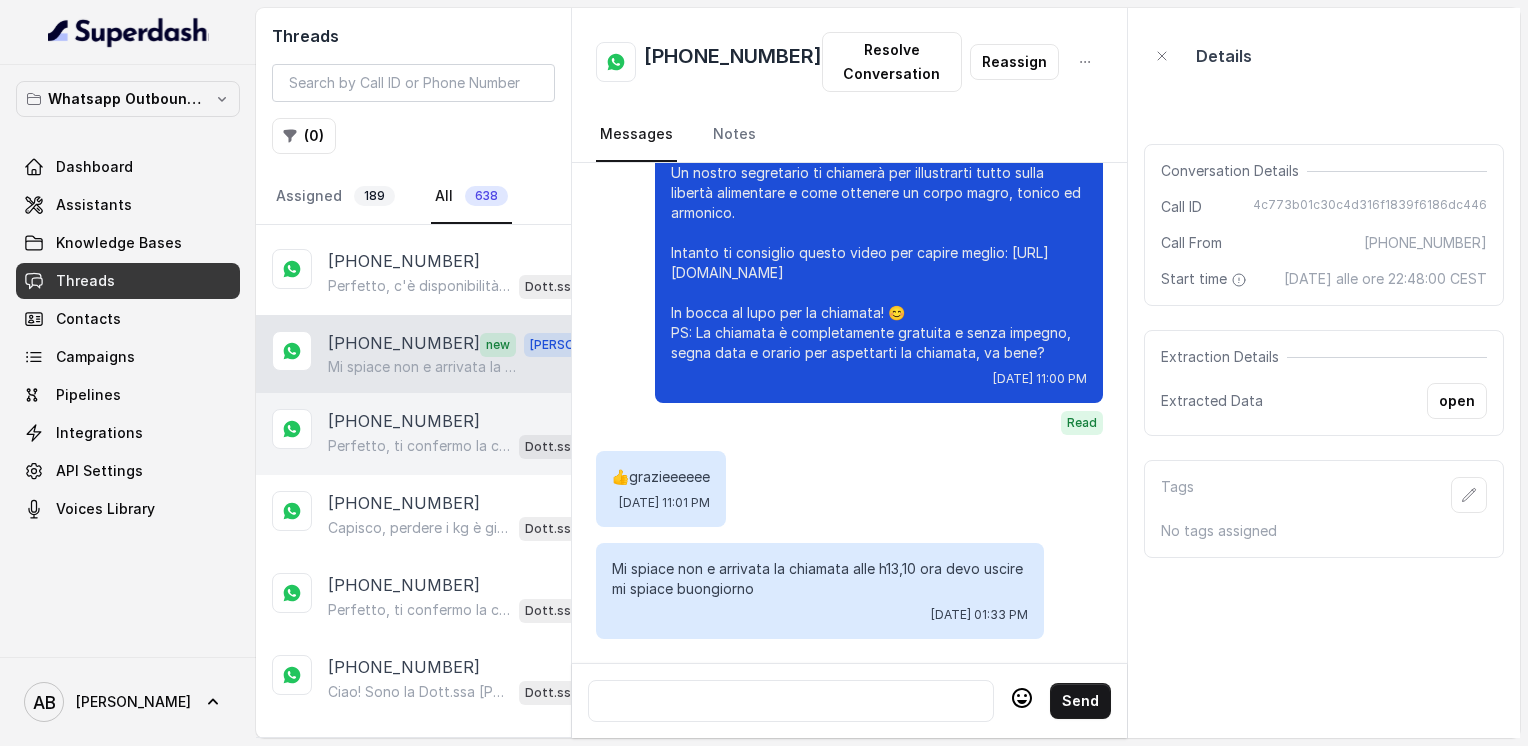 click on "[PHONE_NUMBER]" at bounding box center (404, 421) 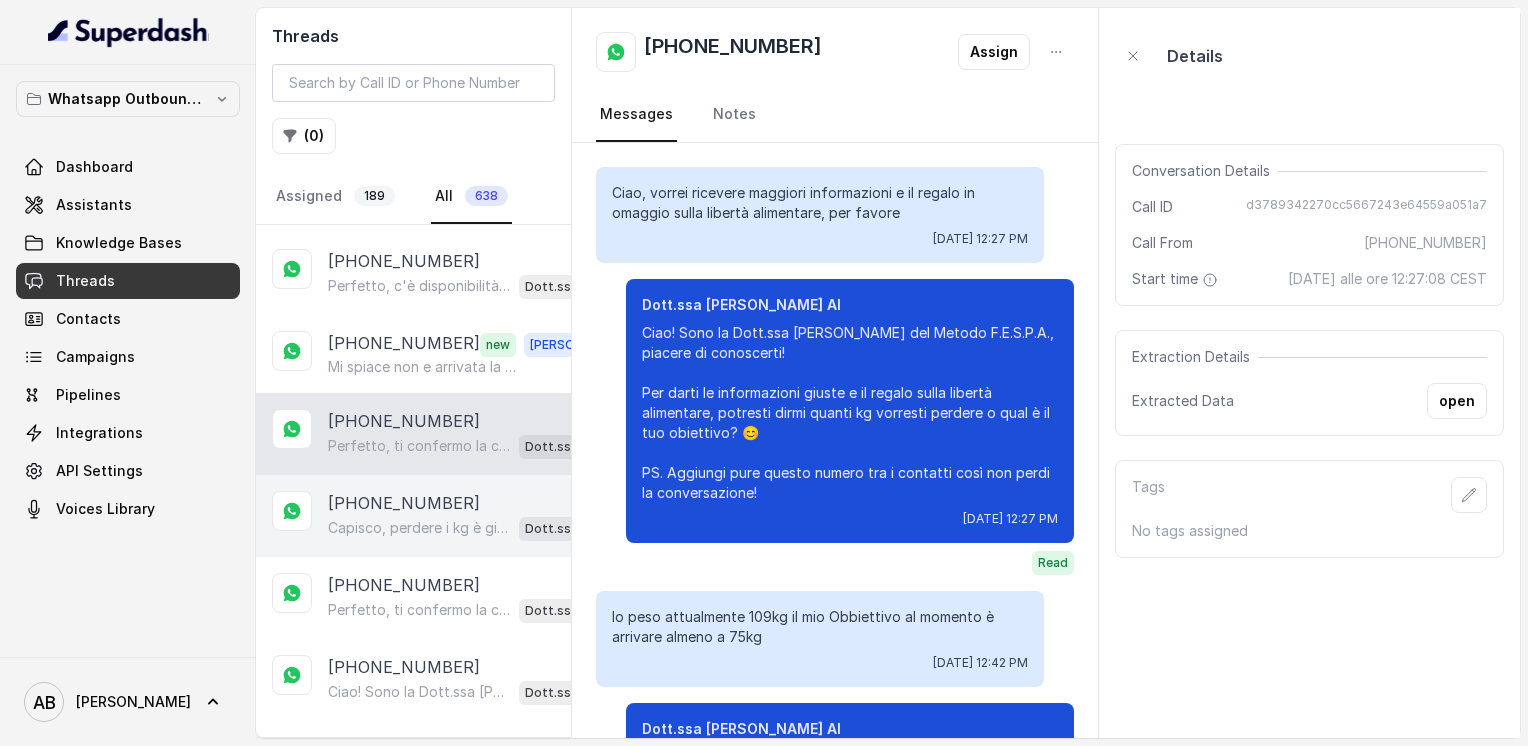 scroll, scrollTop: 2236, scrollLeft: 0, axis: vertical 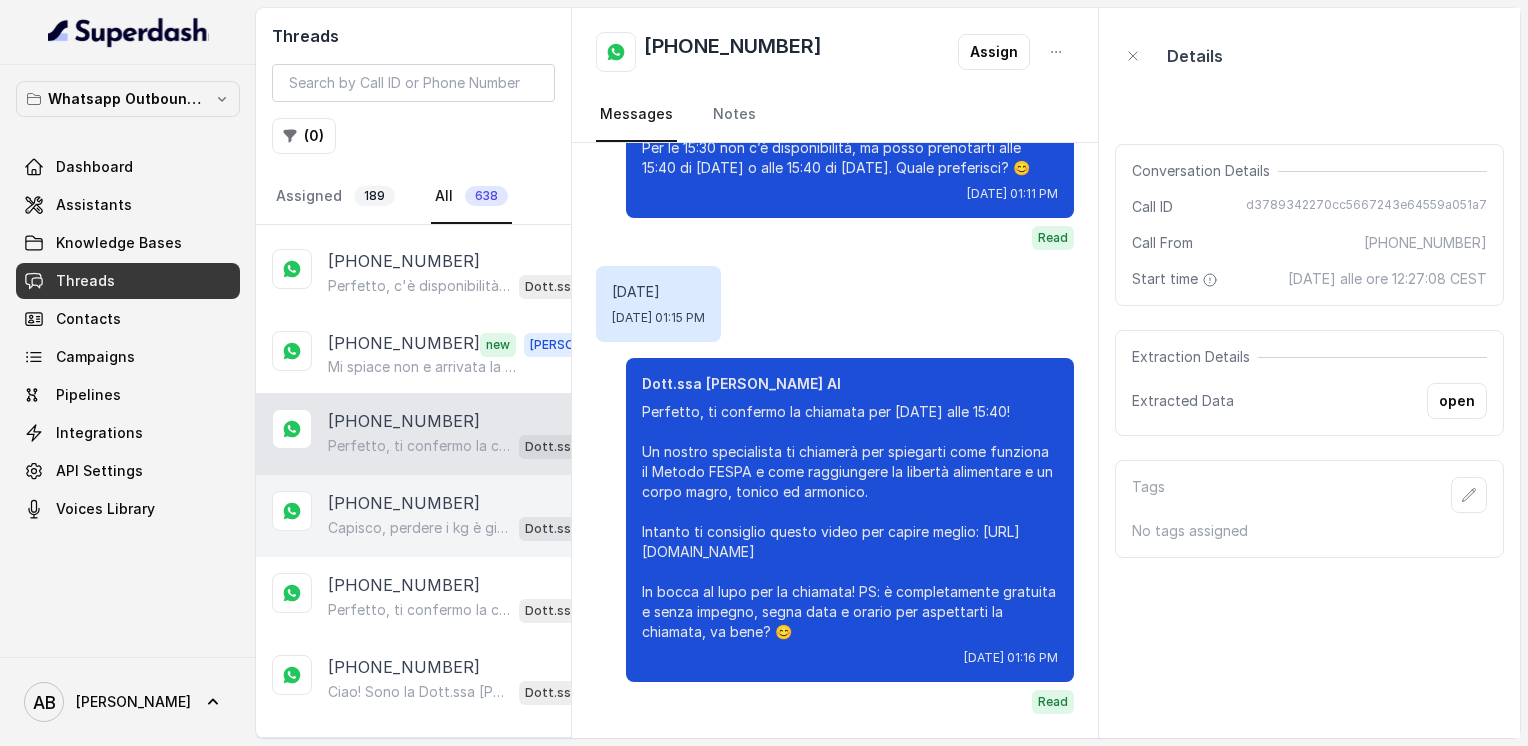 click on "[PHONE_NUMBER]" at bounding box center [404, 503] 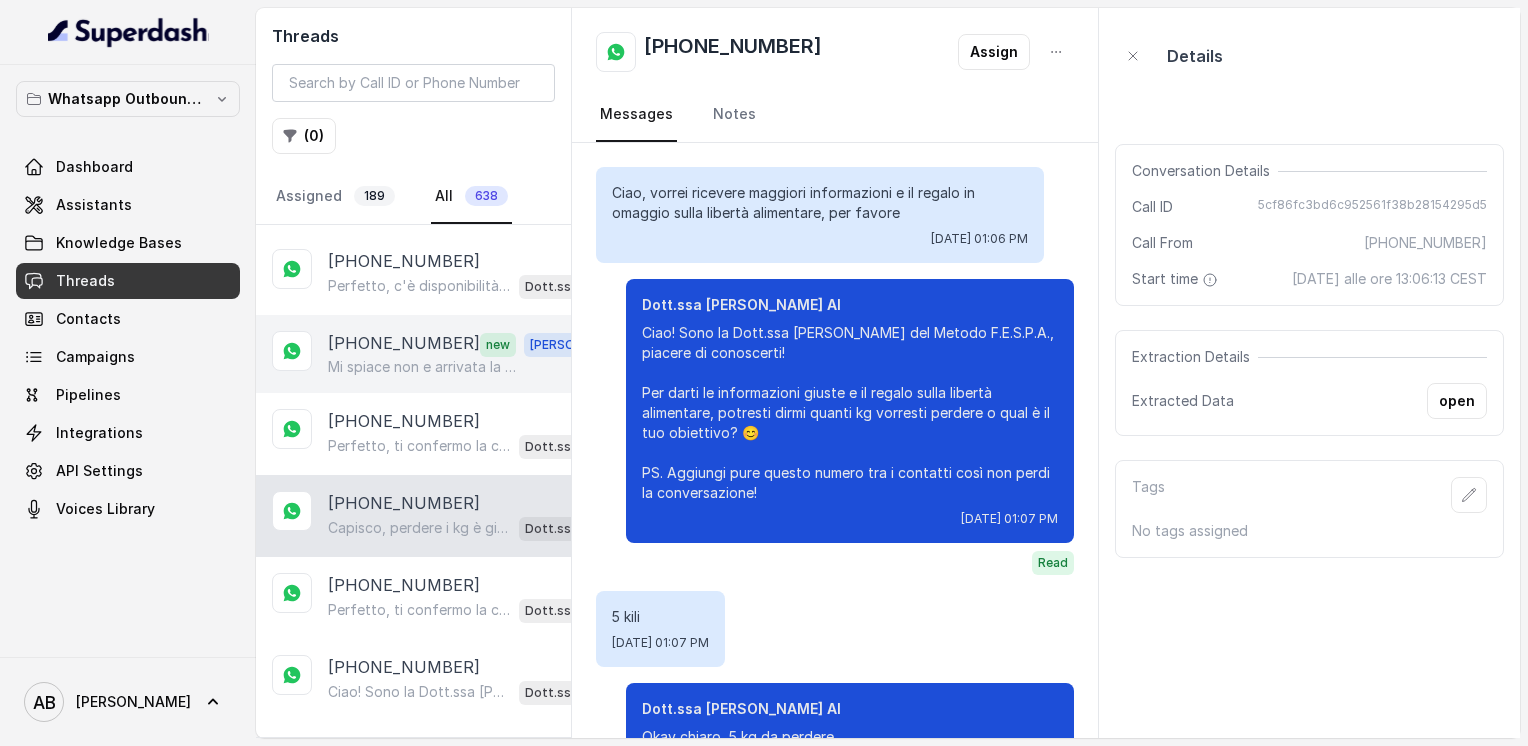 scroll, scrollTop: 872, scrollLeft: 0, axis: vertical 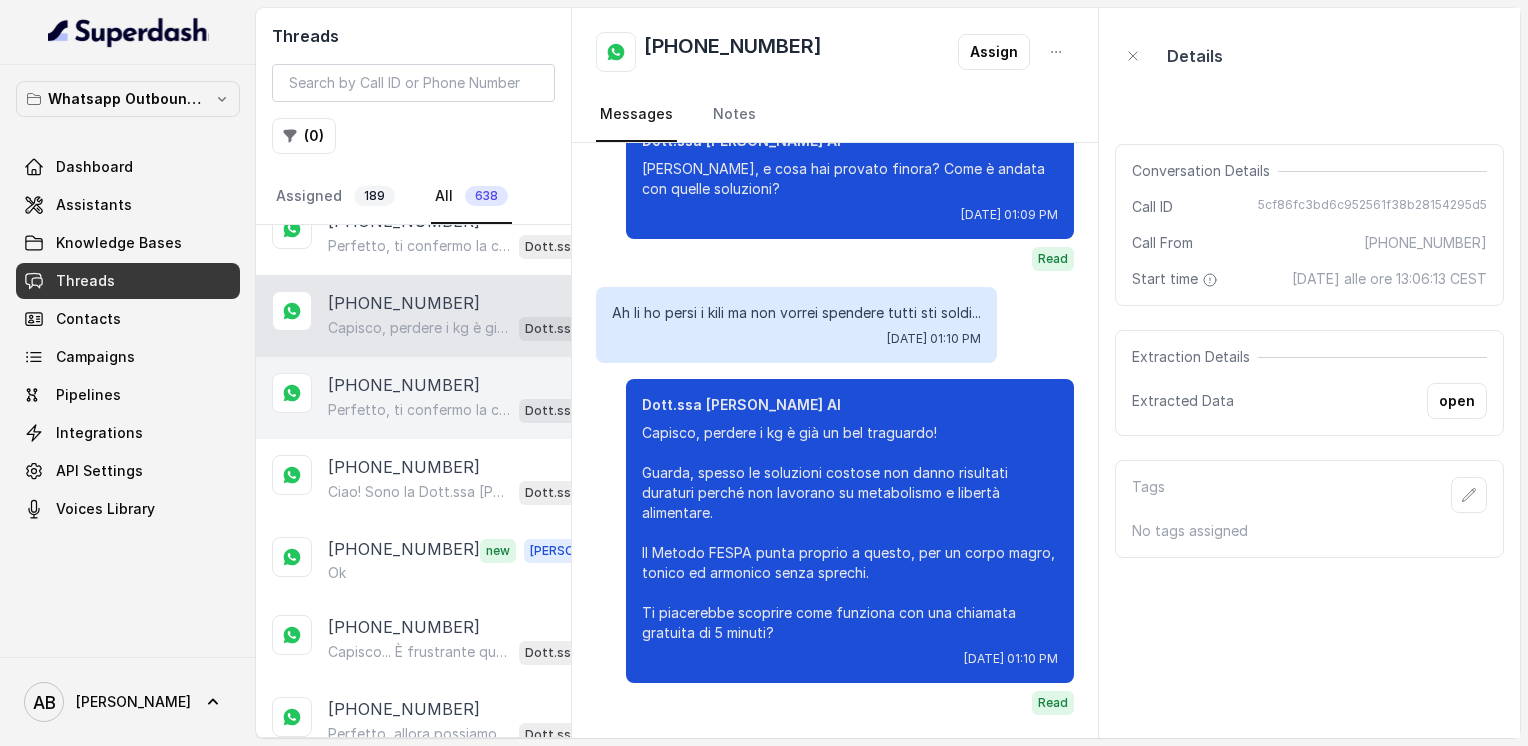 click on "[PHONE_NUMBER]" at bounding box center [404, 385] 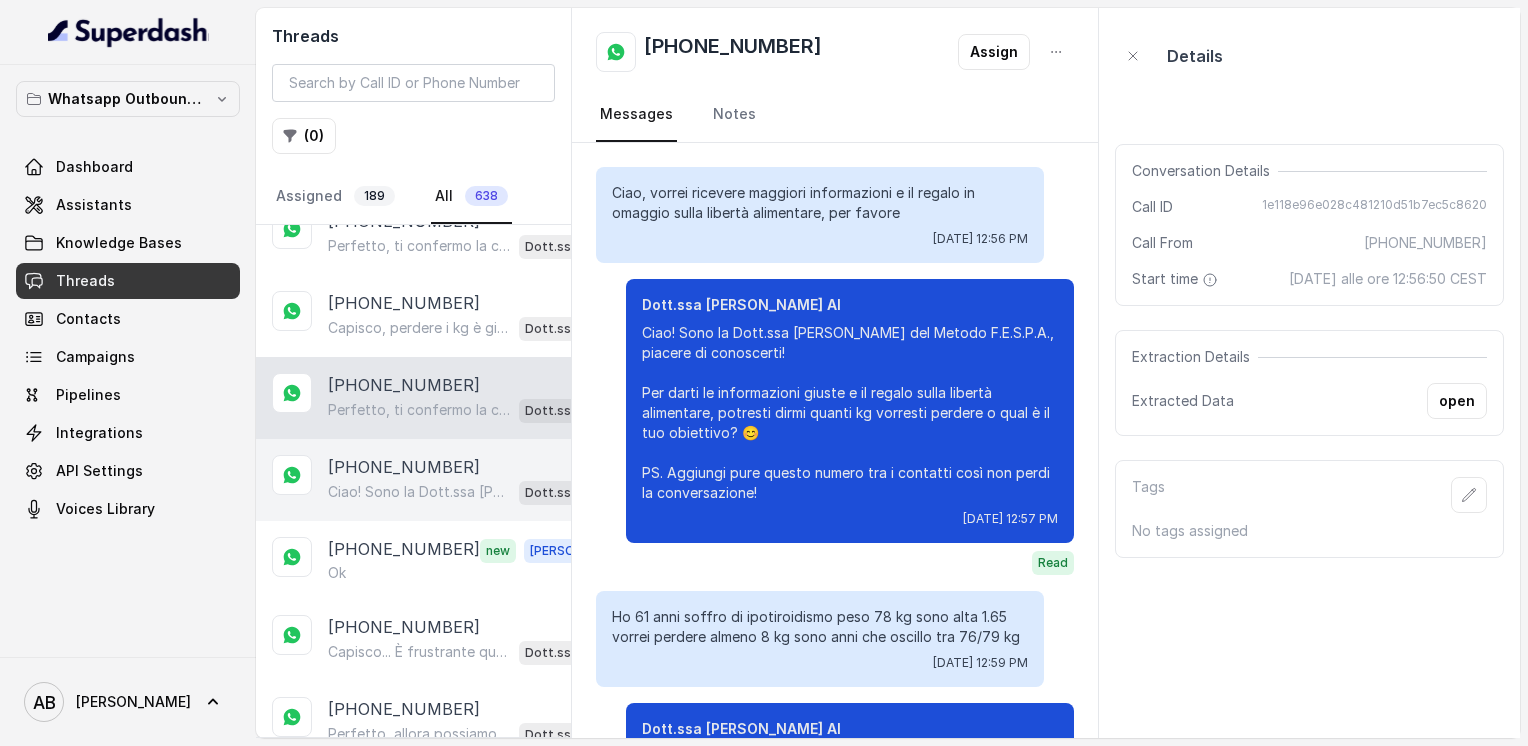 scroll, scrollTop: 1740, scrollLeft: 0, axis: vertical 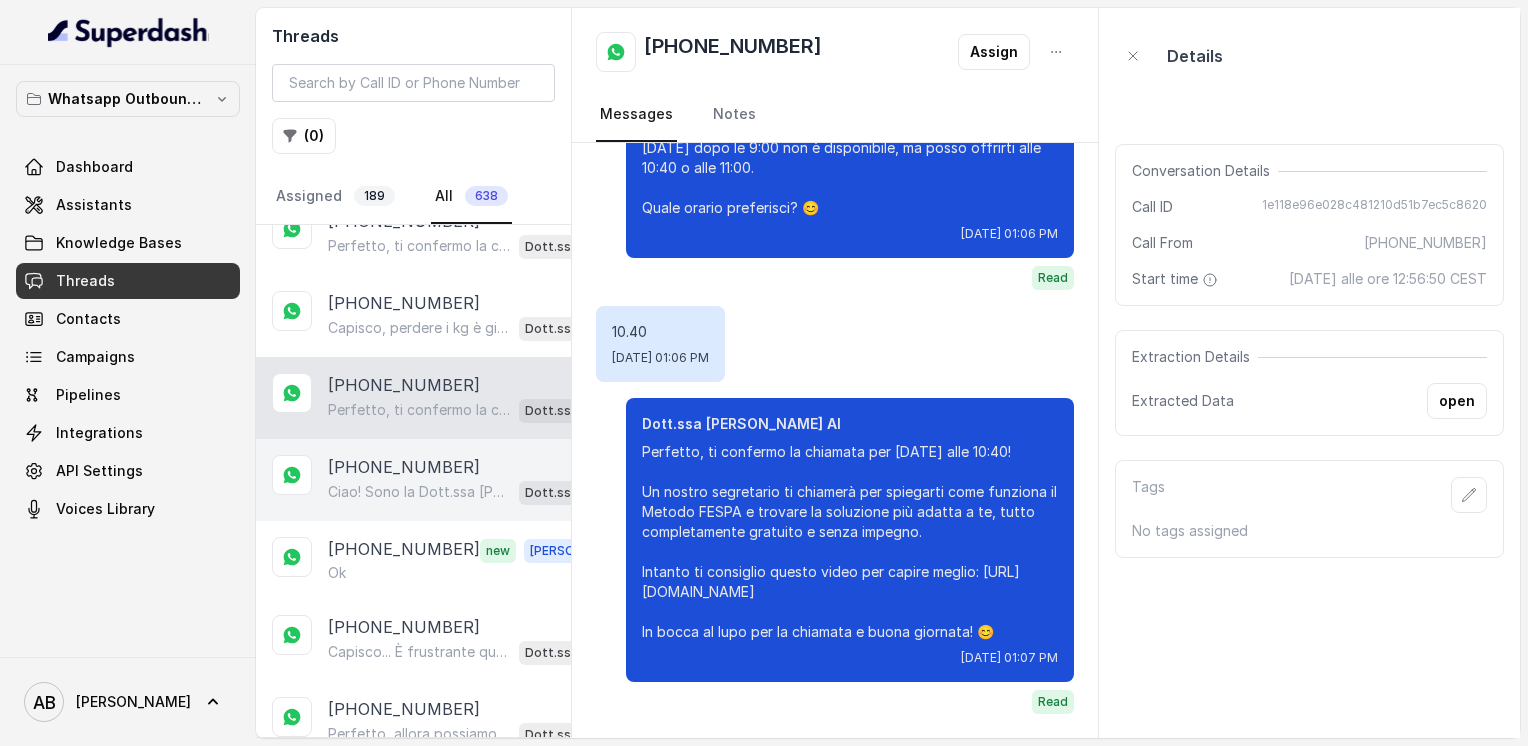 click on "[PHONE_NUMBER]" at bounding box center (404, 467) 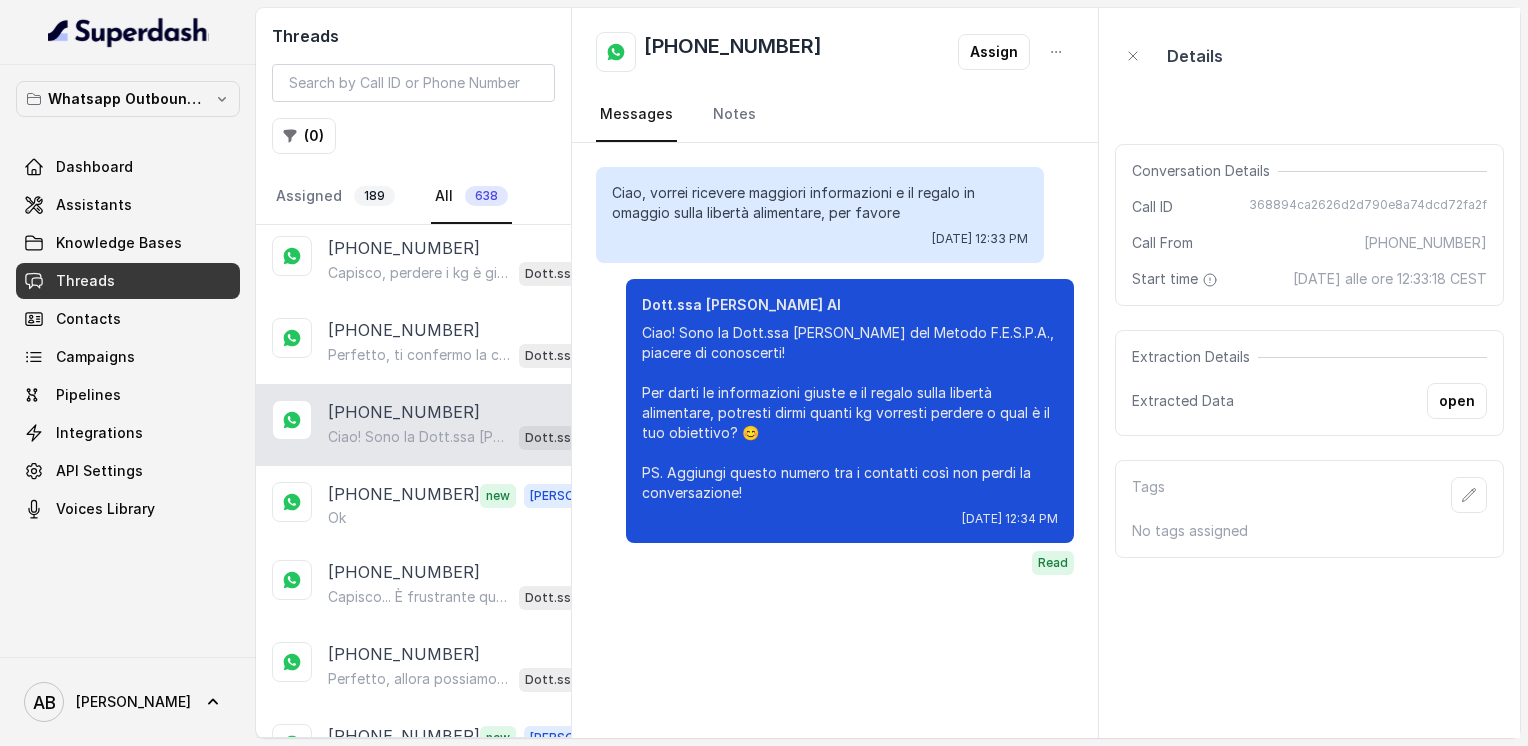 scroll, scrollTop: 1800, scrollLeft: 0, axis: vertical 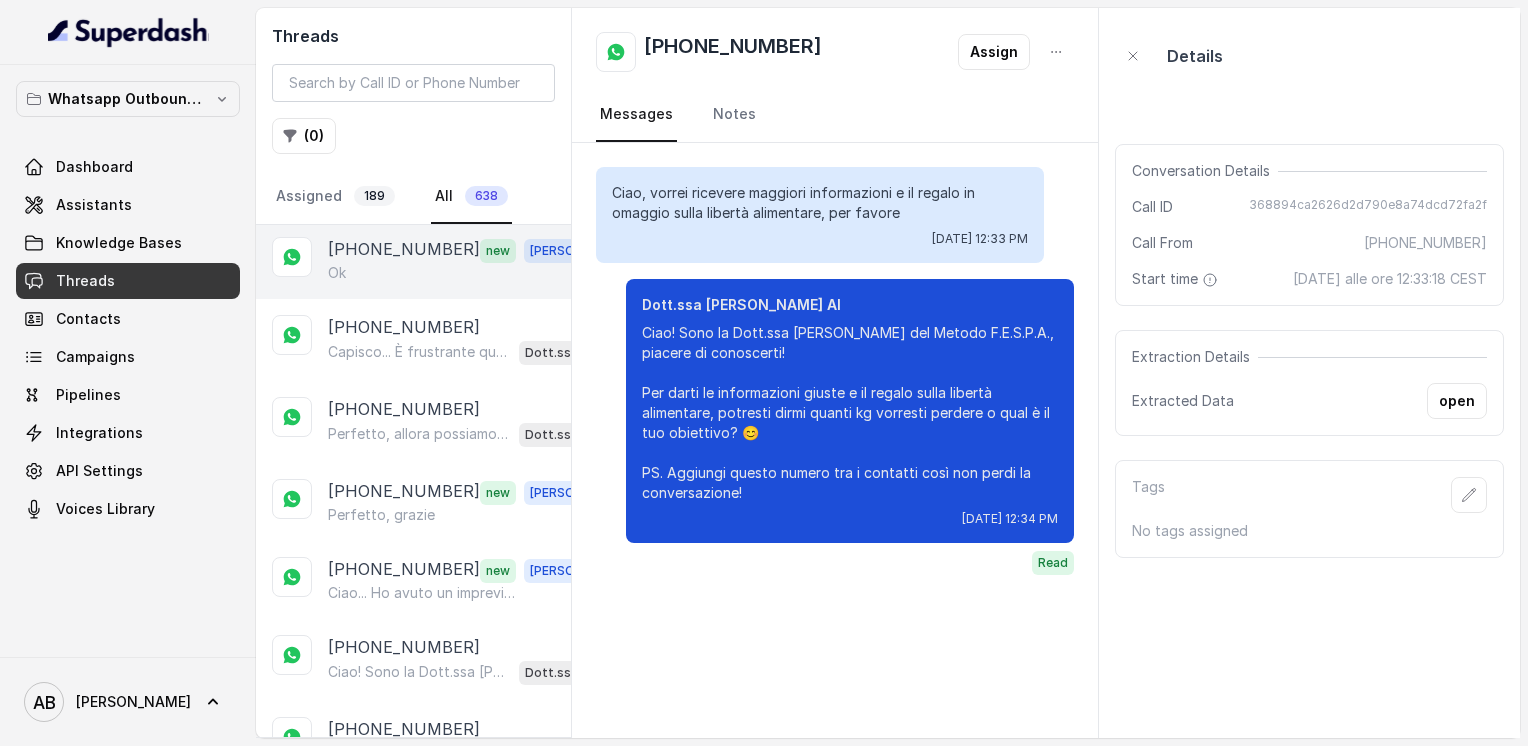 click on "[PHONE_NUMBER]   new [PERSON_NAME]" at bounding box center [413, 260] 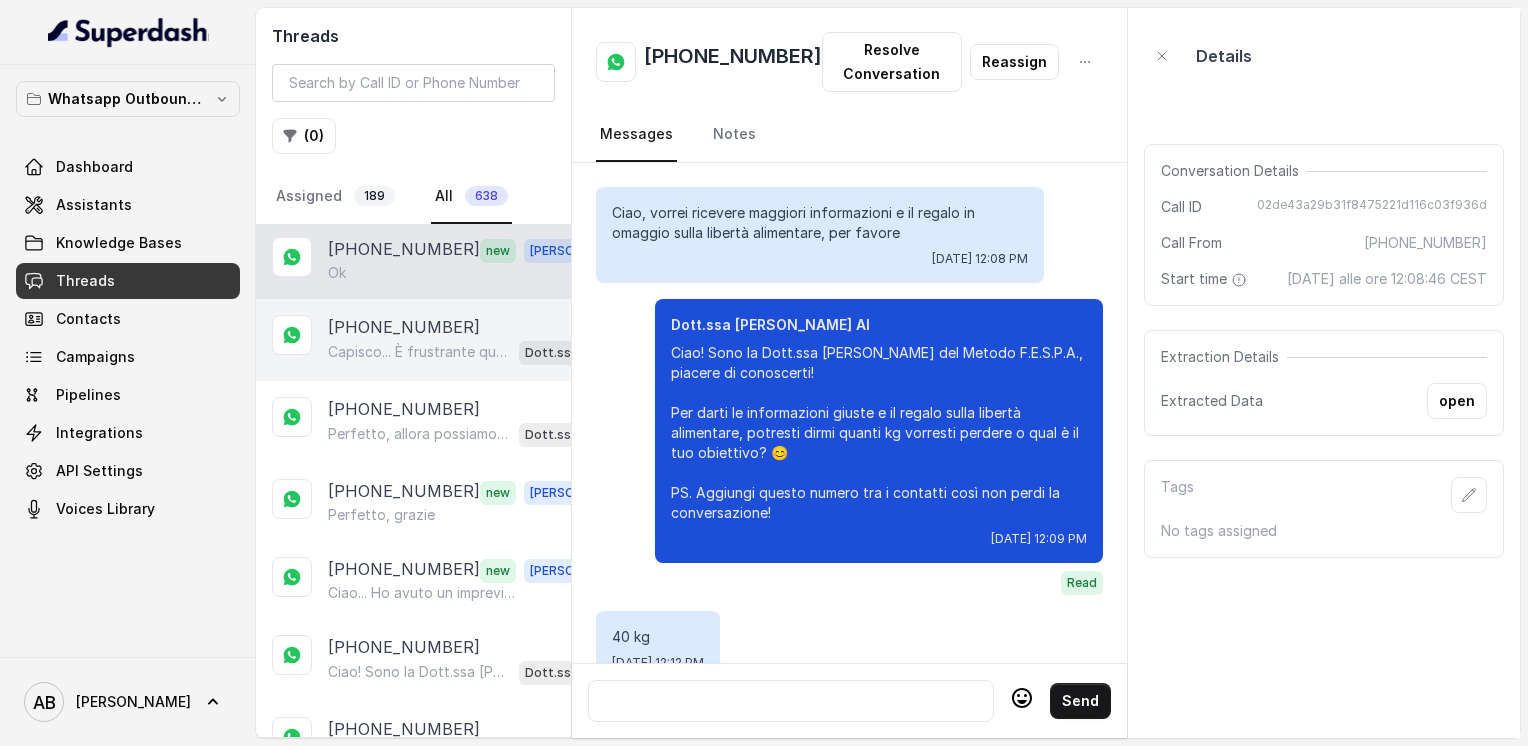 scroll, scrollTop: 2124, scrollLeft: 0, axis: vertical 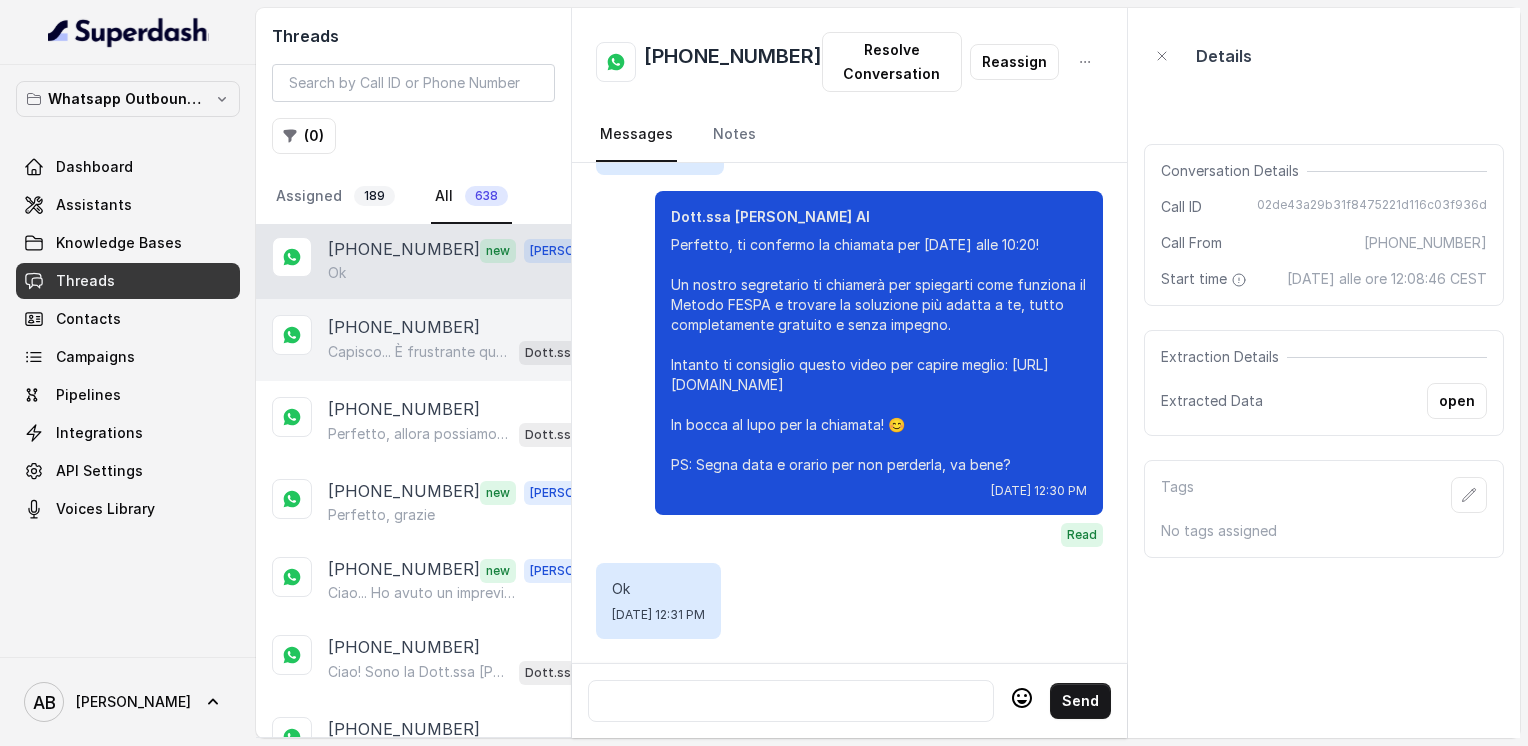 click on "[PHONE_NUMBER]" at bounding box center [404, 327] 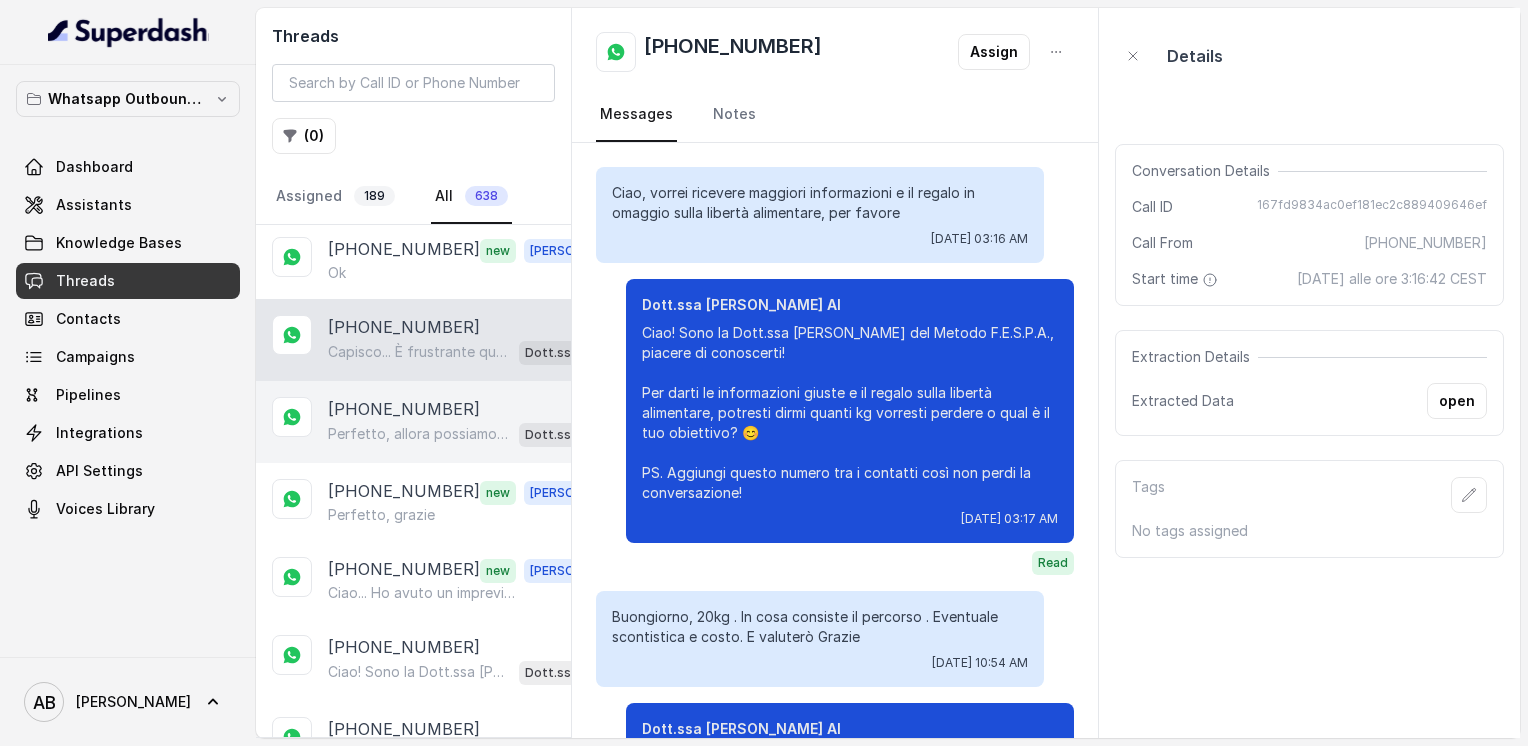 scroll, scrollTop: 648, scrollLeft: 0, axis: vertical 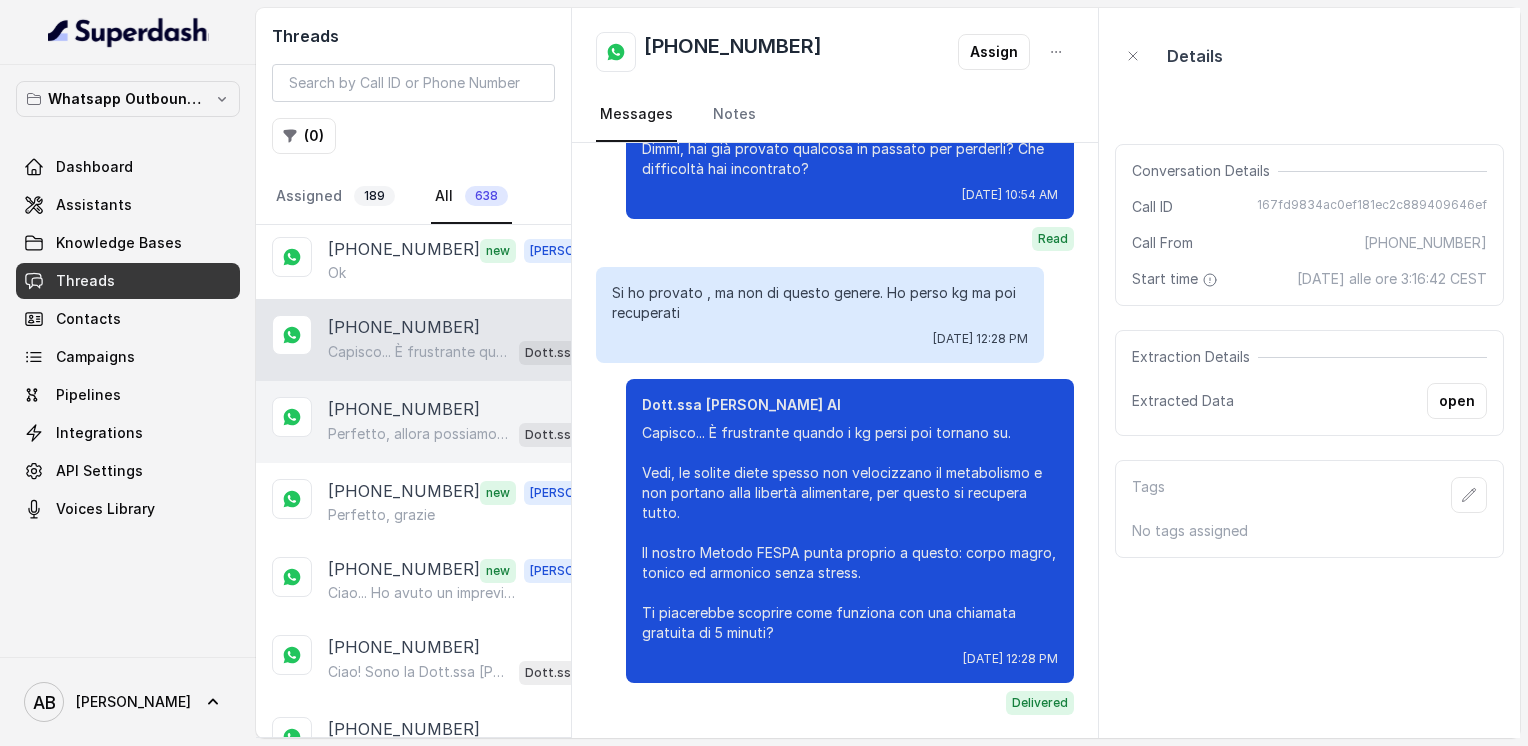 click on "[PHONE_NUMBER]" at bounding box center [404, 409] 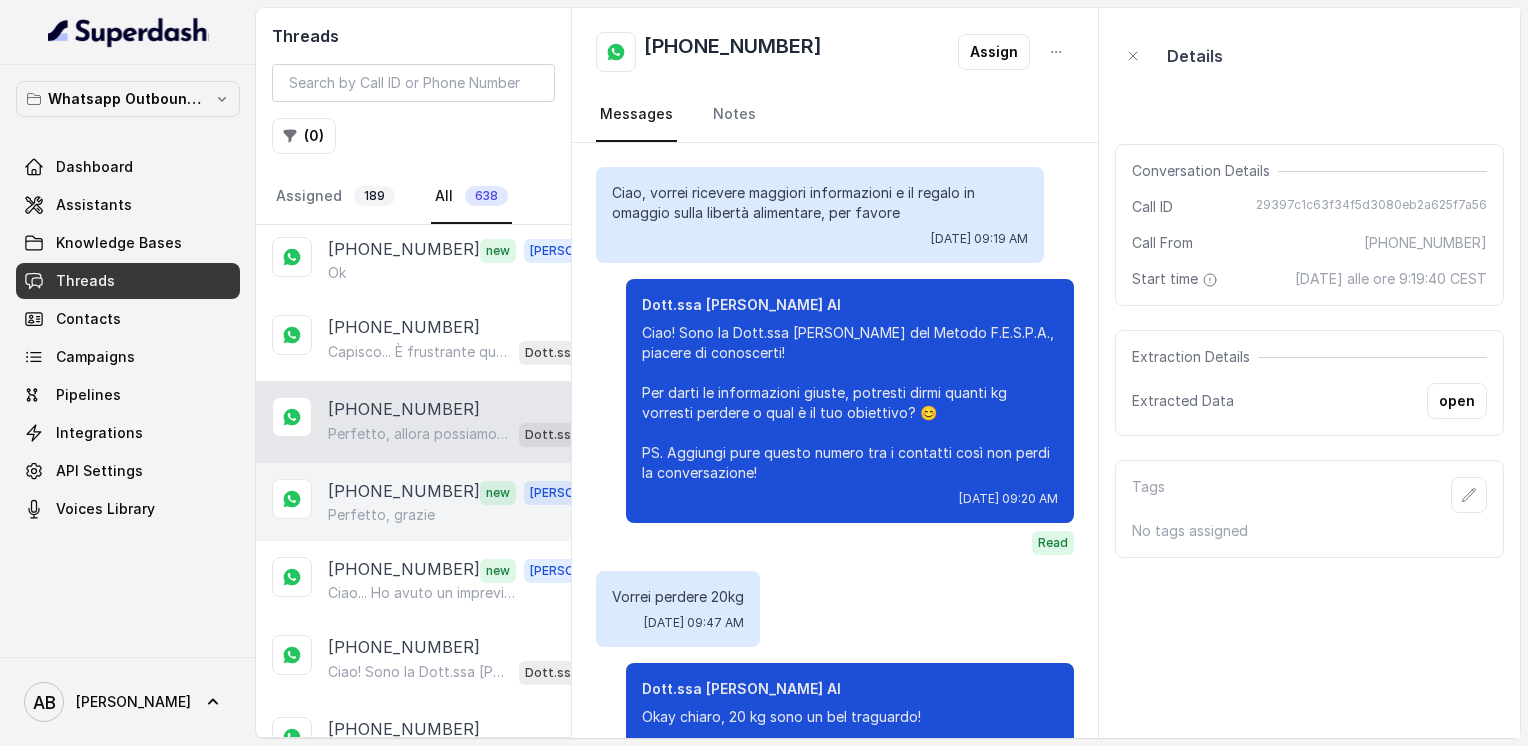 click on "Perfetto, grazie" at bounding box center (381, 515) 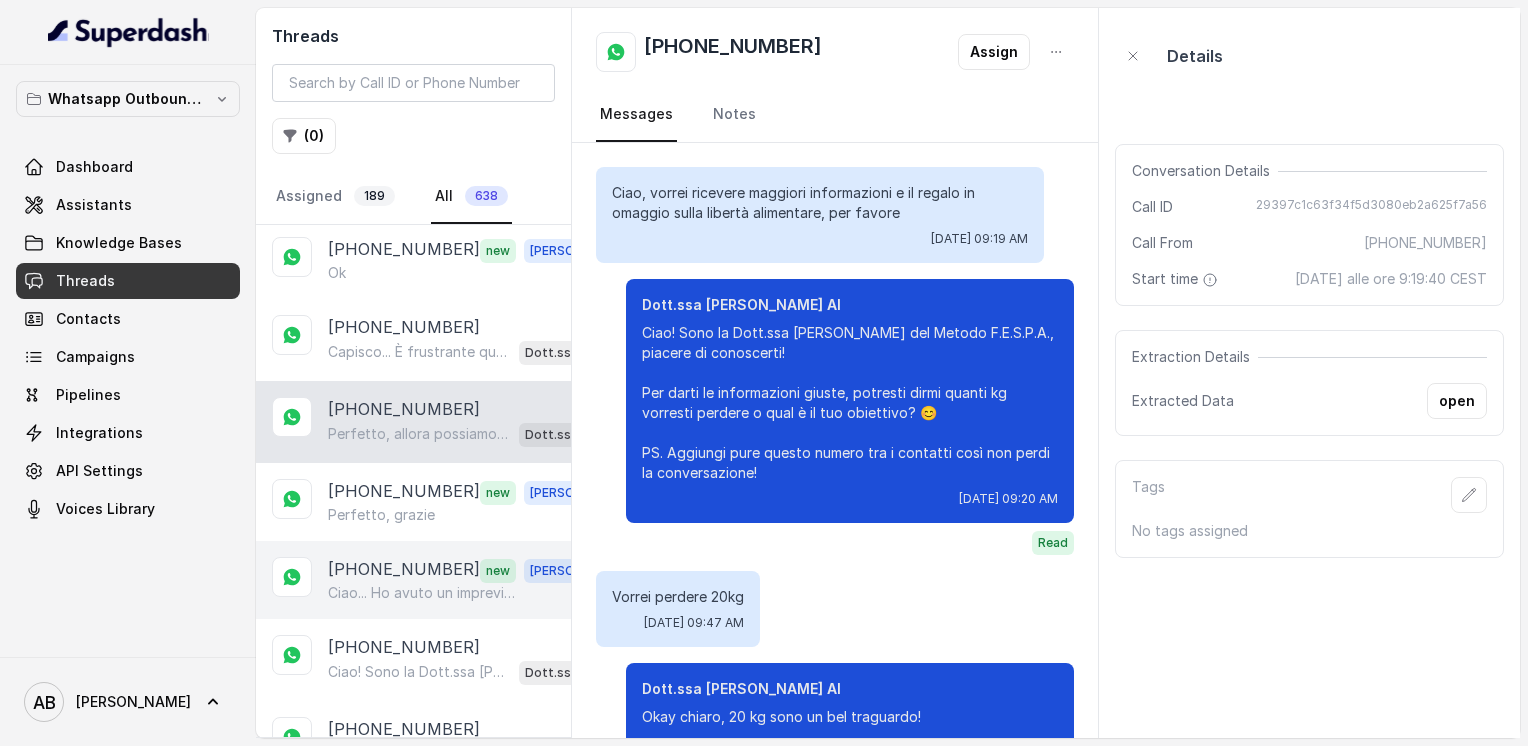 scroll, scrollTop: 0, scrollLeft: 0, axis: both 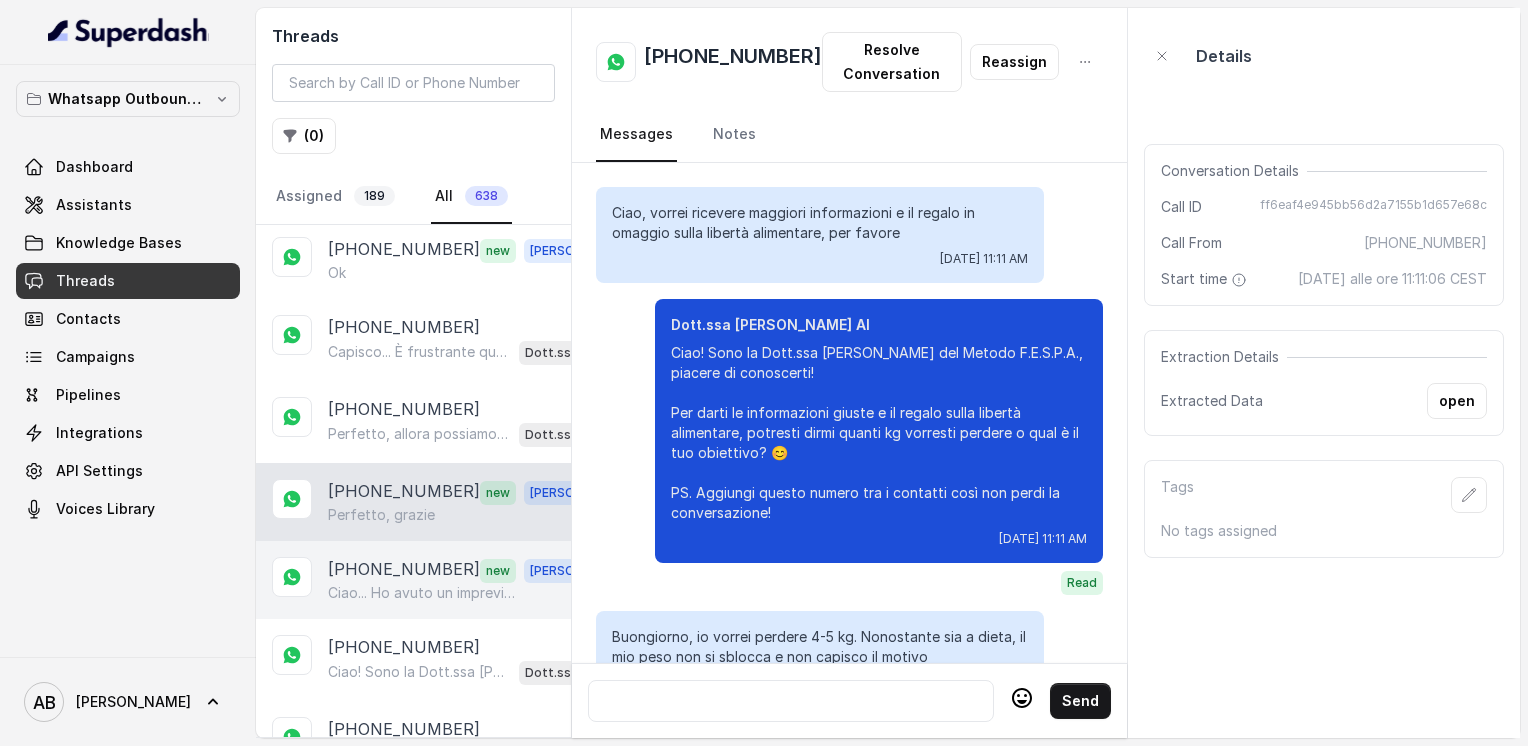 click on "Ciao... Ho avuto un imprevisto...
Non riesco ora...
Possiamo [DATE] mattina?" at bounding box center (424, 593) 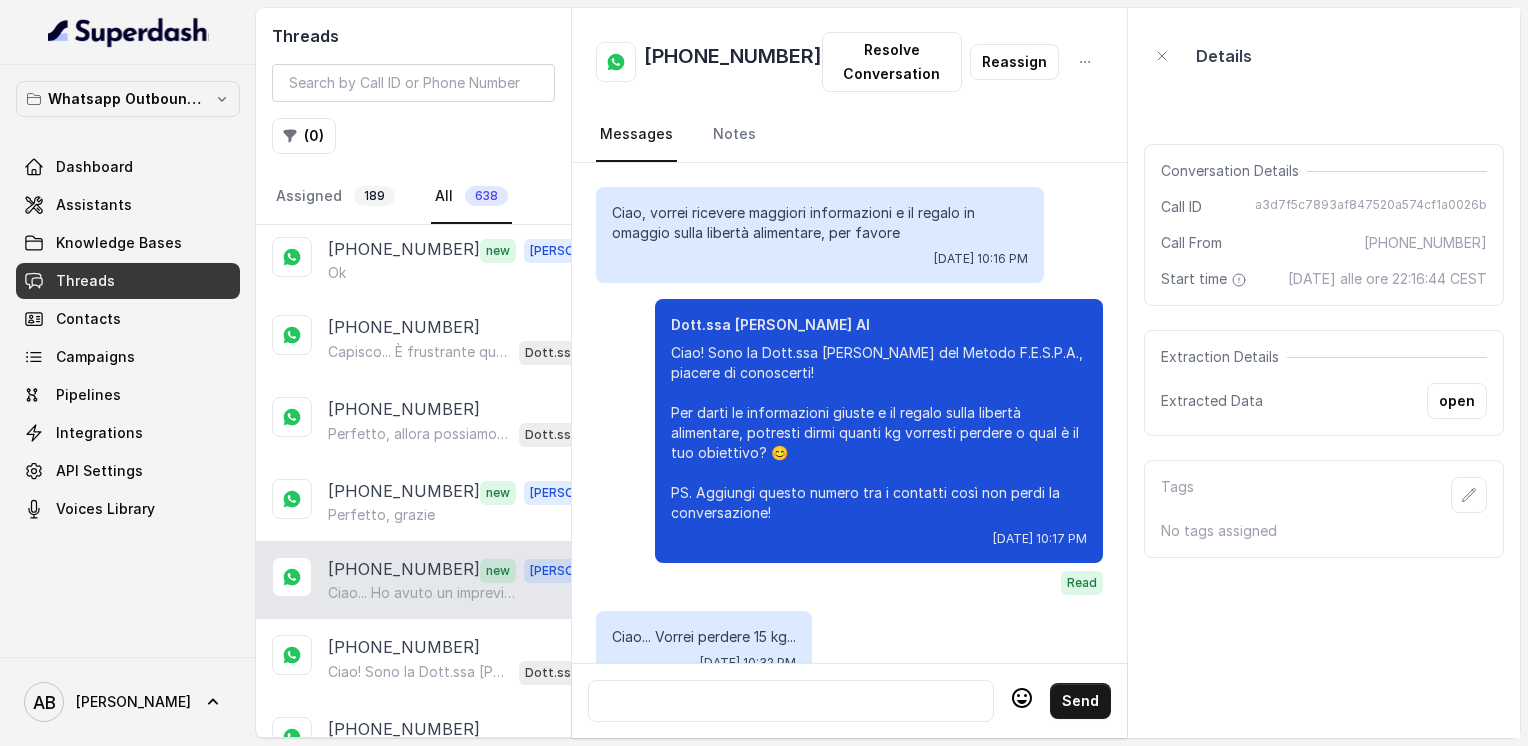 scroll, scrollTop: 1516, scrollLeft: 0, axis: vertical 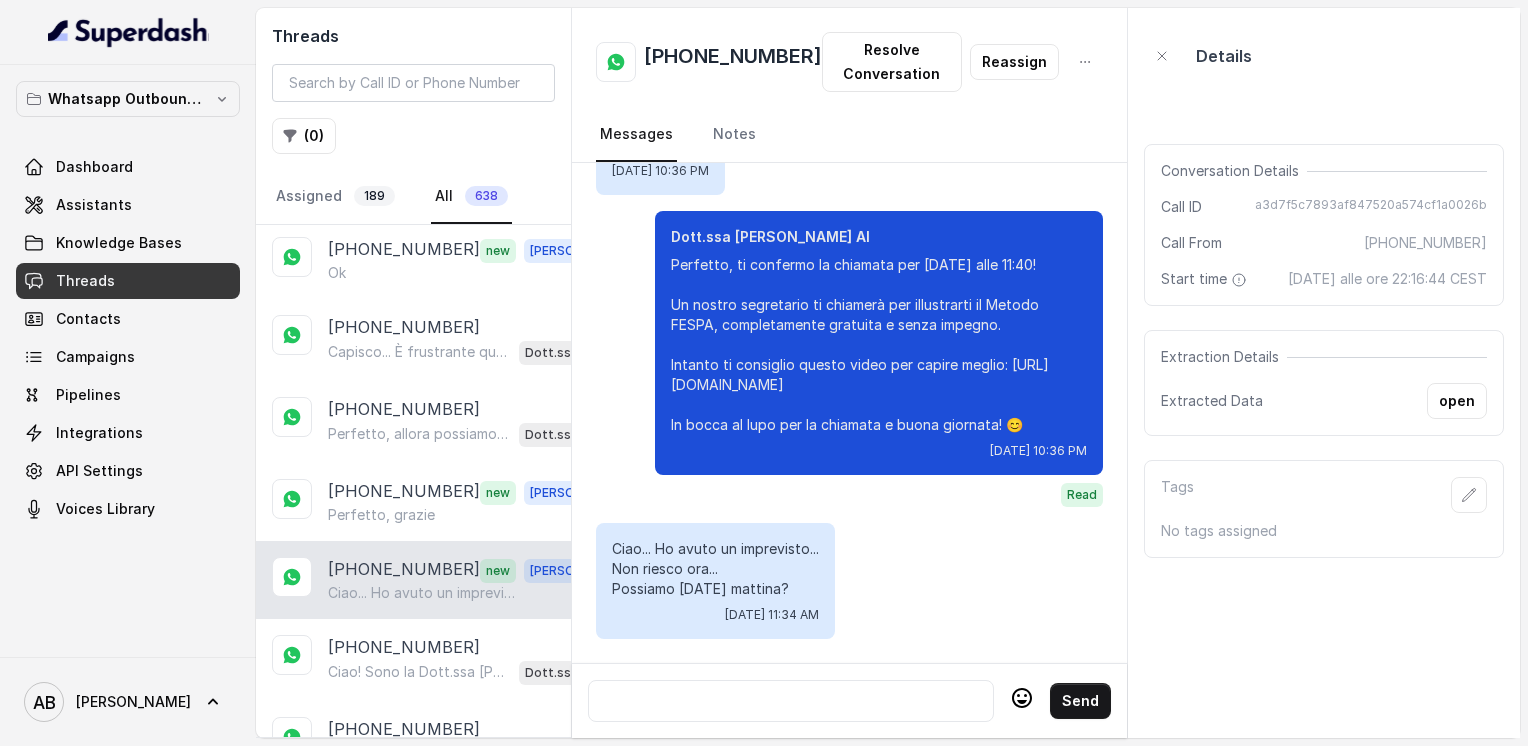 click at bounding box center (791, 701) 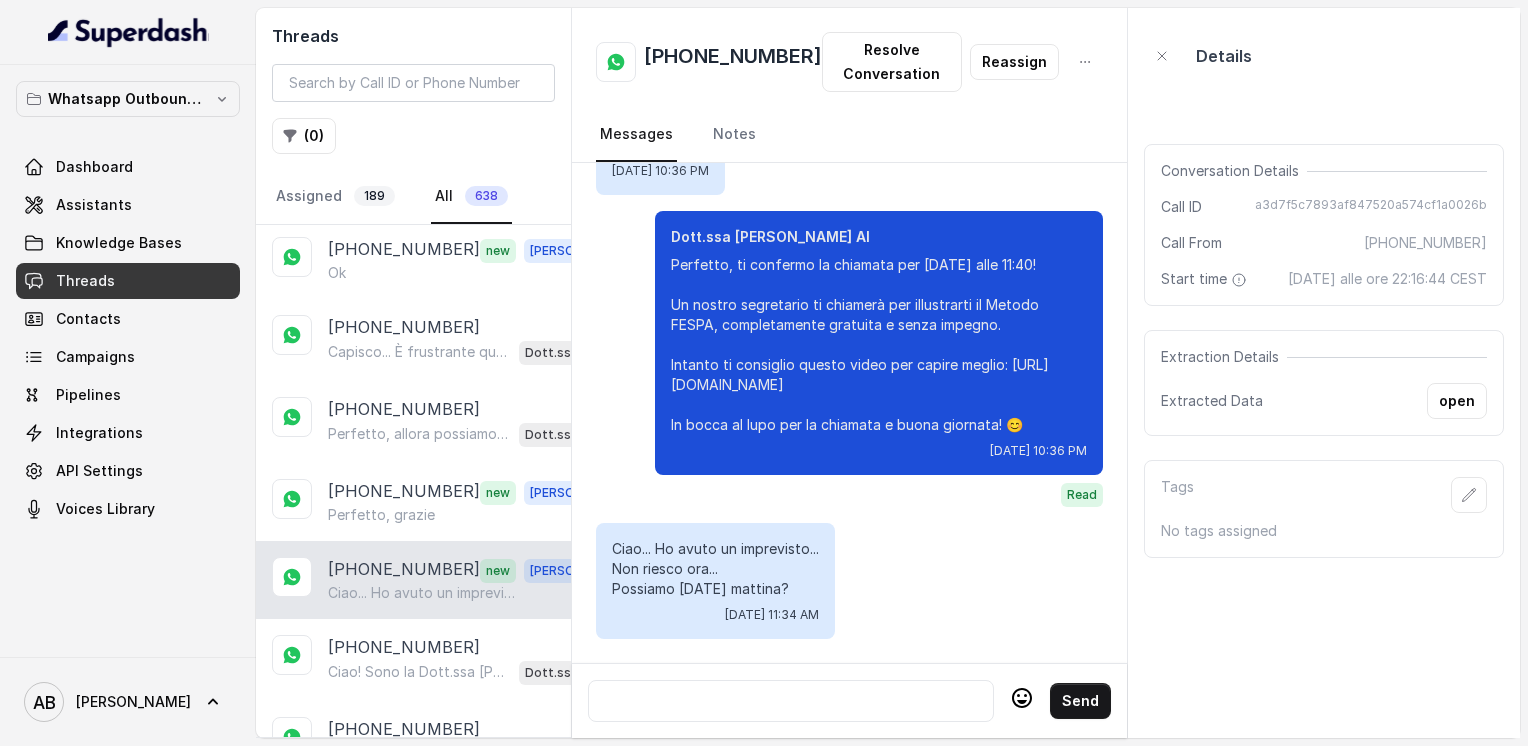type 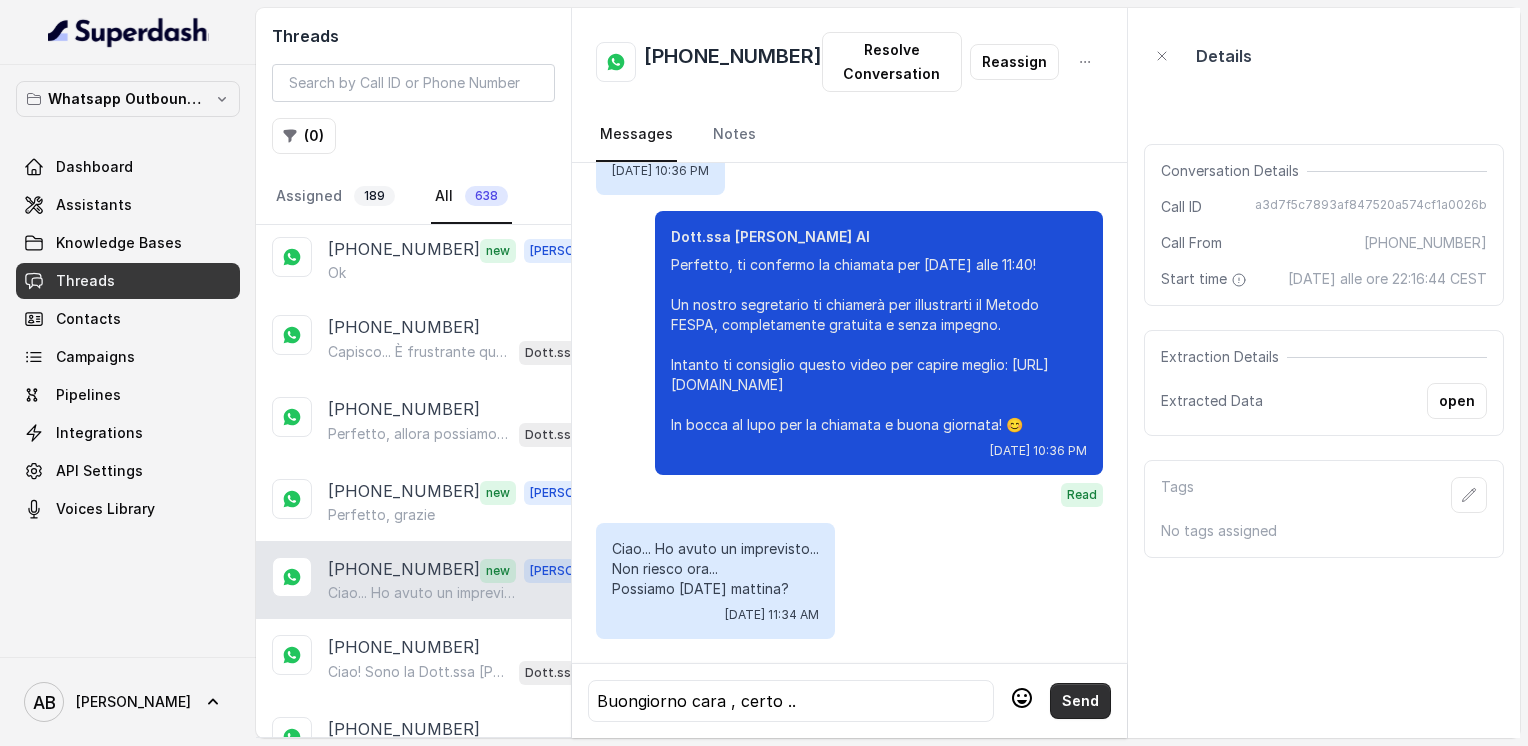 click on "Send" at bounding box center [1080, 701] 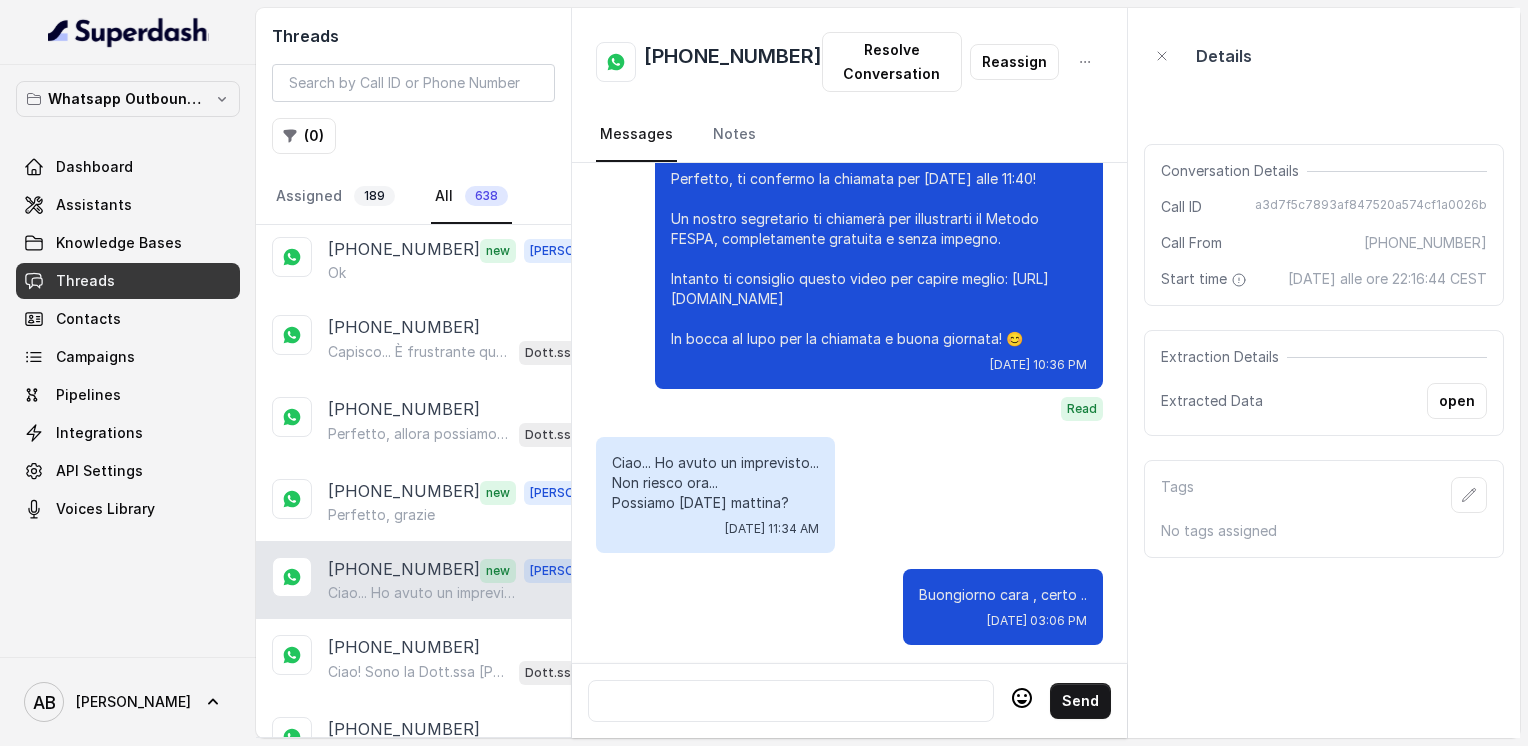 scroll, scrollTop: 1608, scrollLeft: 0, axis: vertical 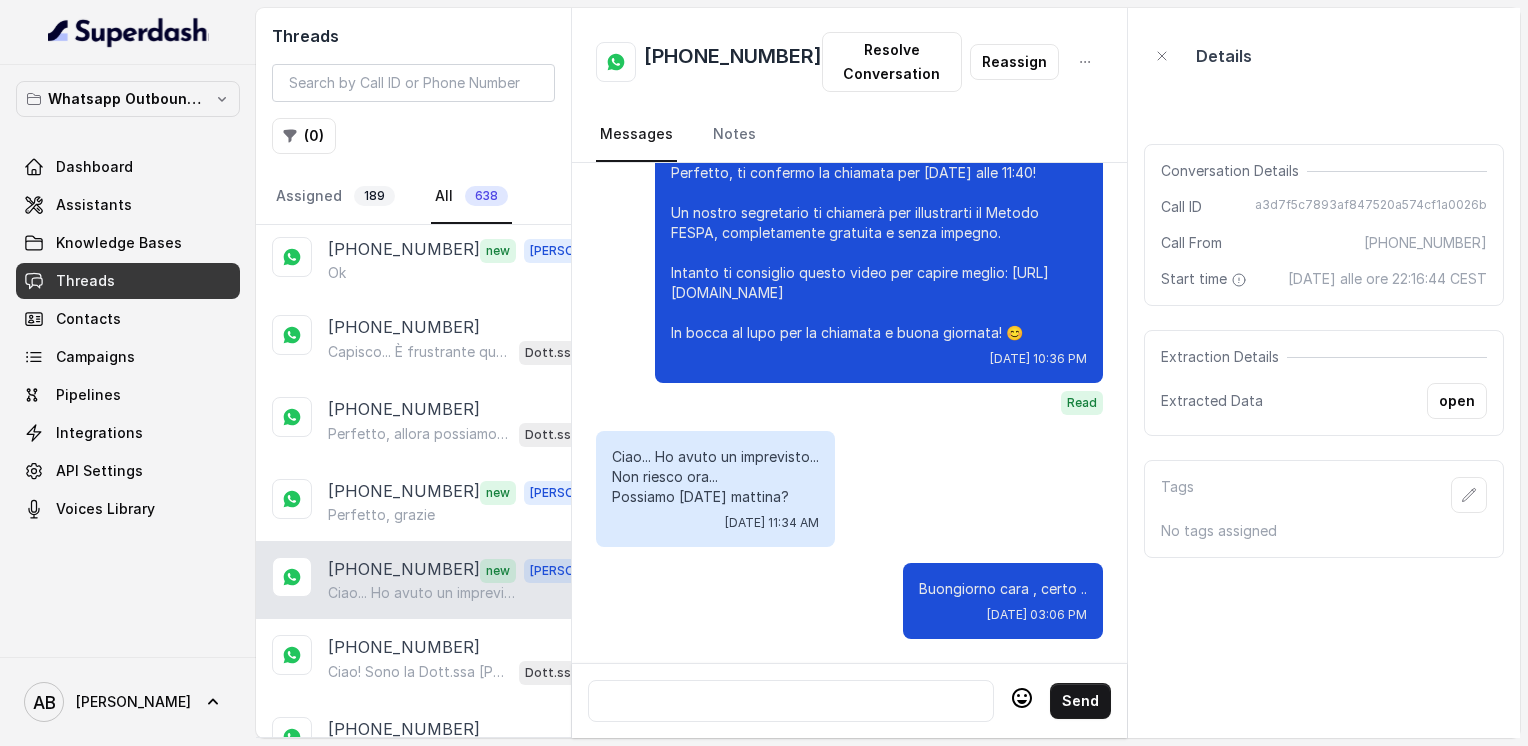 click at bounding box center [791, 701] 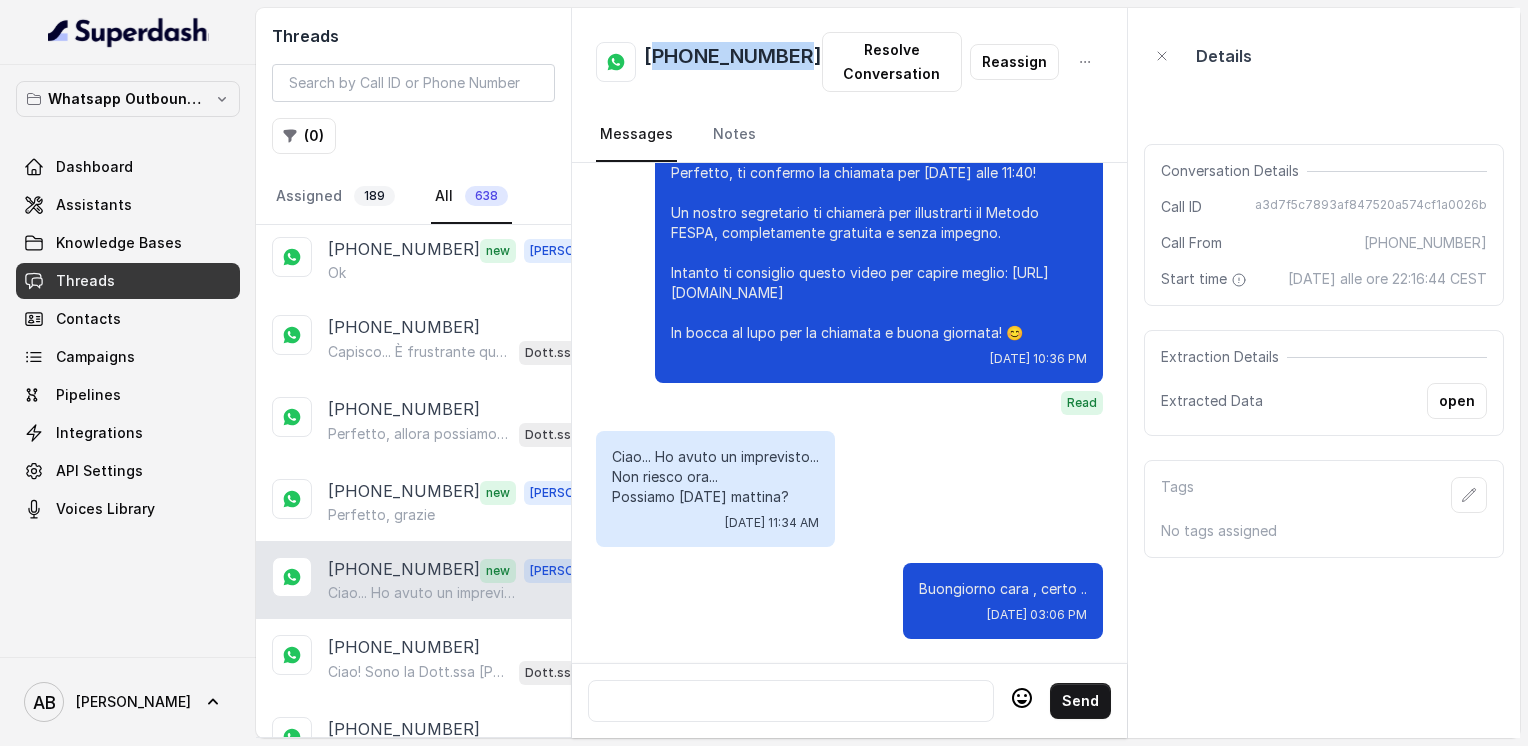 click on "[PHONE_NUMBER]" at bounding box center [733, 62] 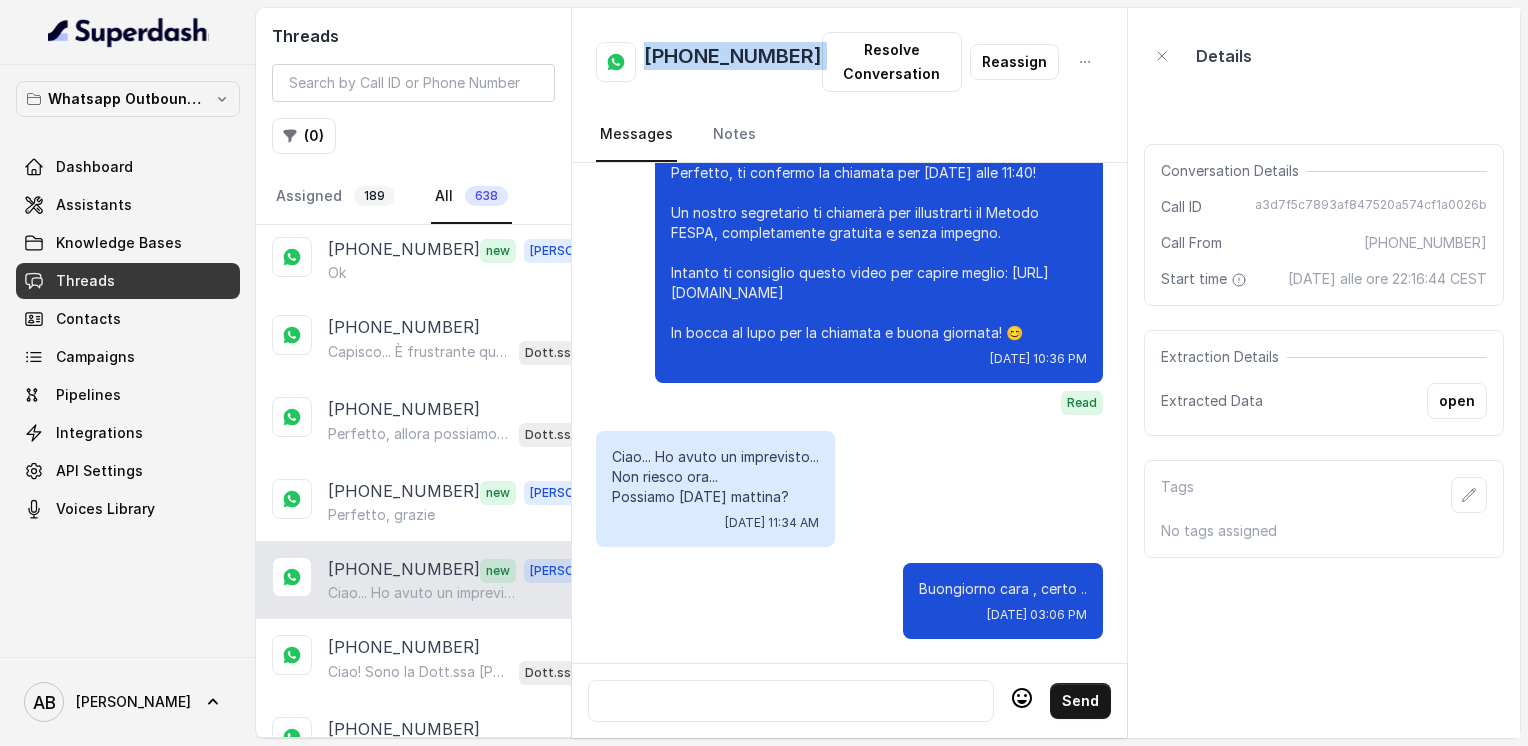 click on "[PHONE_NUMBER]" at bounding box center (733, 62) 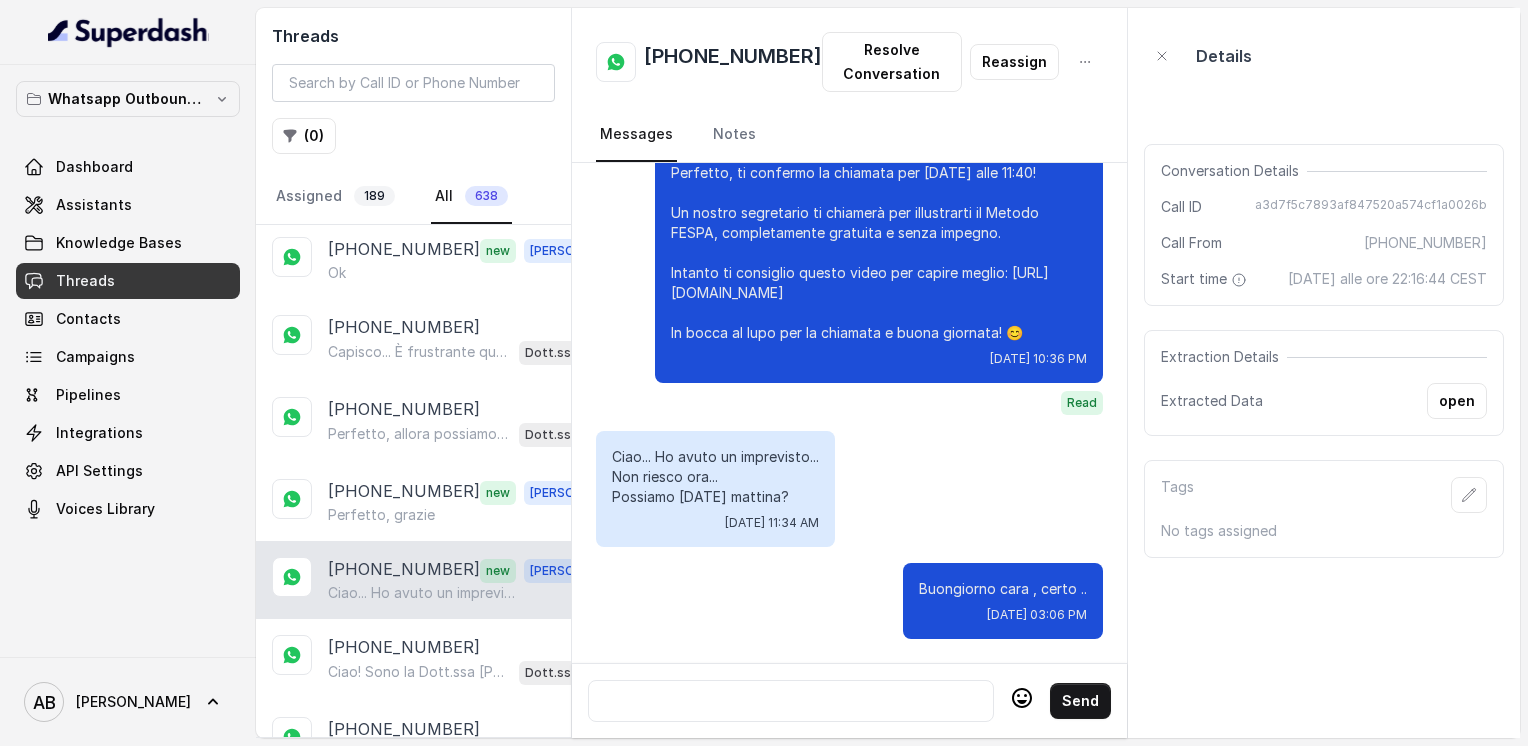 click on "Ciao... Ho avuto un imprevisto...
Non riesco ora...
Possiamo [DATE] mattina?" at bounding box center [715, 477] 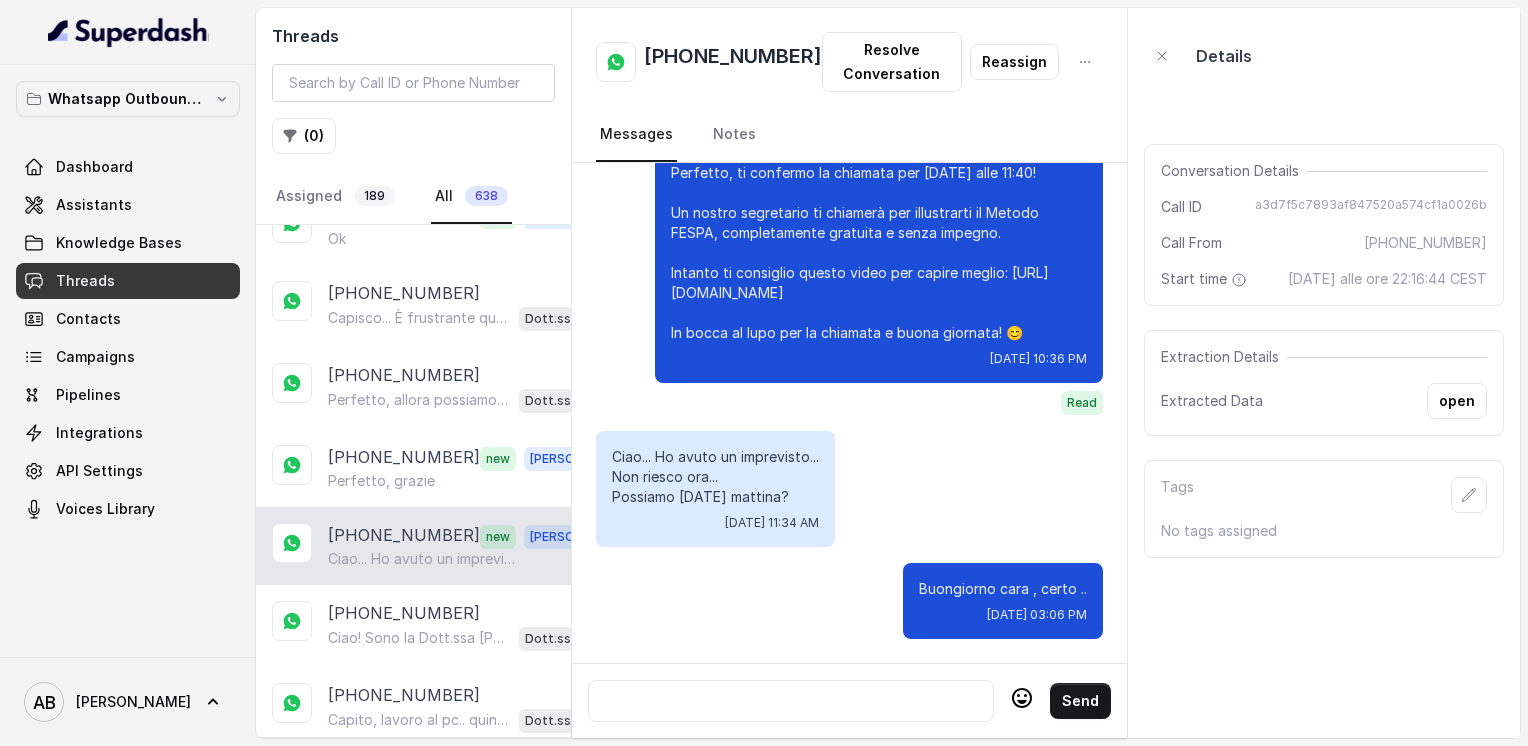 scroll, scrollTop: 2000, scrollLeft: 0, axis: vertical 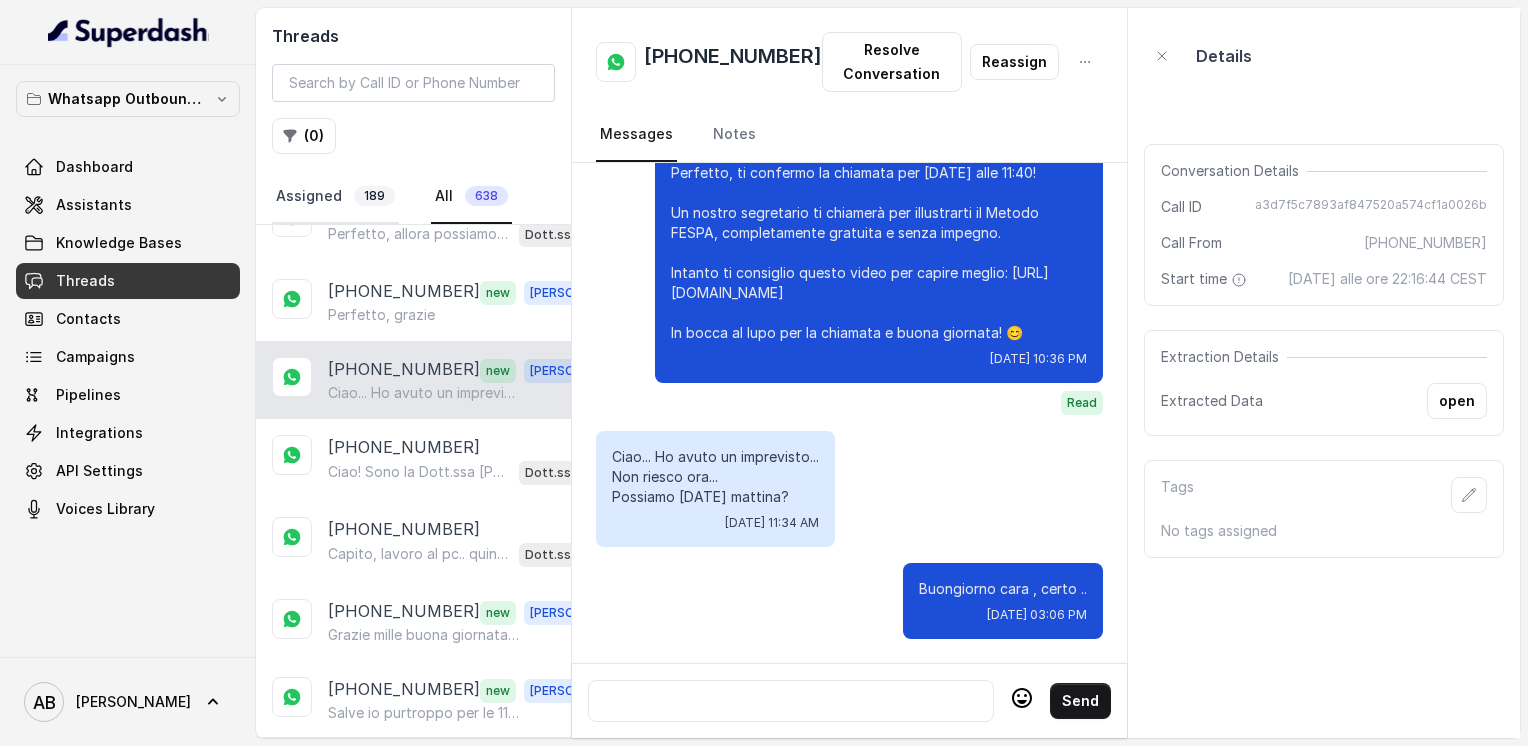 click on "Assigned 189" at bounding box center (335, 197) 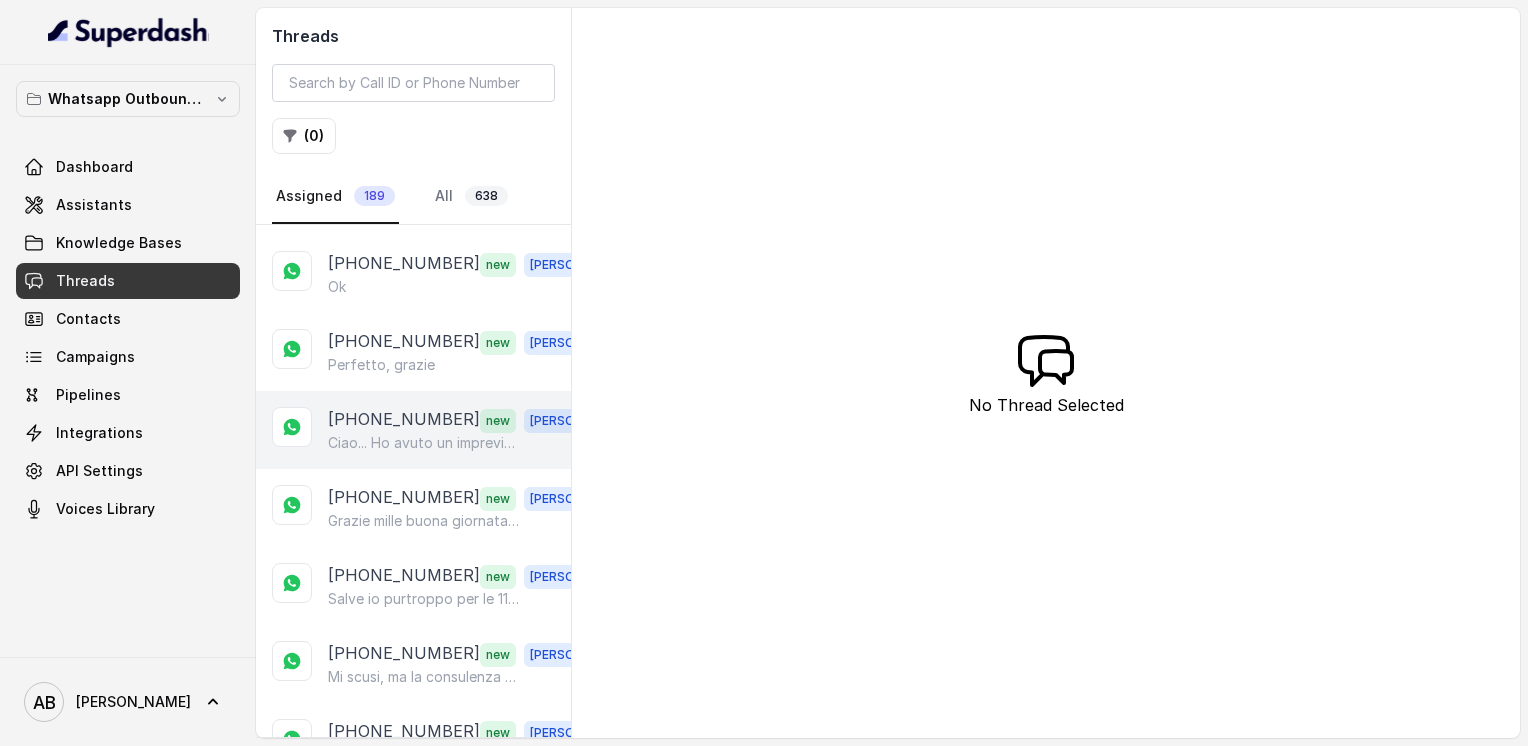 scroll, scrollTop: 0, scrollLeft: 0, axis: both 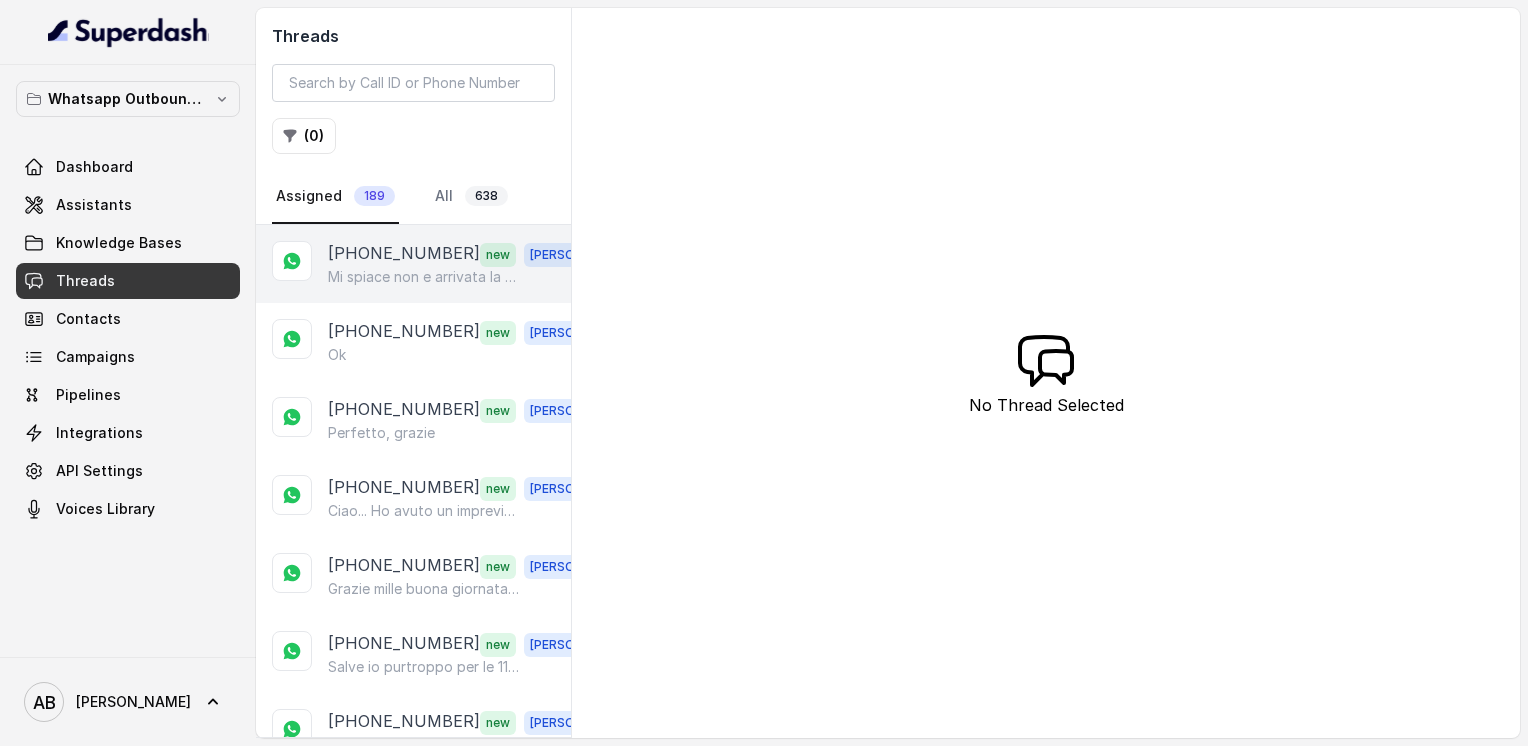 click on "Mi spiace non e arrivata la chiamata alle h13,10 ora devo uscire mi spiace buongiorno" at bounding box center [424, 277] 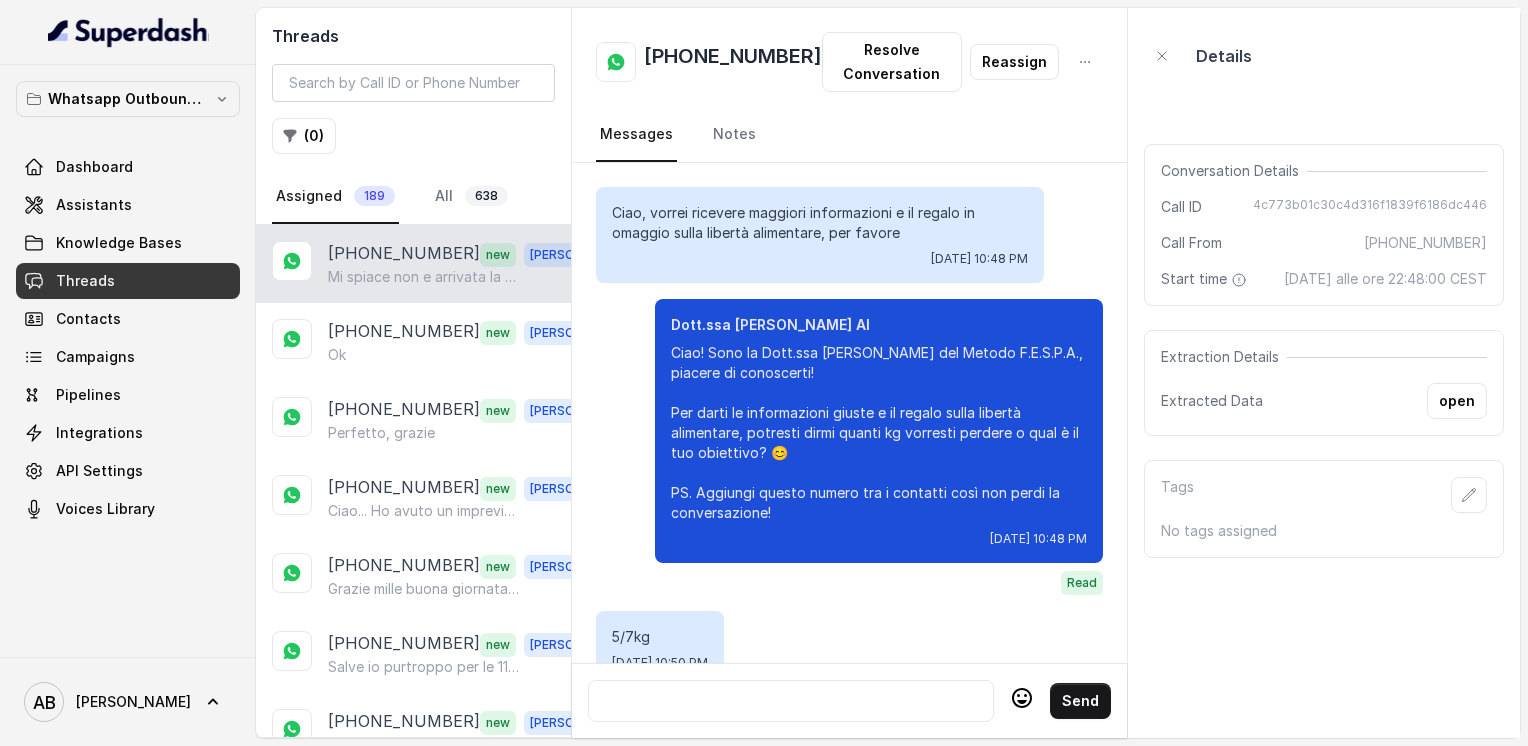 scroll, scrollTop: 2964, scrollLeft: 0, axis: vertical 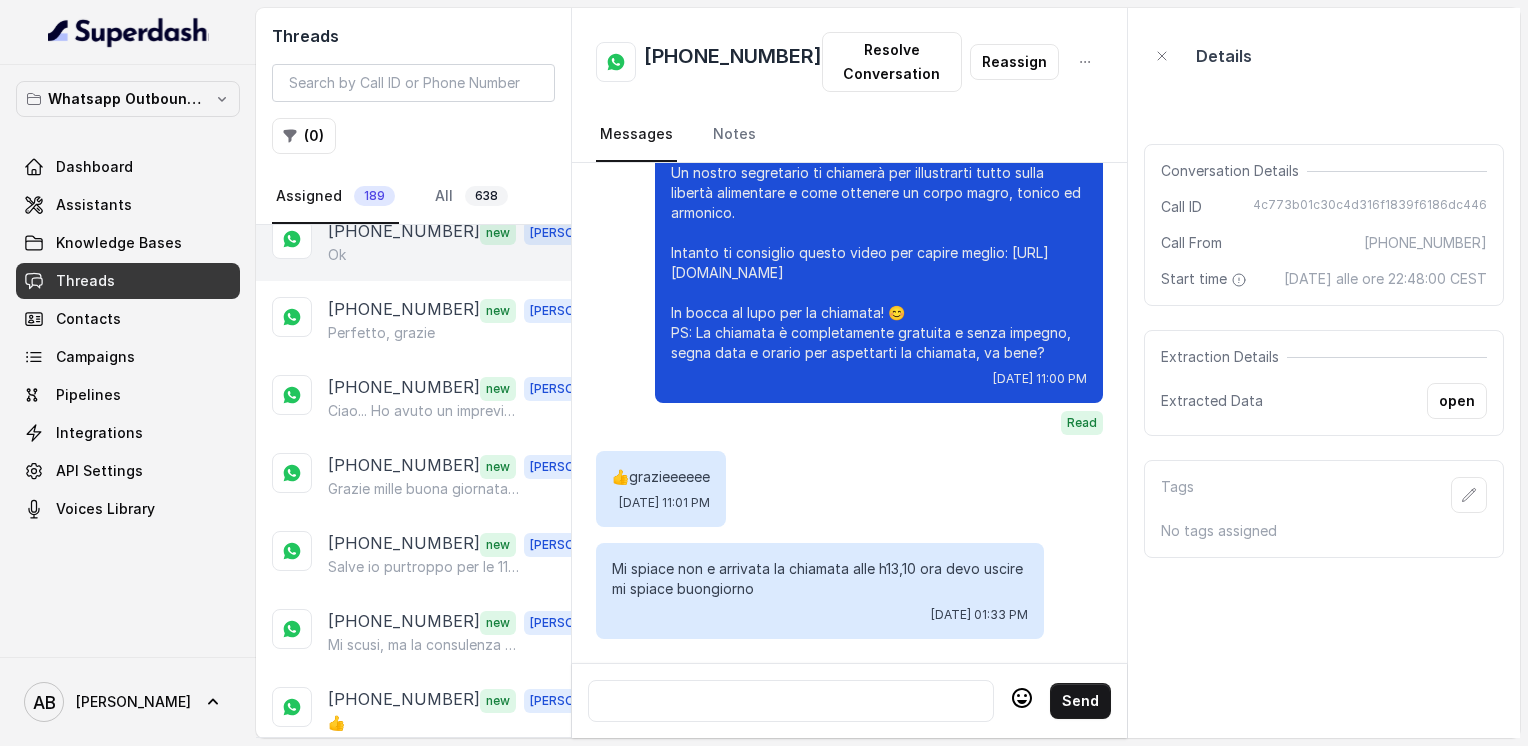 click on "[PHONE_NUMBER]" at bounding box center (404, 232) 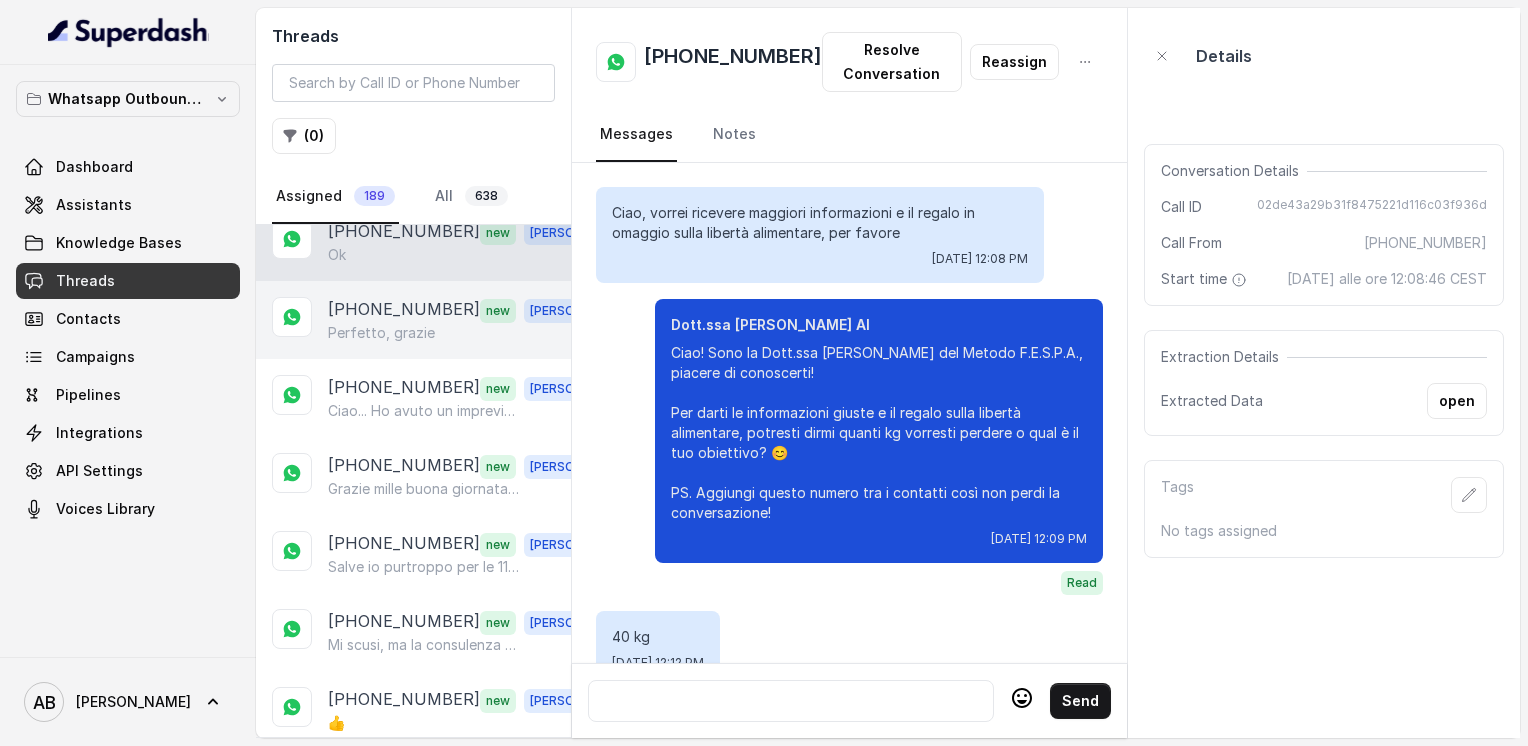 scroll, scrollTop: 2124, scrollLeft: 0, axis: vertical 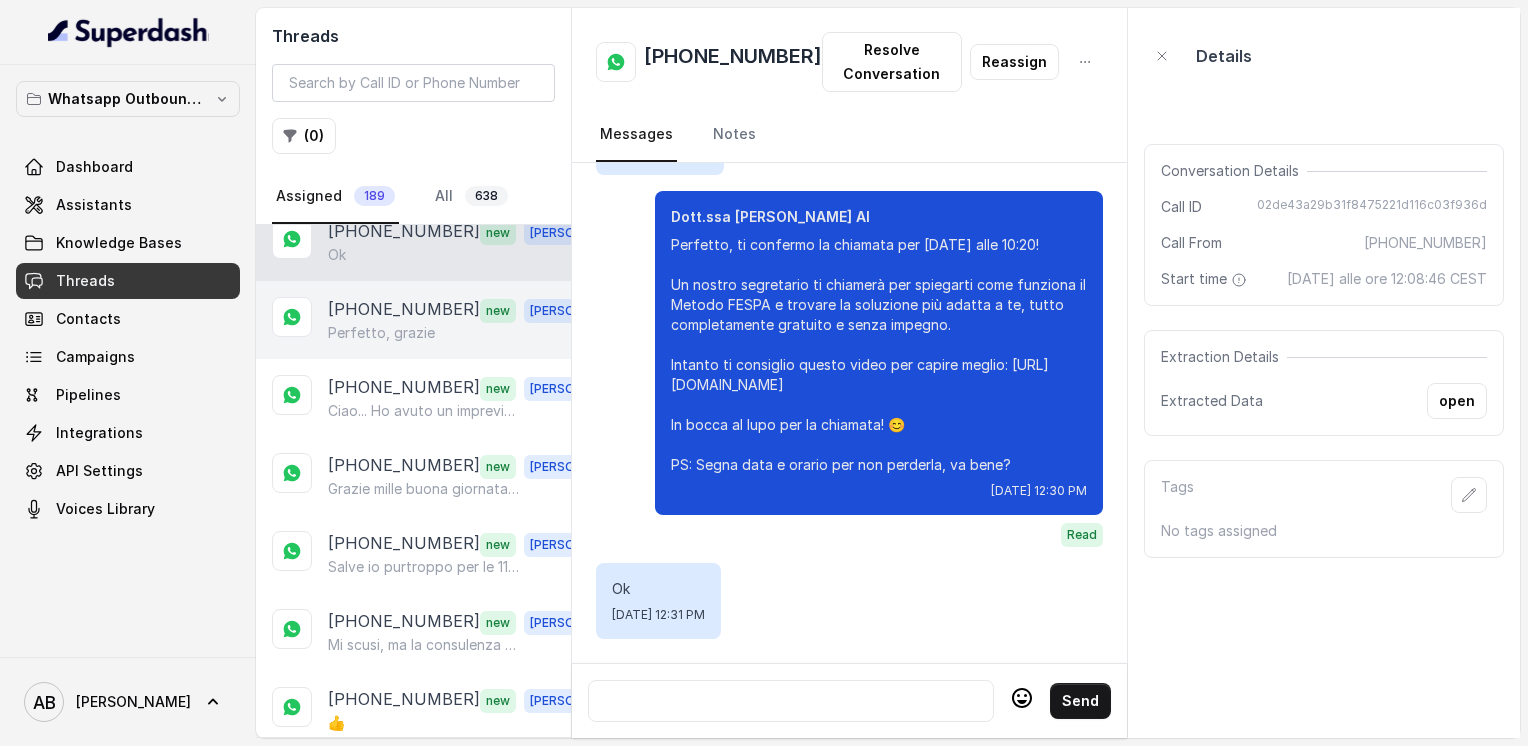 click on "Perfetto, grazie" at bounding box center (381, 333) 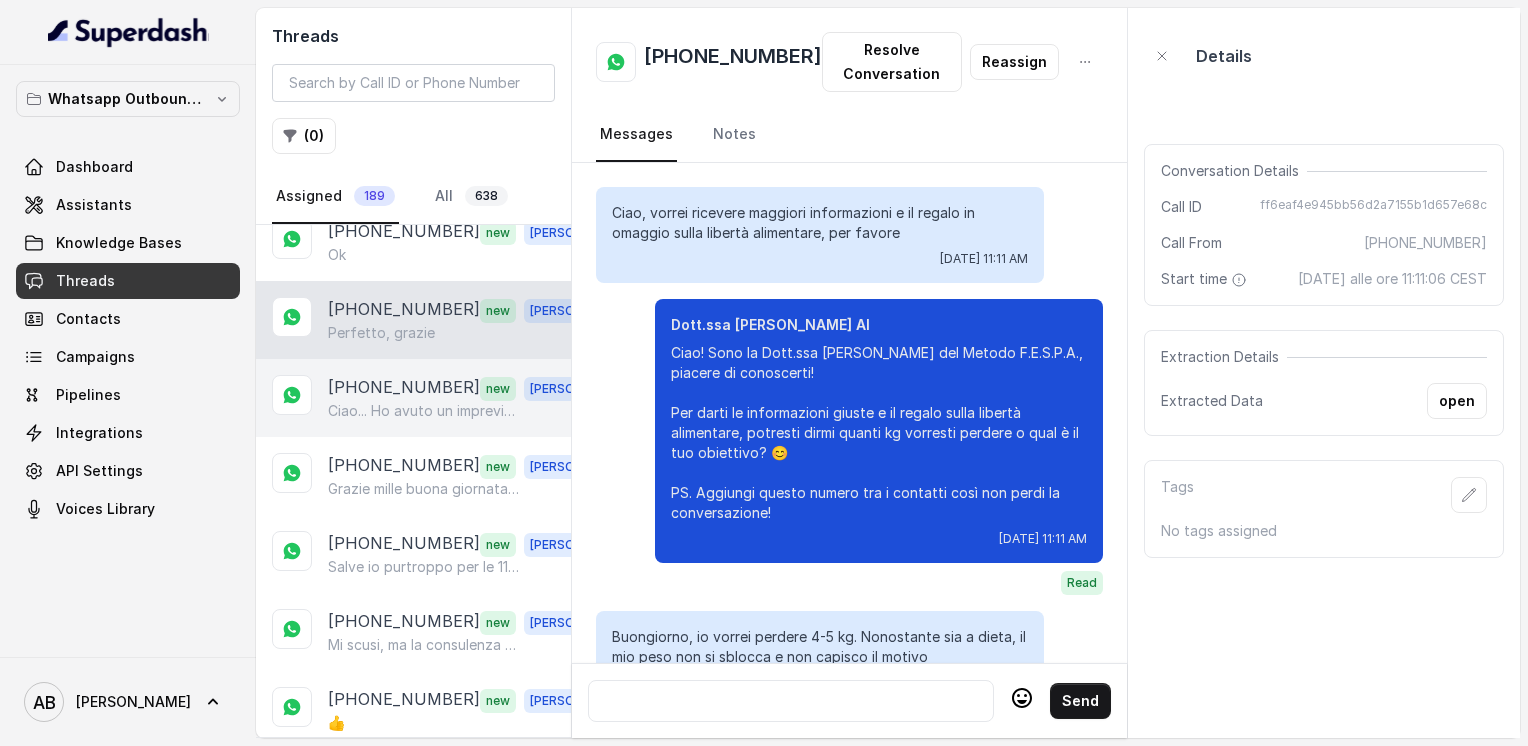 scroll, scrollTop: 2384, scrollLeft: 0, axis: vertical 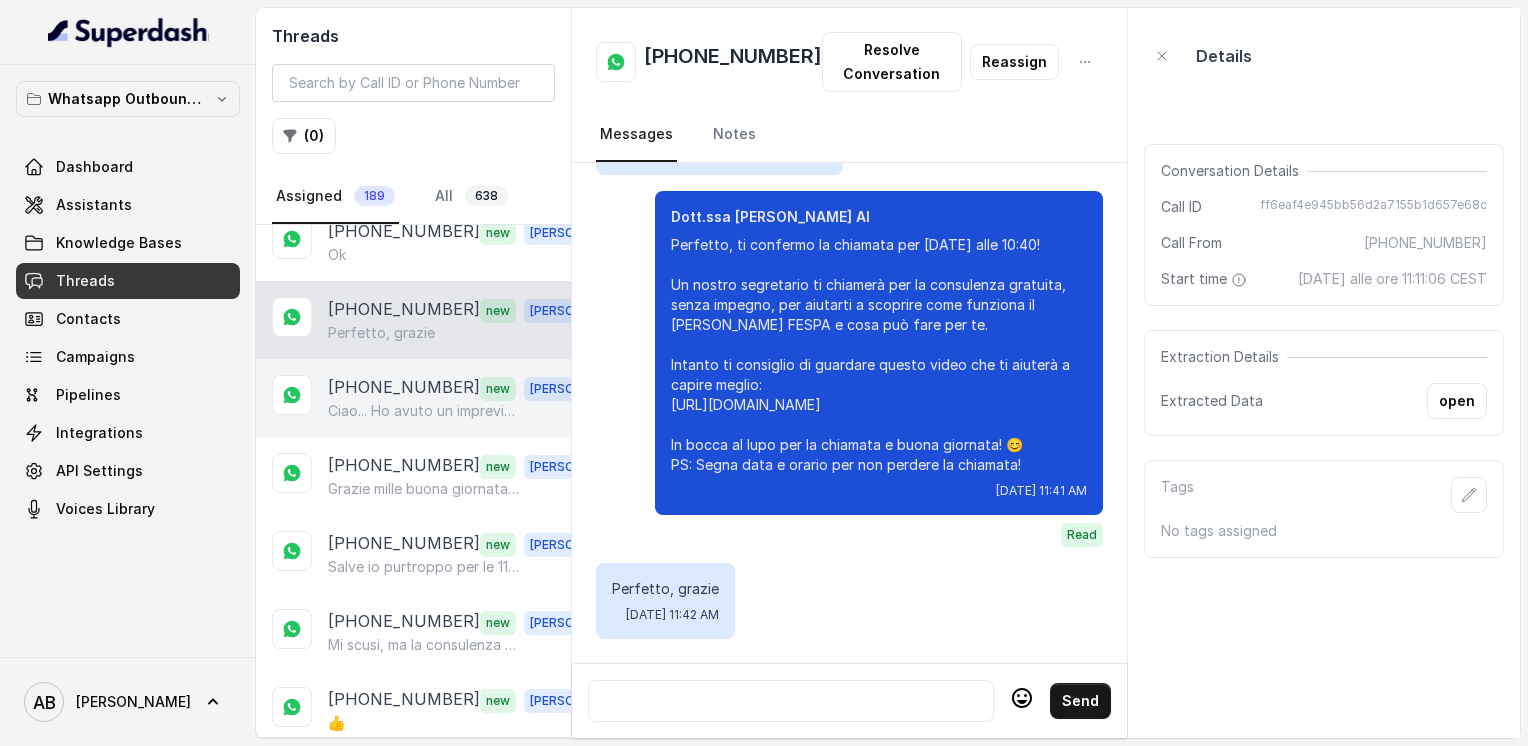 click on "Ciao... Ho avuto un imprevisto...
Non riesco ora...
Possiamo [DATE] mattina?" at bounding box center (424, 411) 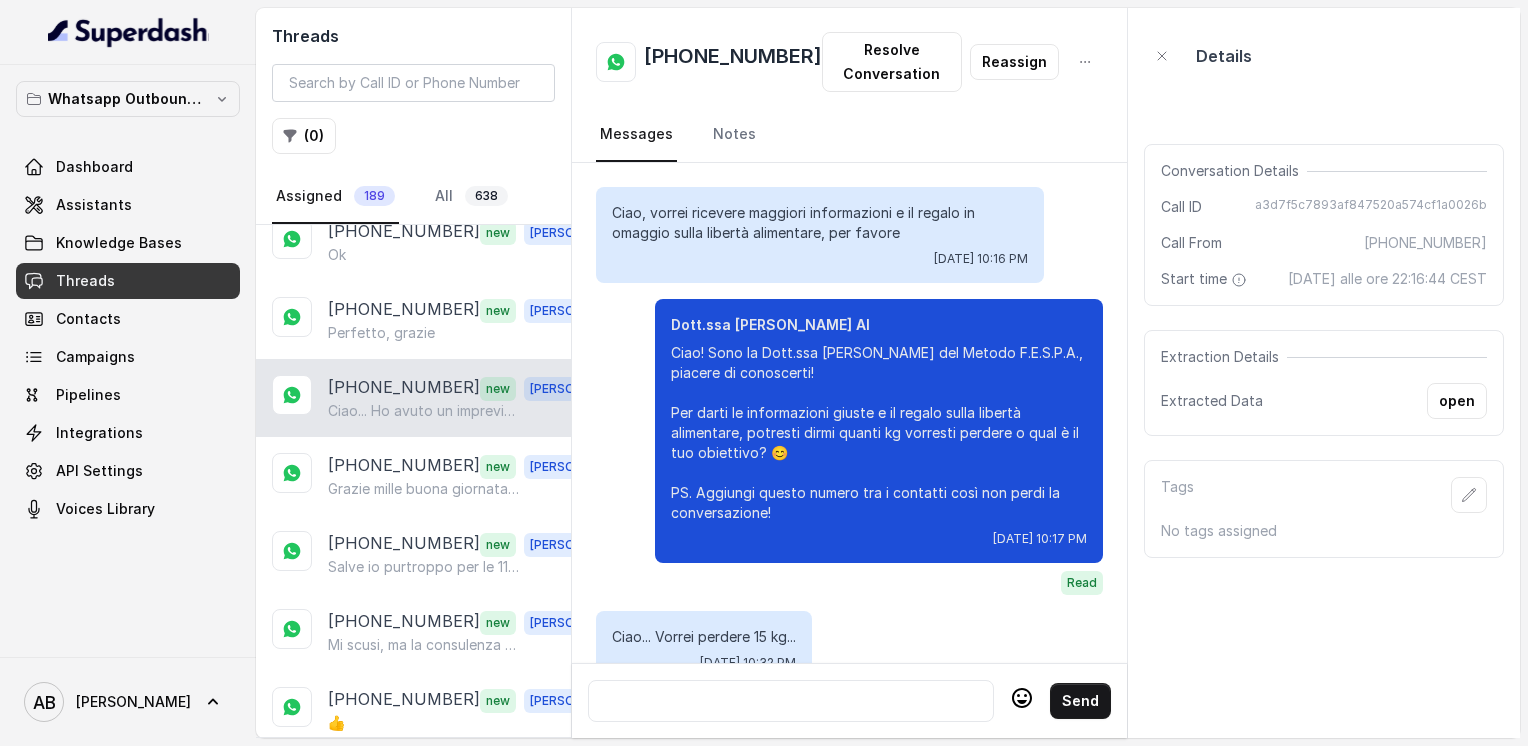 scroll, scrollTop: 1516, scrollLeft: 0, axis: vertical 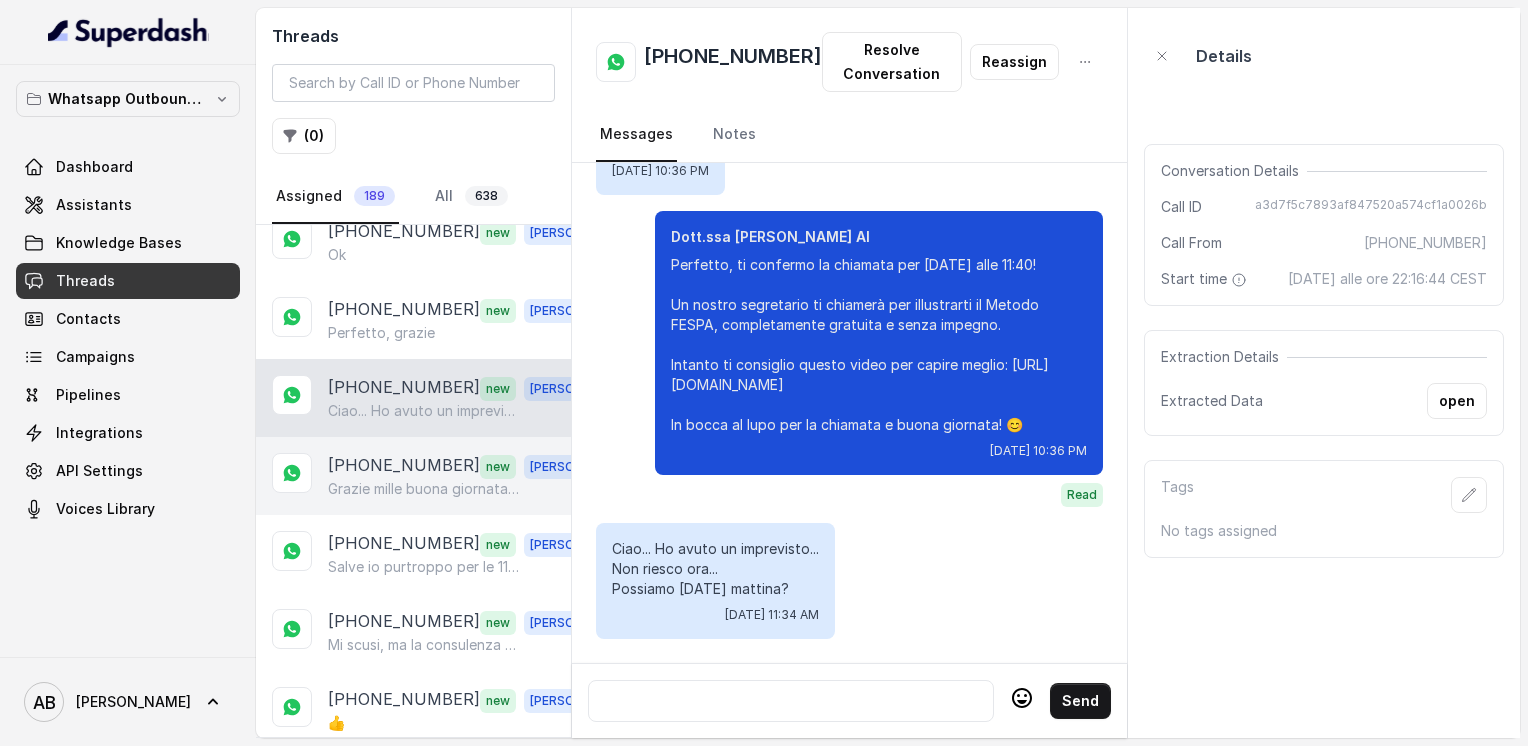 click on "[PHONE_NUMBER]" at bounding box center [404, 466] 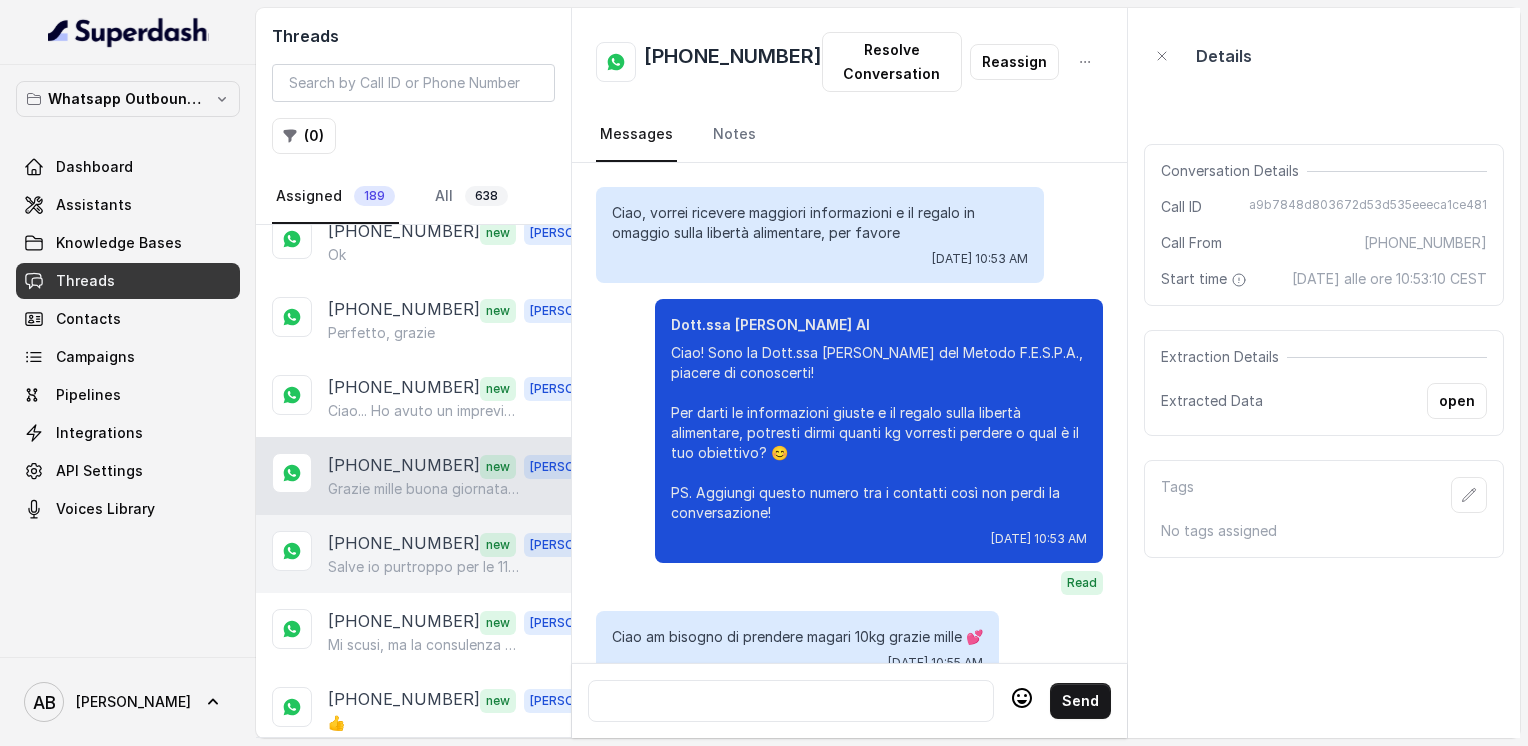 scroll, scrollTop: 1880, scrollLeft: 0, axis: vertical 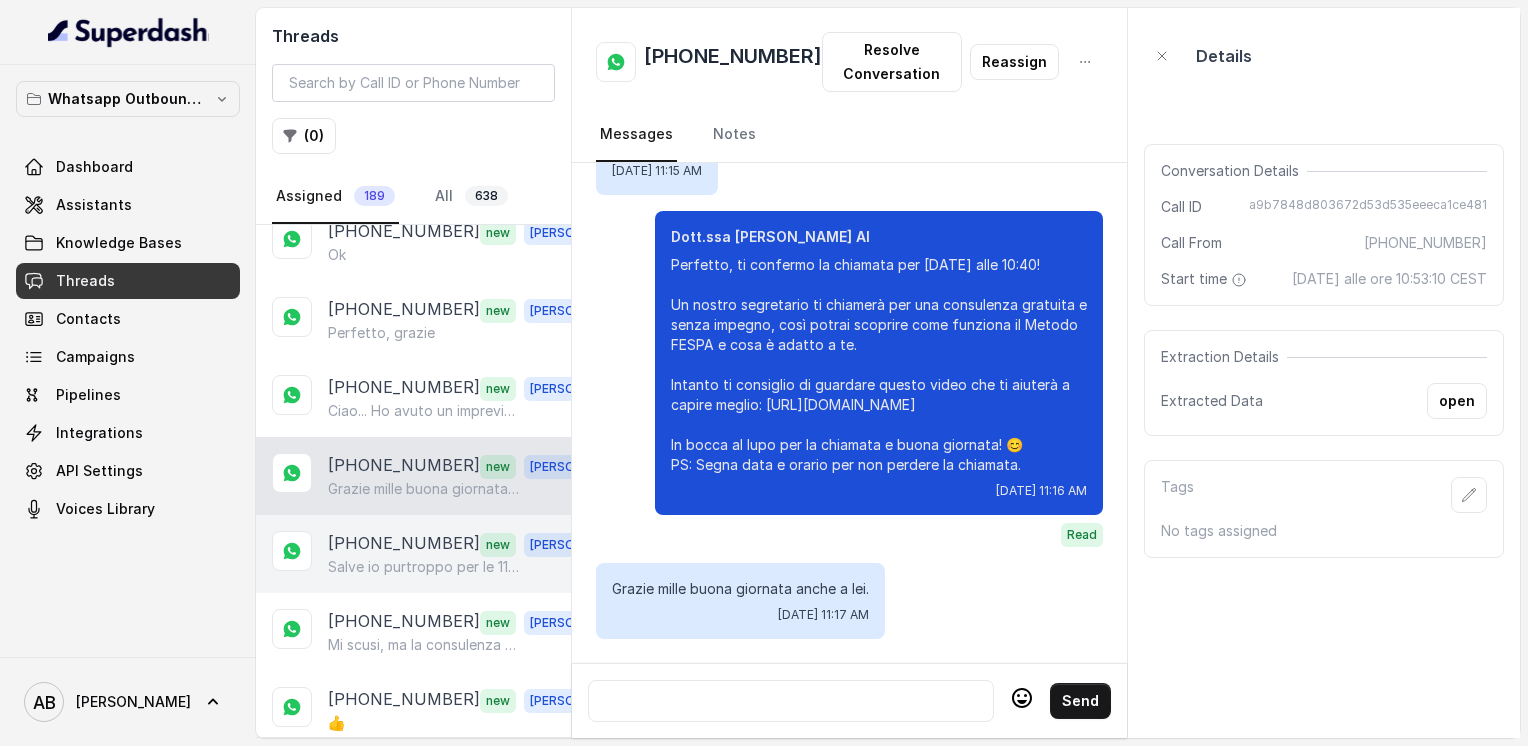 click on "Salve io purtroppo per le 11,20 non riesco, hai qualche altra disponibilità 🙏🏼🙏🏼🙏🏼" at bounding box center (424, 567) 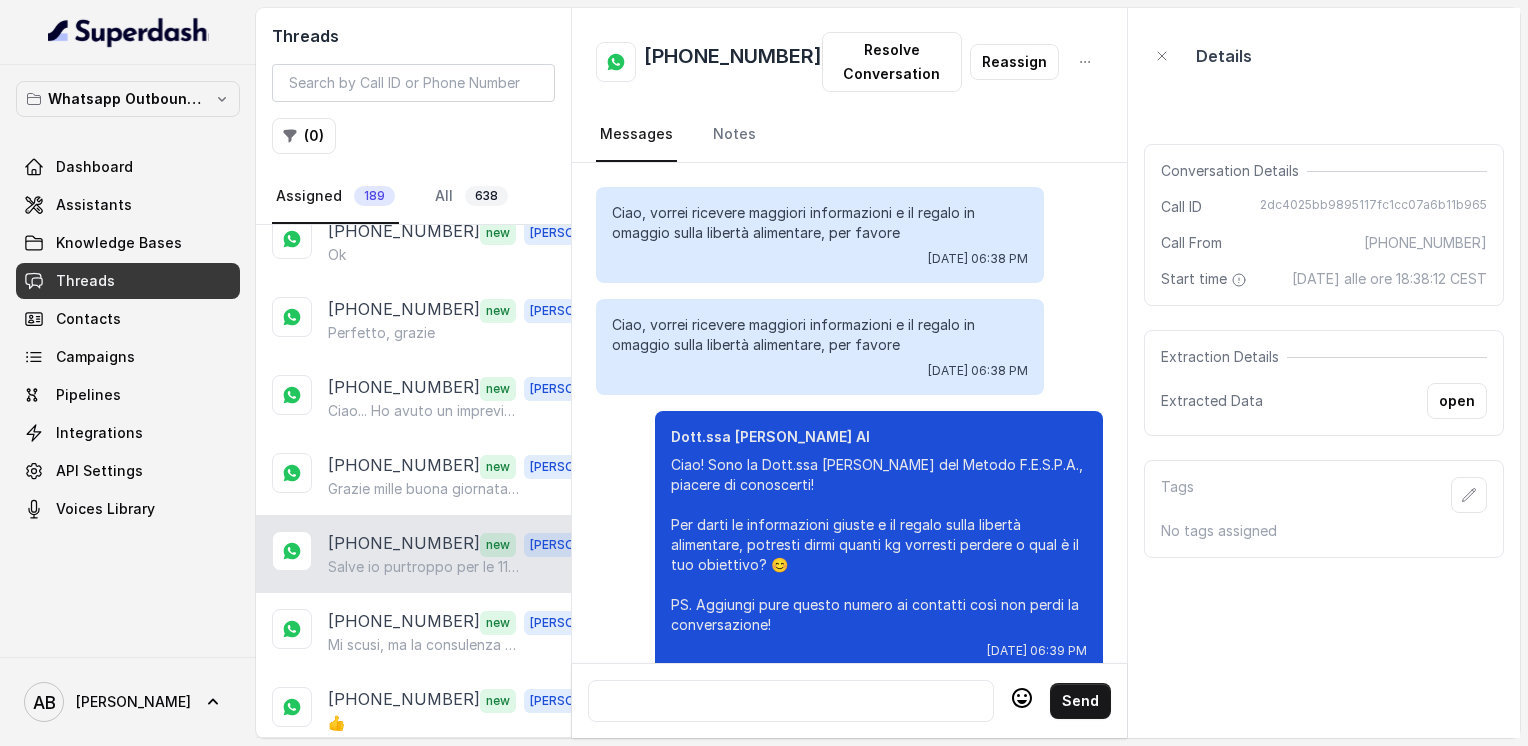 scroll, scrollTop: 3392, scrollLeft: 0, axis: vertical 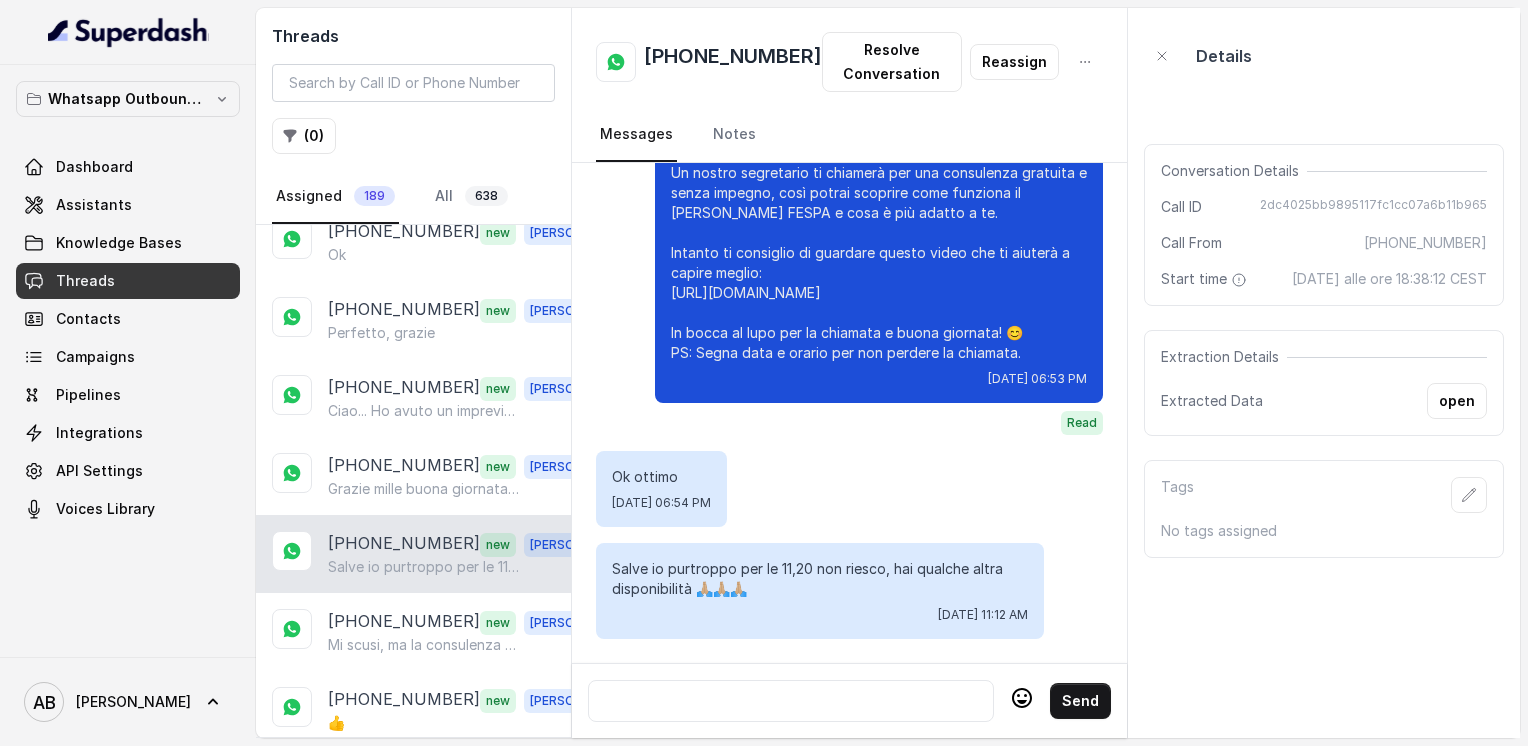 click at bounding box center [791, 701] 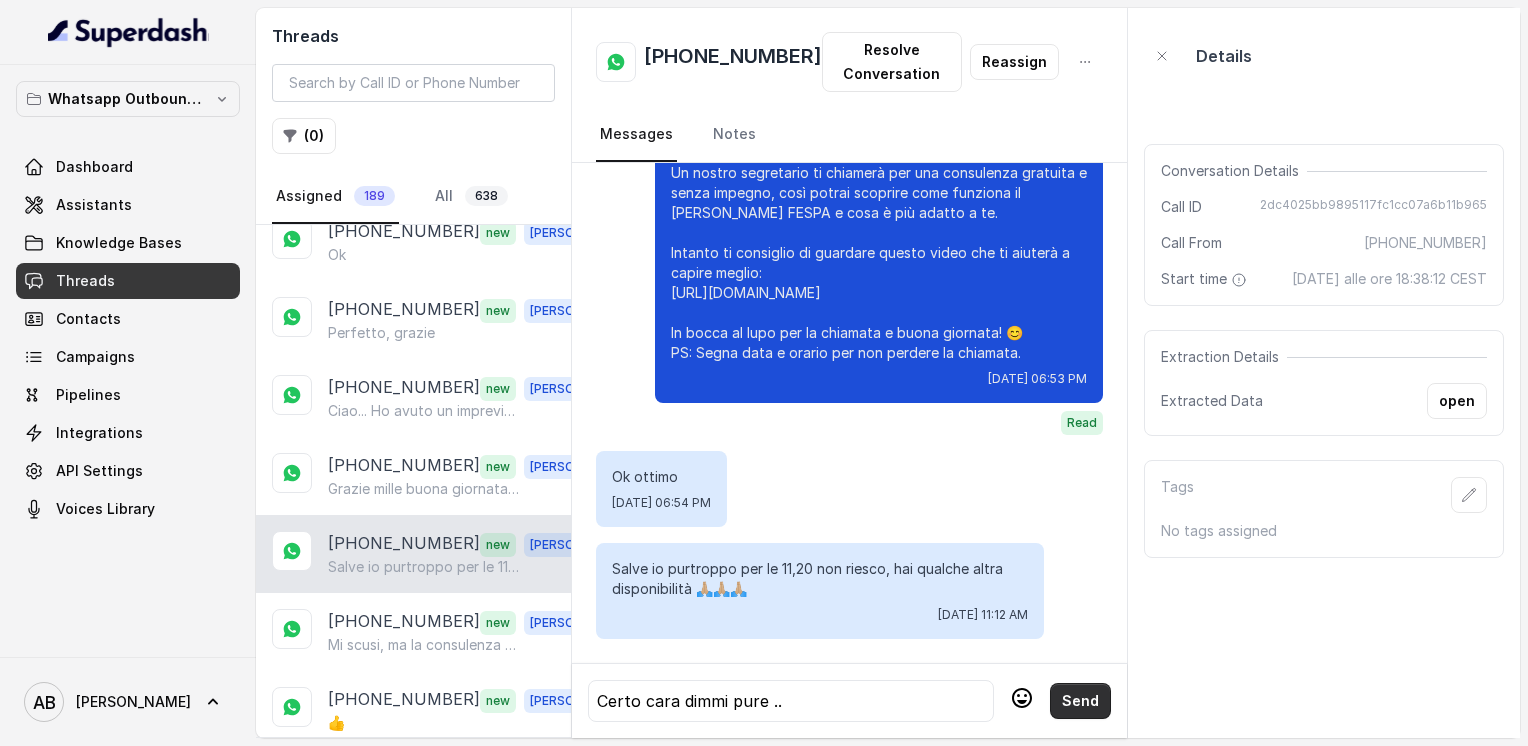 click on "Send" at bounding box center [1080, 701] 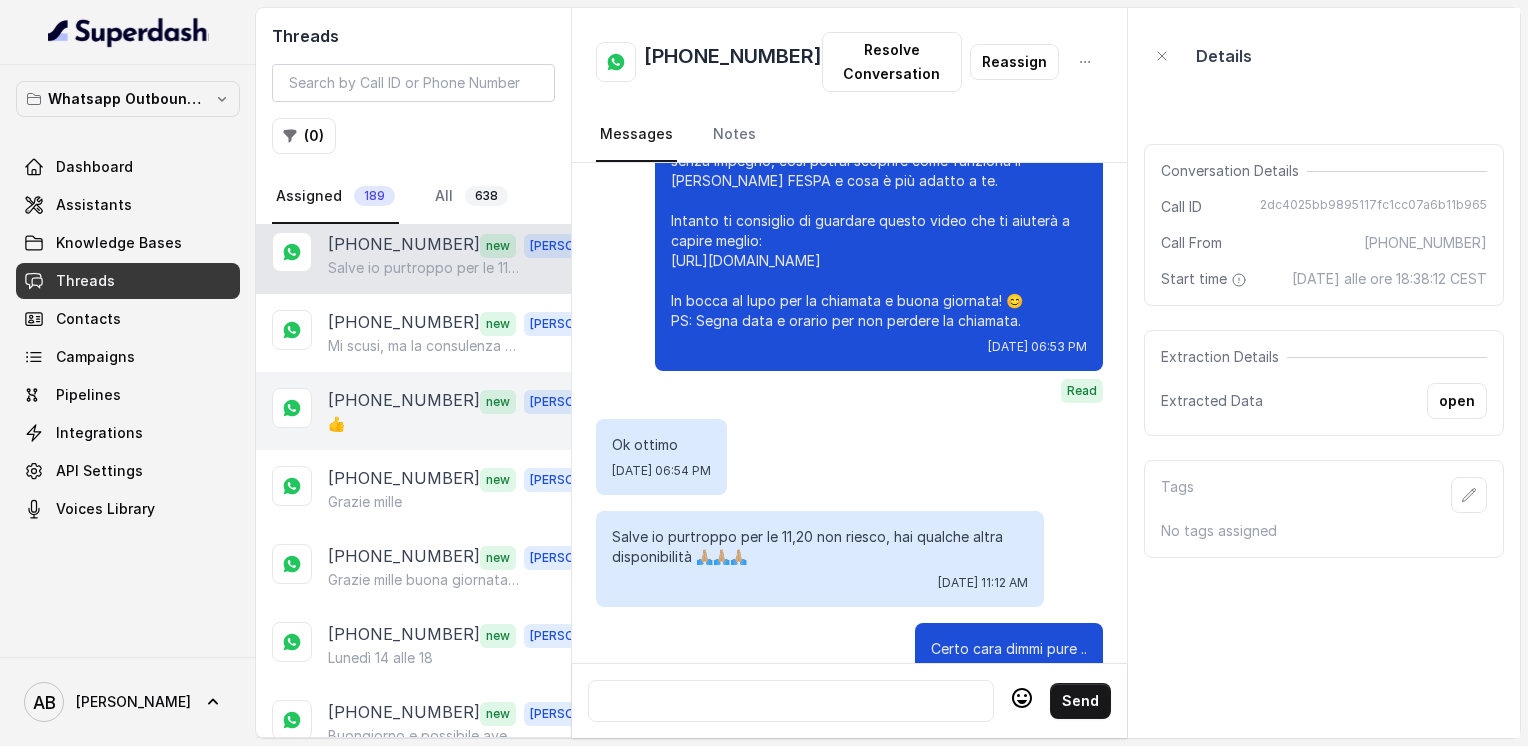 scroll, scrollTop: 400, scrollLeft: 0, axis: vertical 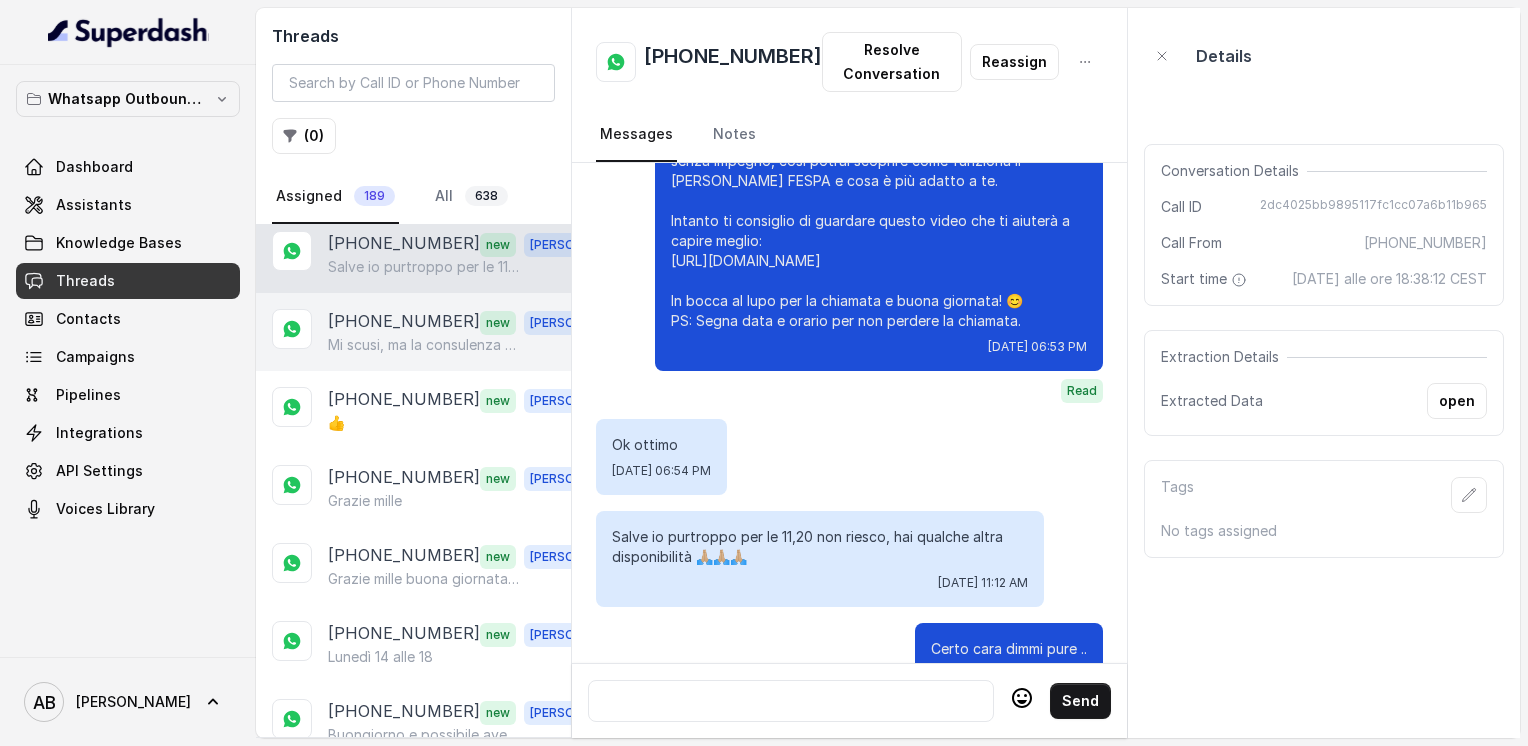 click on "Mi scusi, ma la consulenza e la chiamata cosa [MEDICAL_DATA]?" at bounding box center (424, 345) 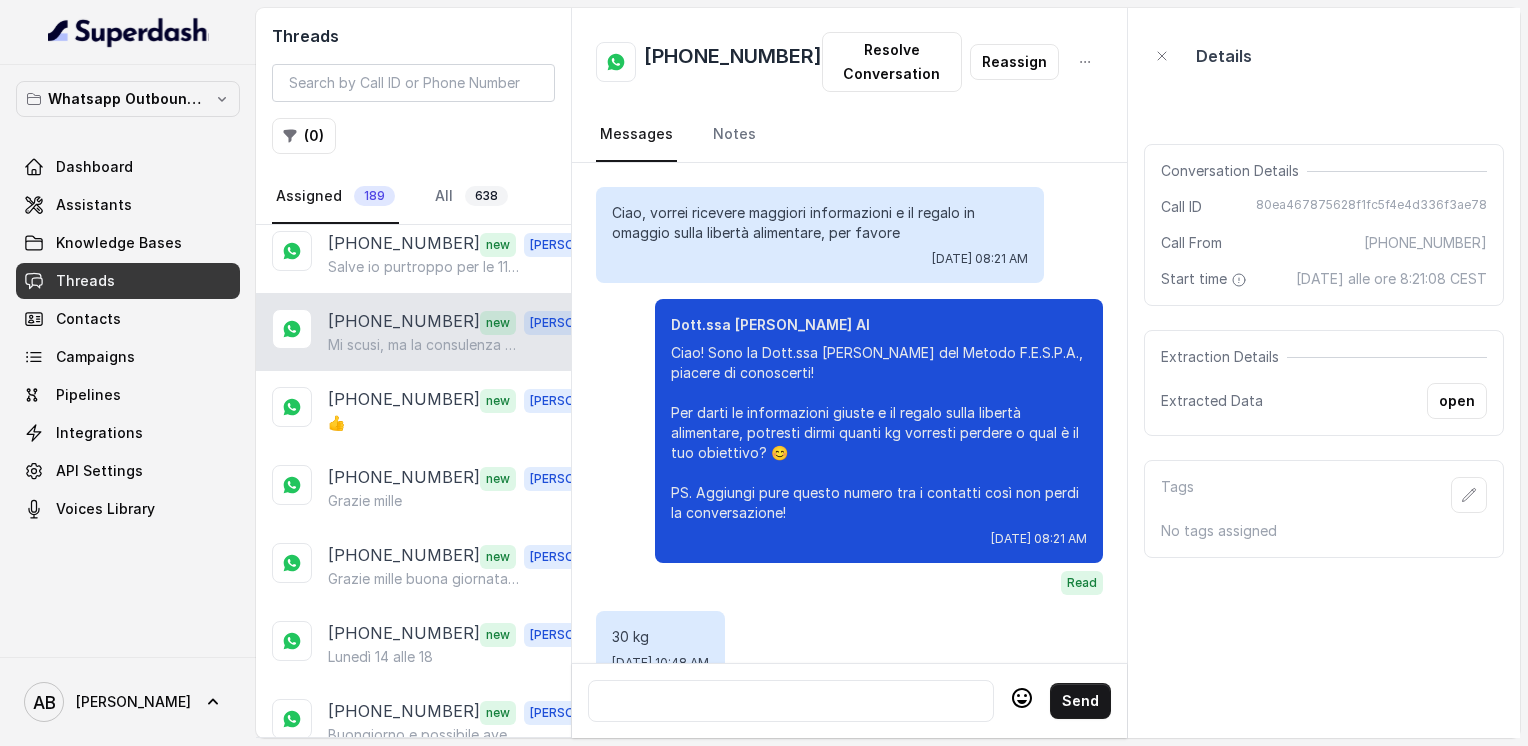 scroll, scrollTop: 3012, scrollLeft: 0, axis: vertical 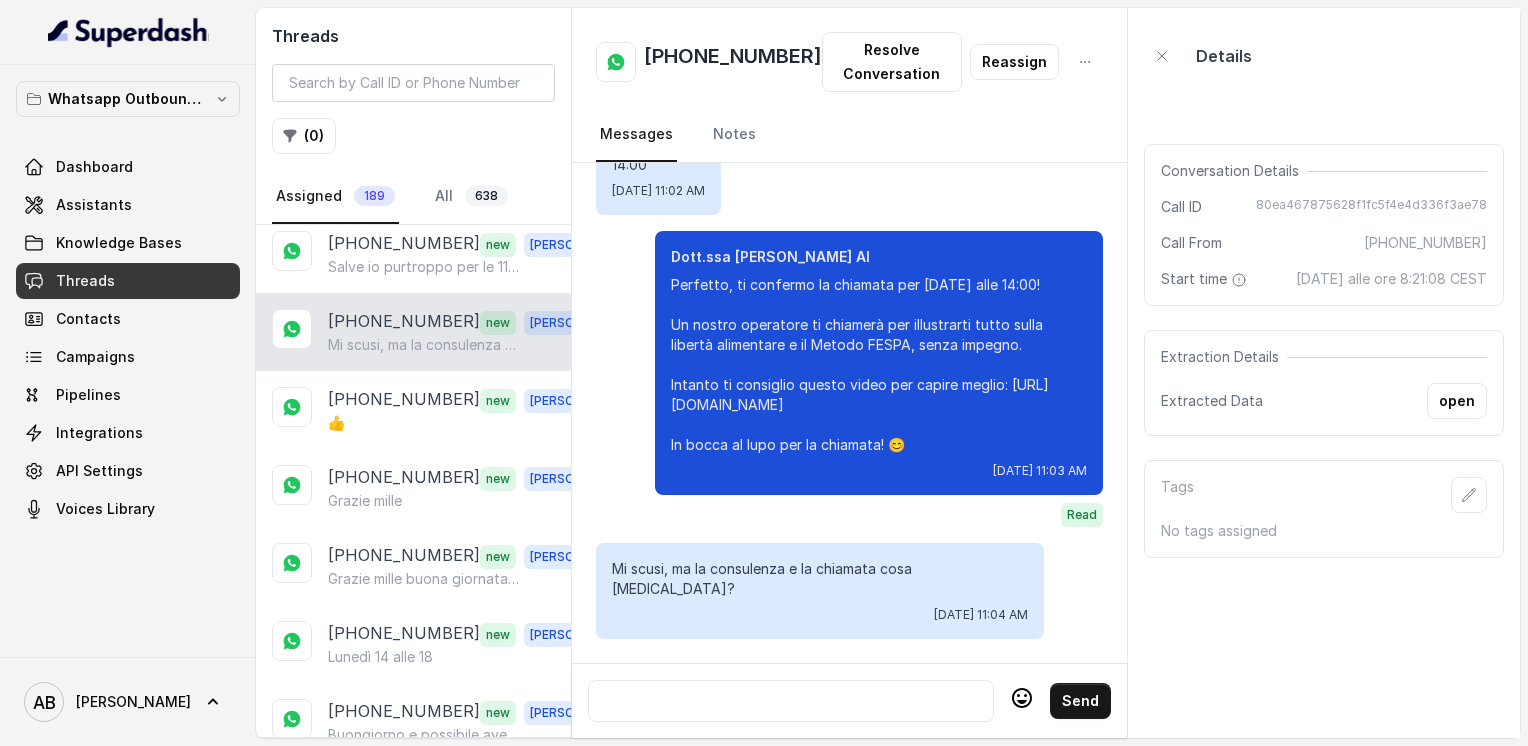 click at bounding box center (791, 701) 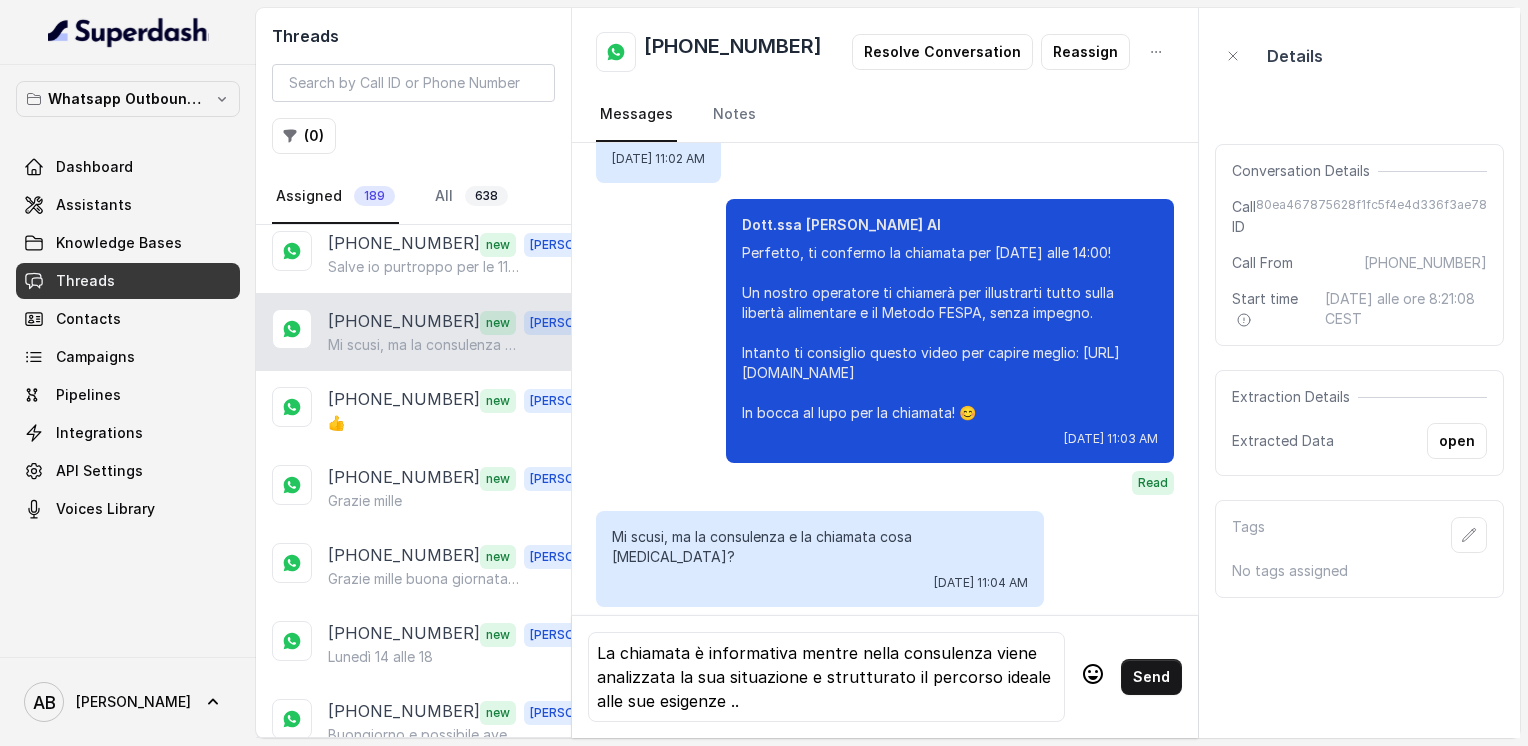 click on "La chiamata è informativa mentre nella consulenza viene analizzata la sua situazione e strutturato il percorso ideale alle sue esigenze .." at bounding box center [826, 677] 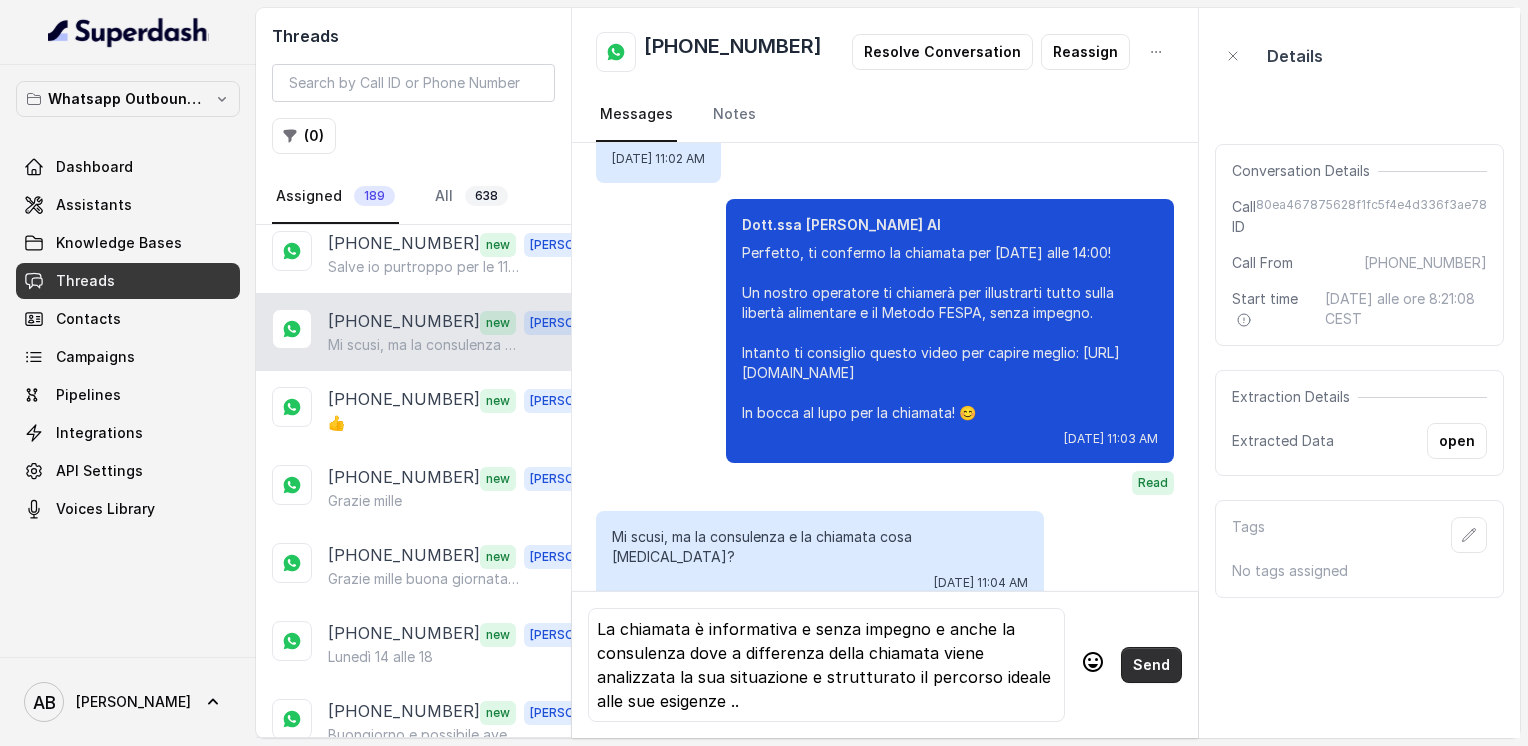 click on "Send" at bounding box center (1151, 665) 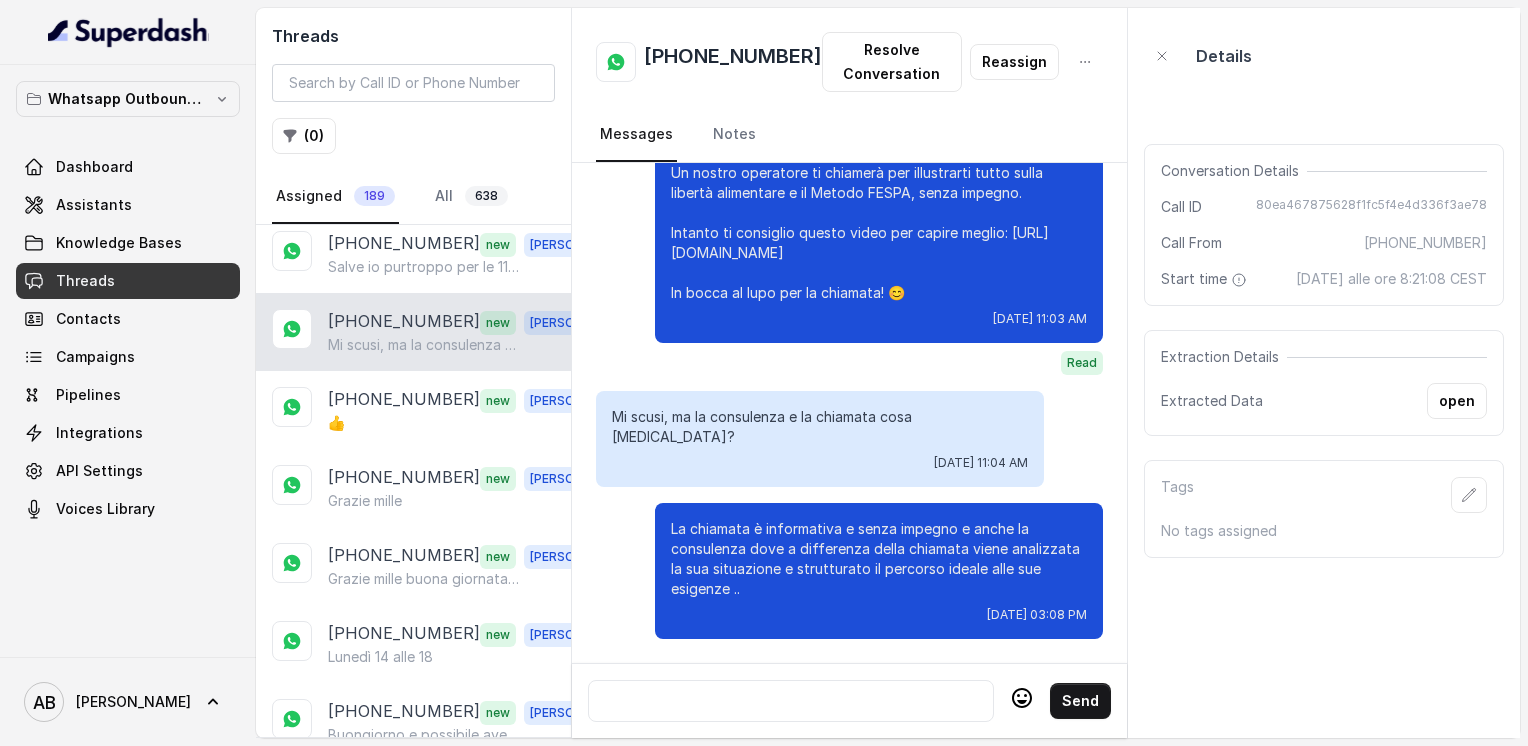 scroll, scrollTop: 3164, scrollLeft: 0, axis: vertical 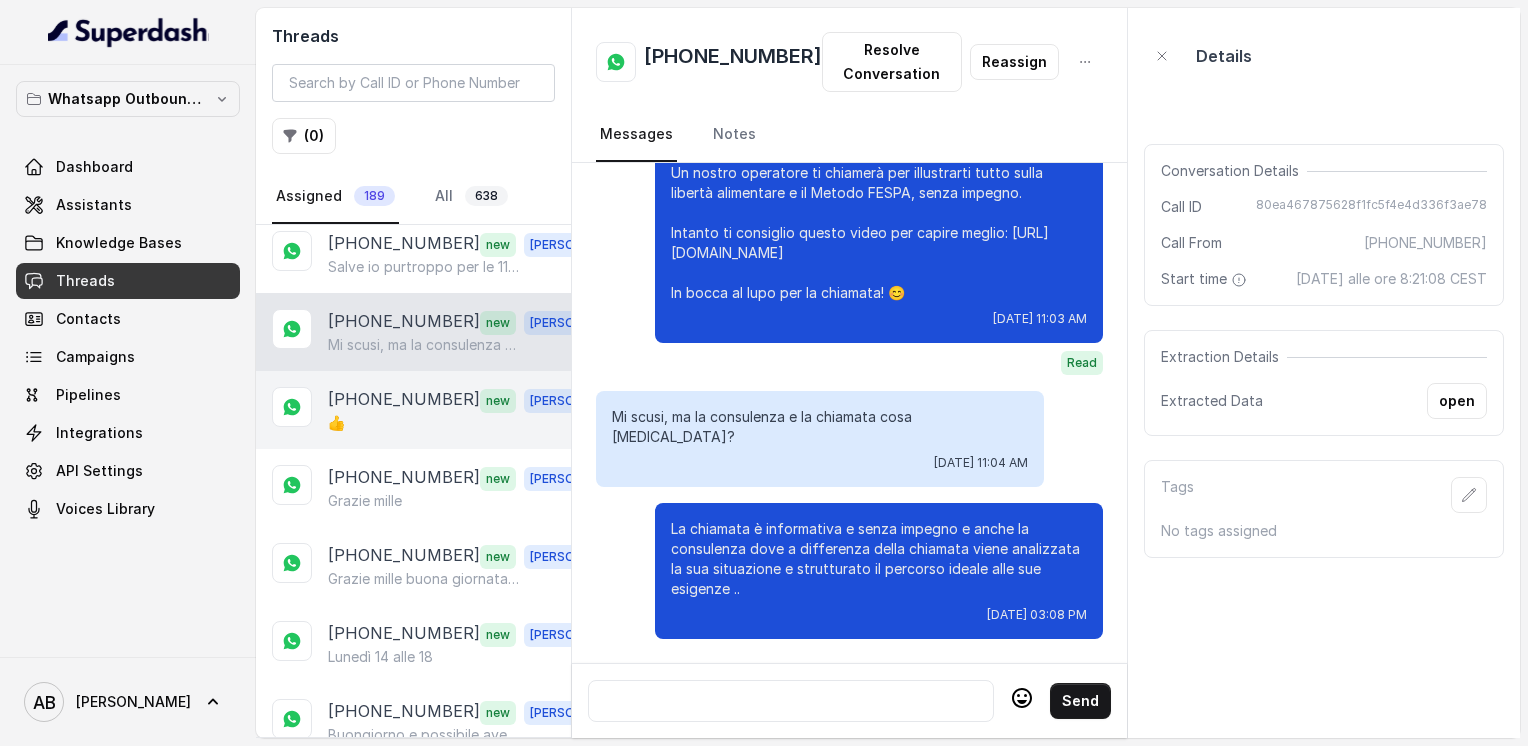 click on "[PHONE_NUMBER]" at bounding box center [404, 400] 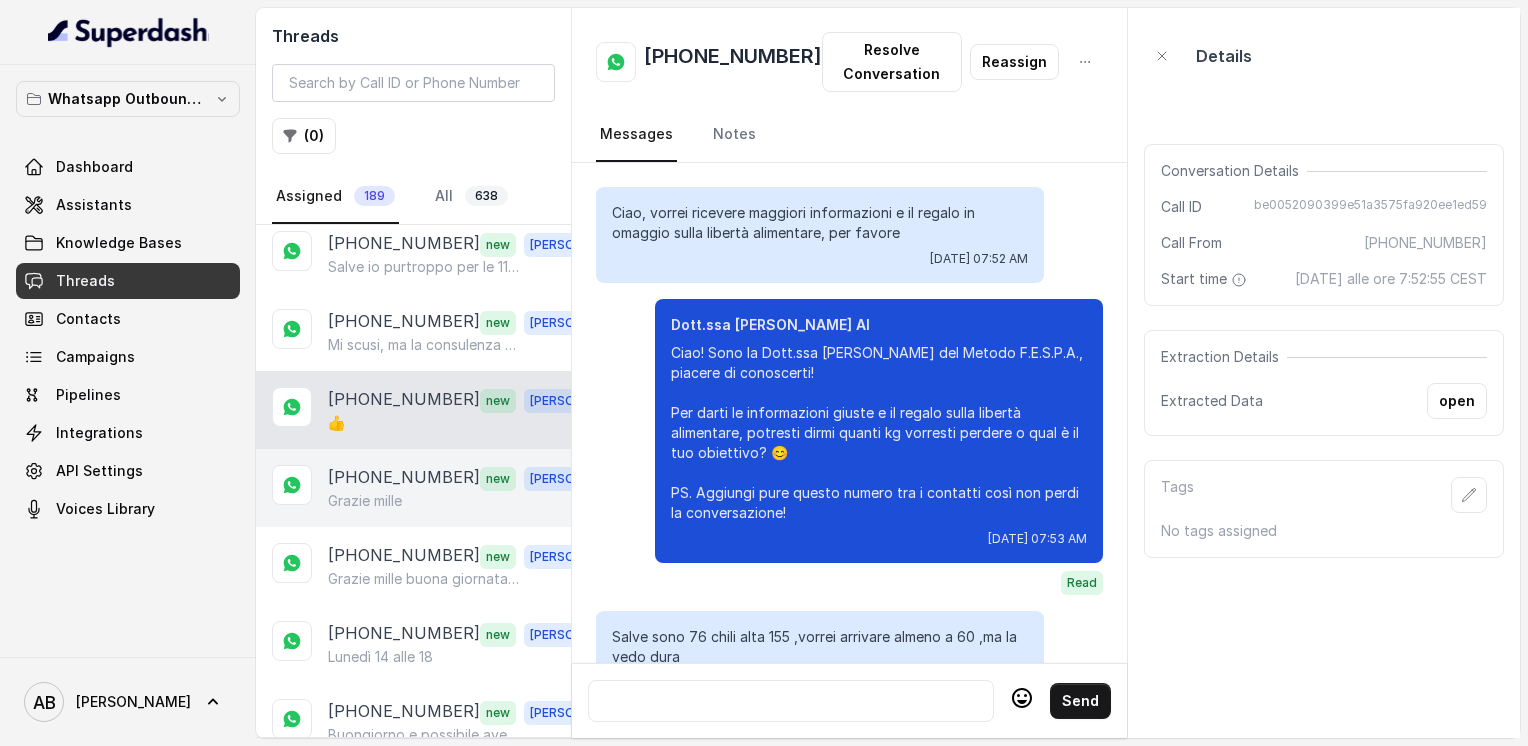 scroll, scrollTop: 3072, scrollLeft: 0, axis: vertical 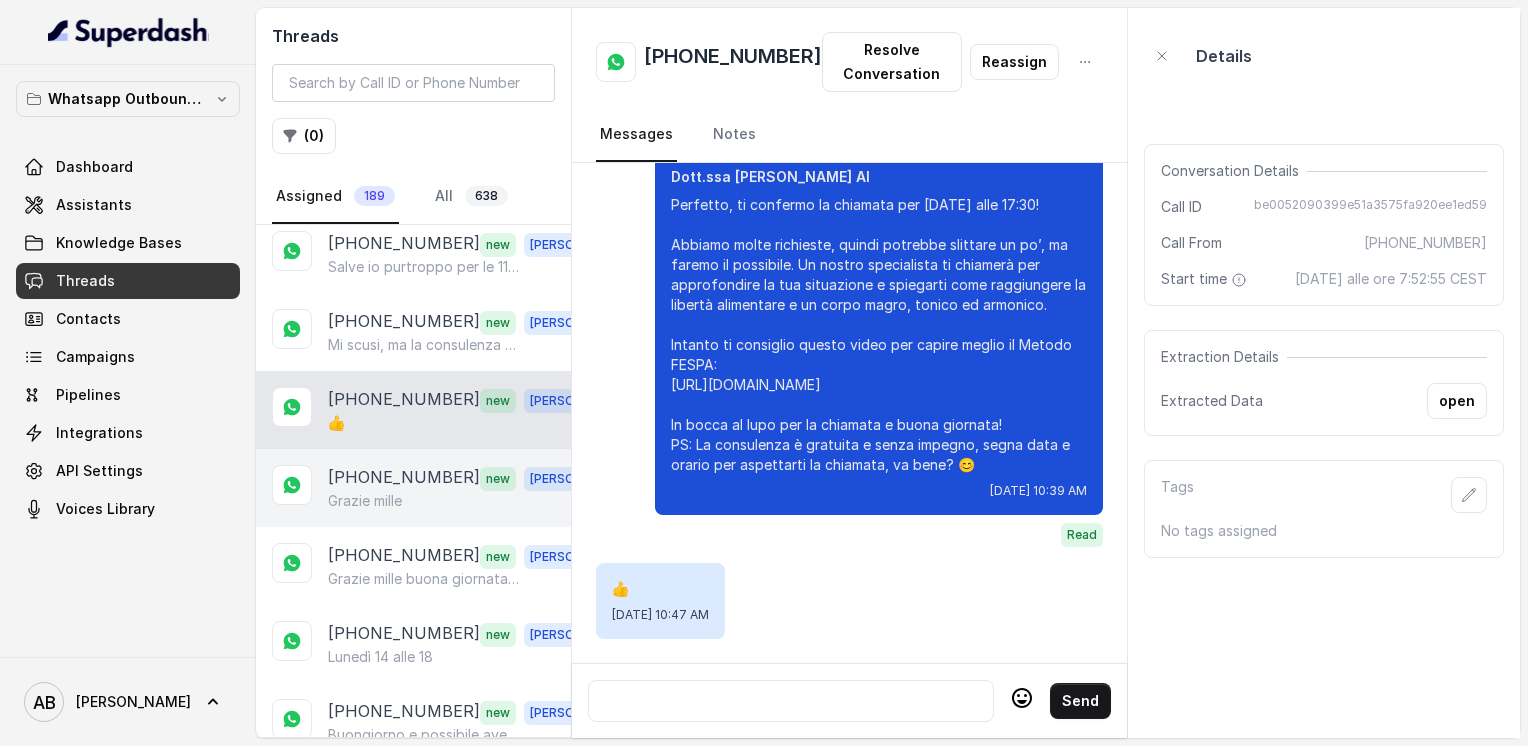click on "[PHONE_NUMBER]" at bounding box center (404, 478) 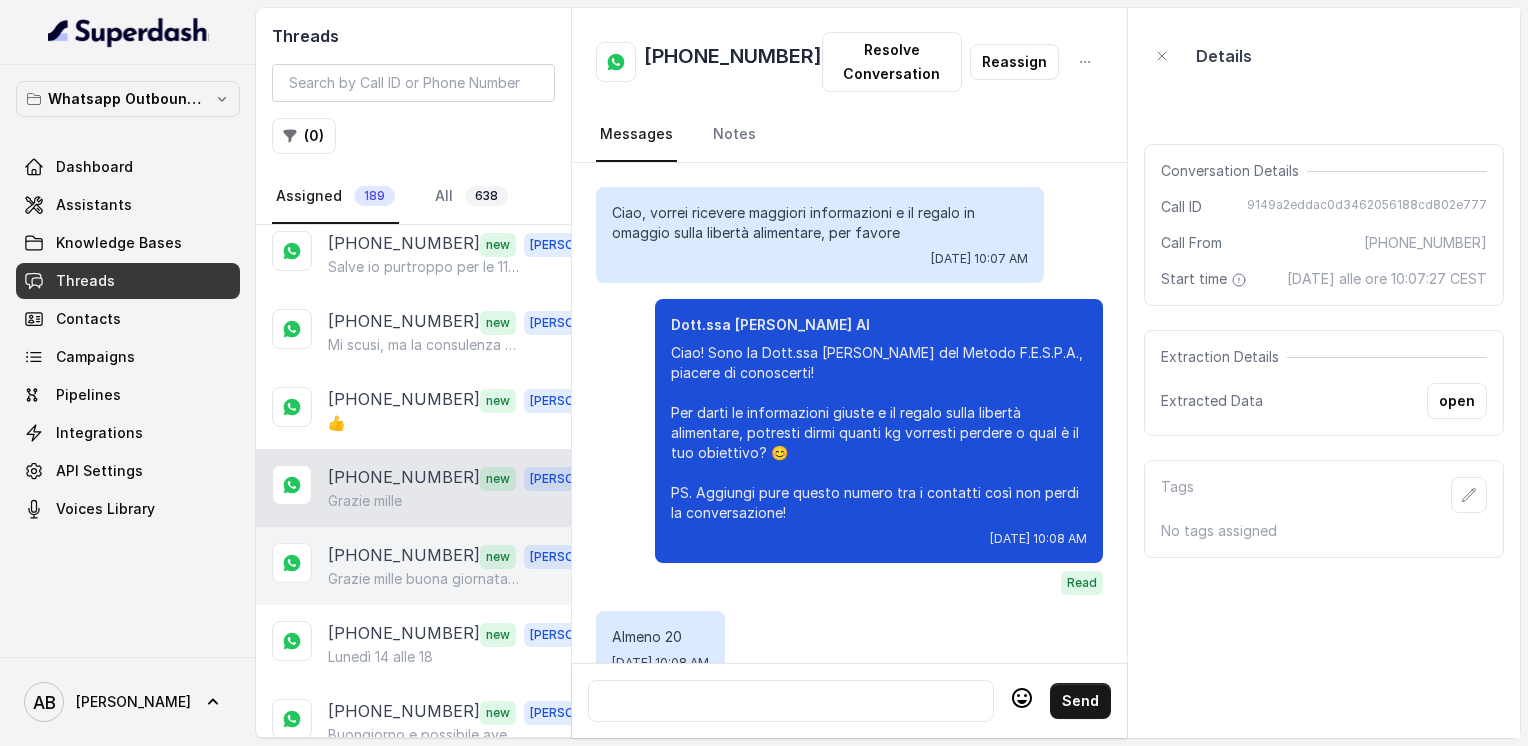 scroll, scrollTop: 3252, scrollLeft: 0, axis: vertical 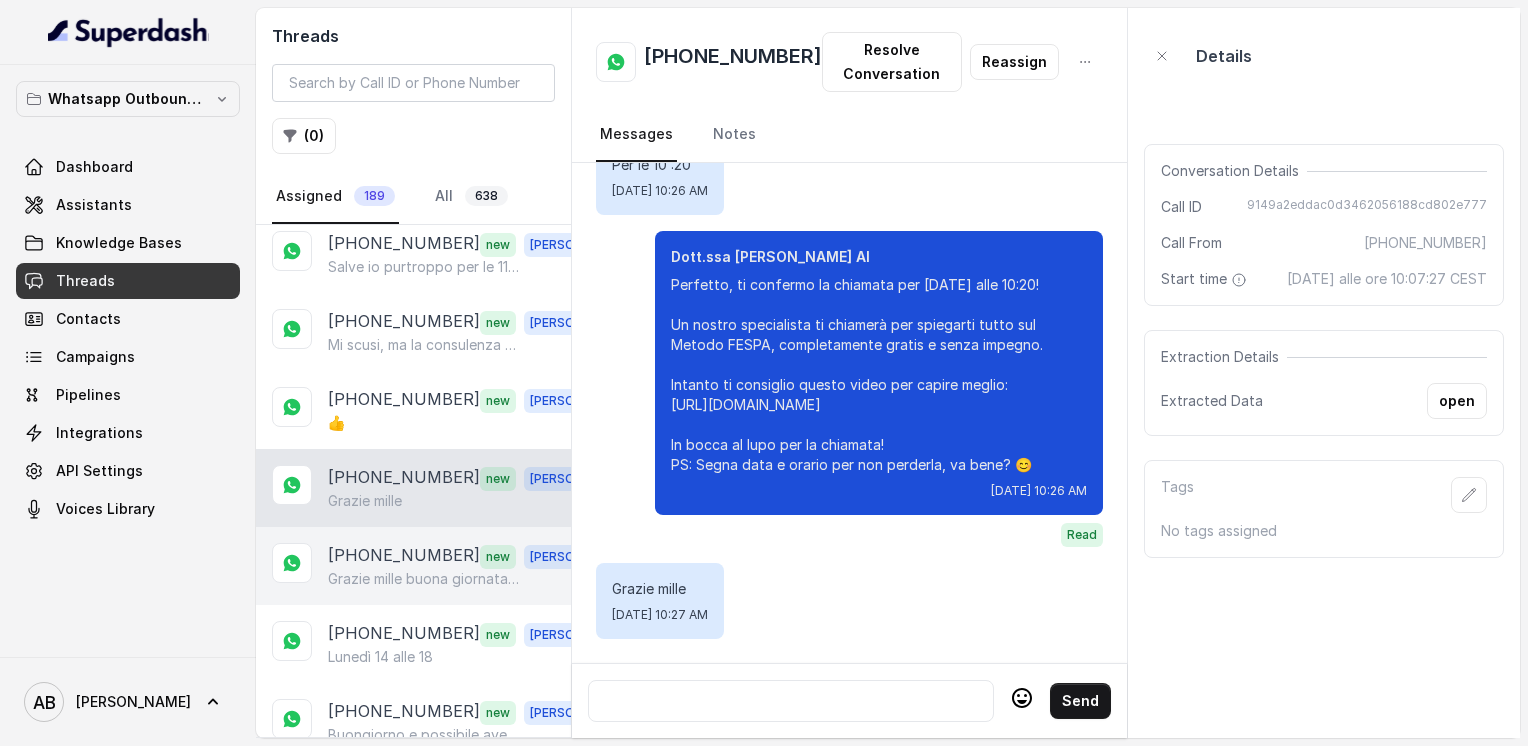click on "[PHONE_NUMBER]" at bounding box center (404, 556) 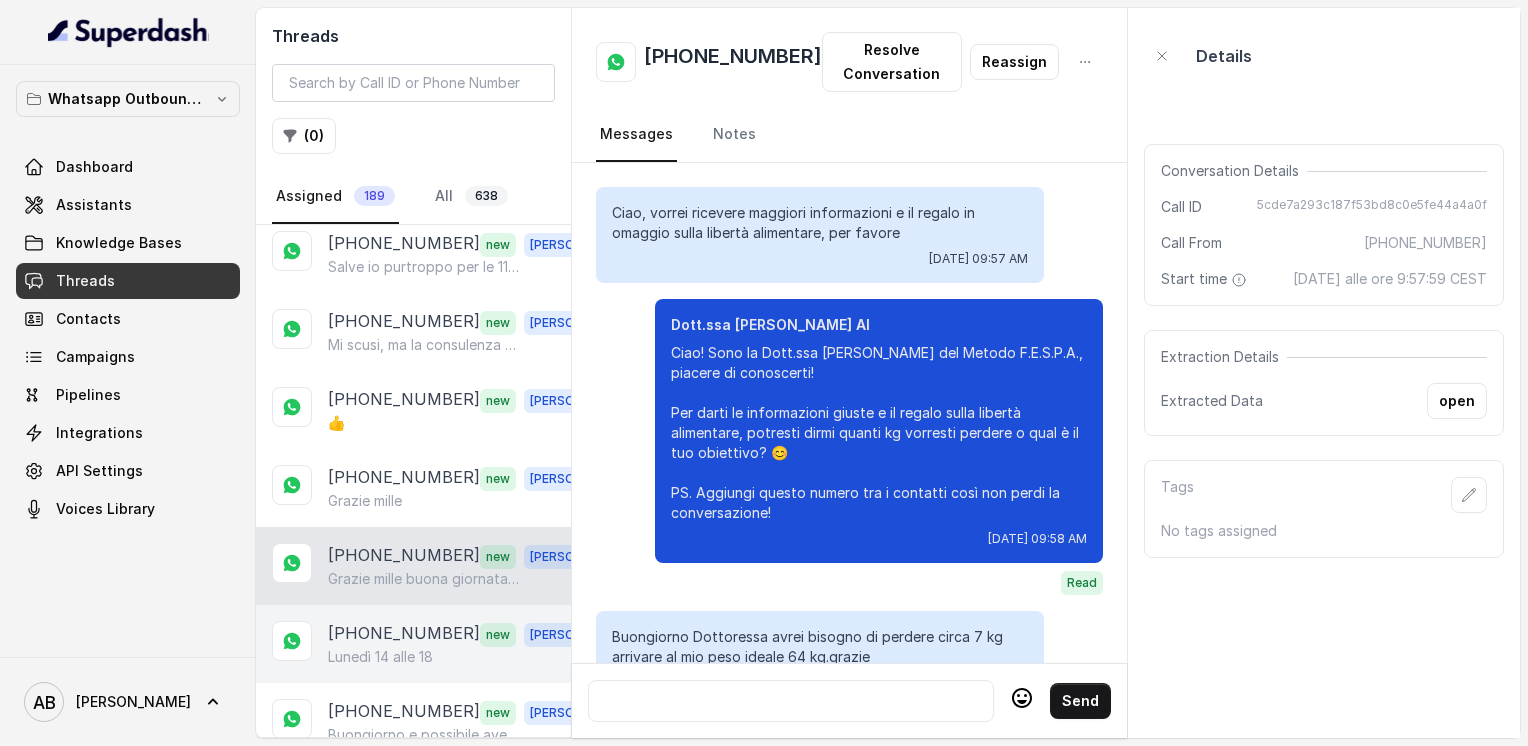 scroll, scrollTop: 2364, scrollLeft: 0, axis: vertical 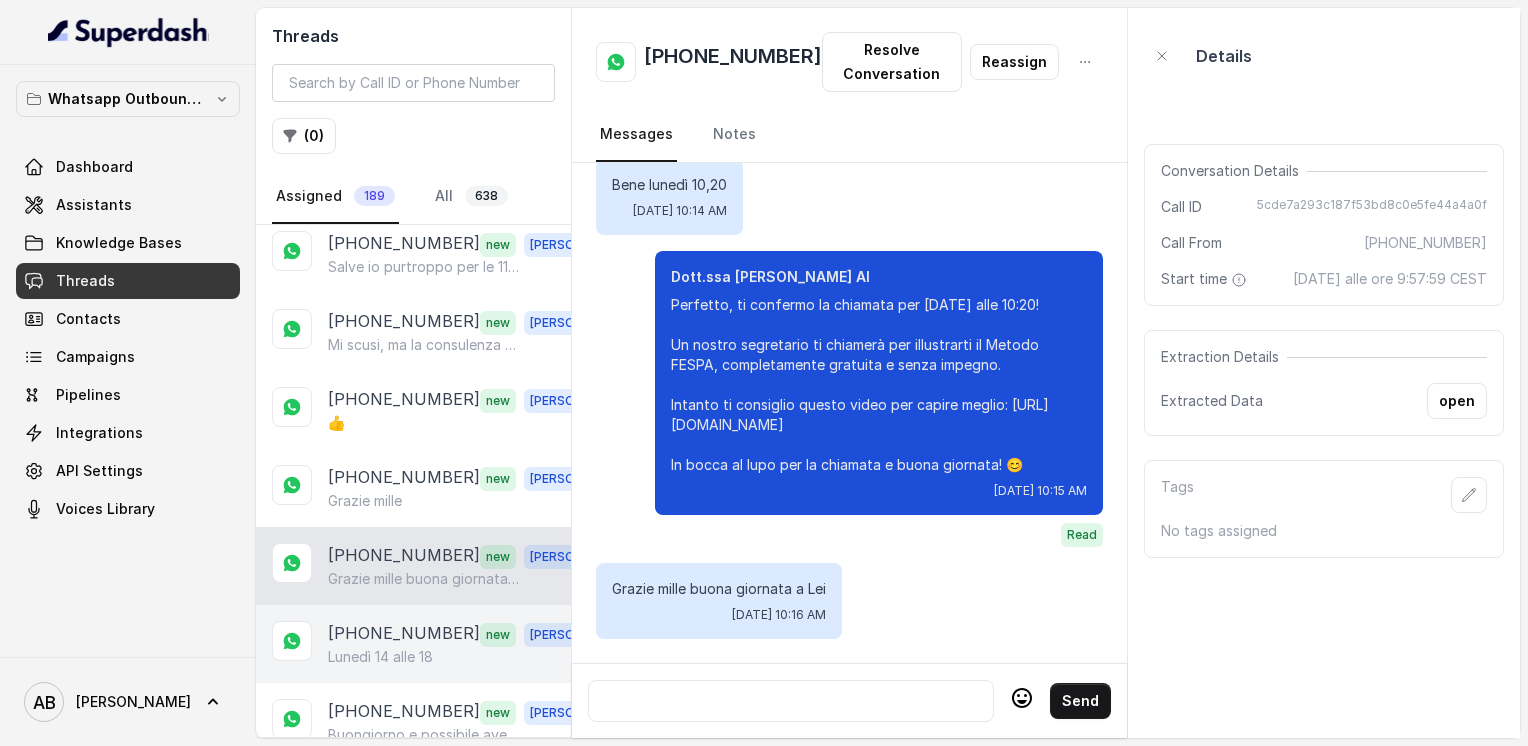click on "Lunedì 14 alle 18" at bounding box center (380, 657) 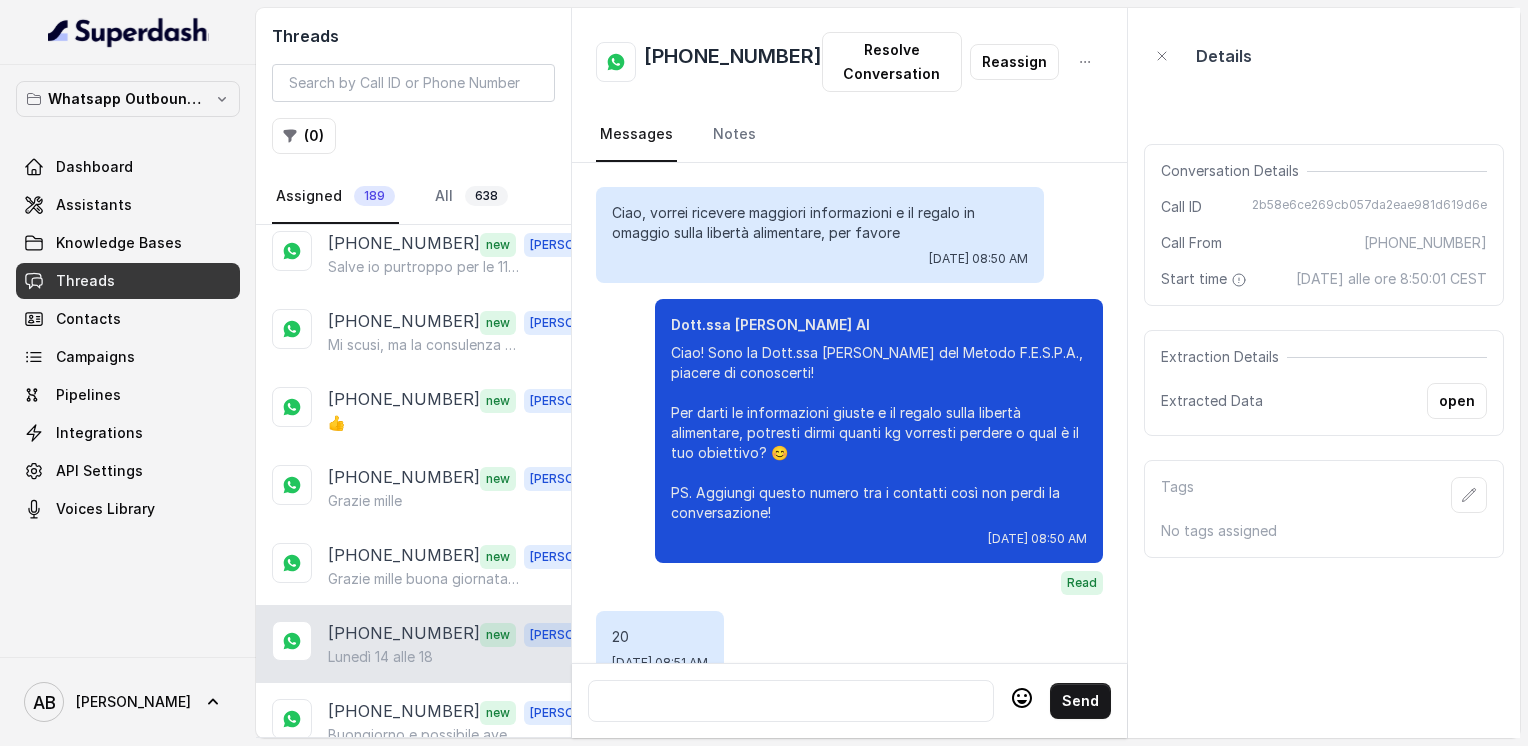 scroll, scrollTop: 2060, scrollLeft: 0, axis: vertical 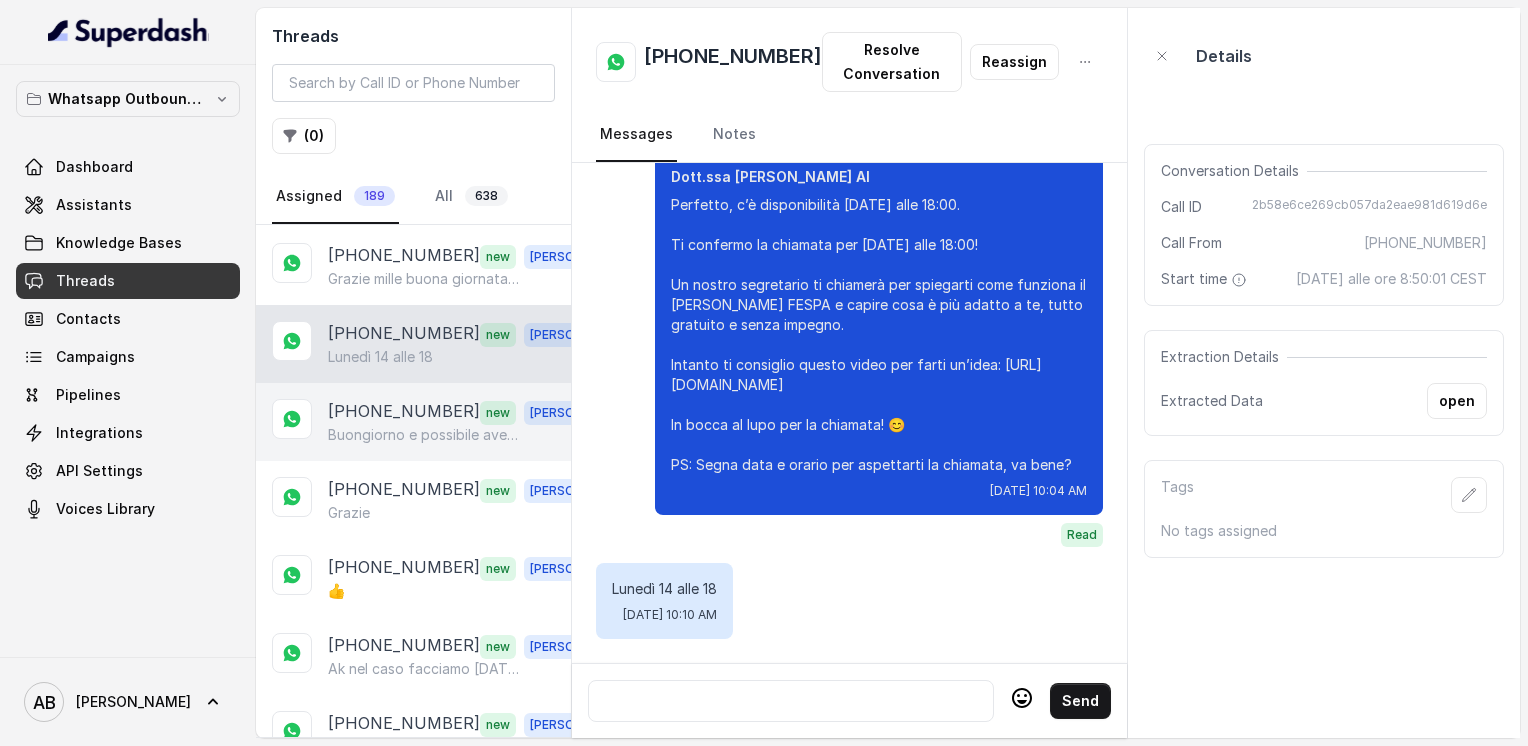 click on "Buongiorno e possibile avere il consulto stamattina alle 11  il 14 non riesco mi e sorto un impegno   grazie" at bounding box center (424, 435) 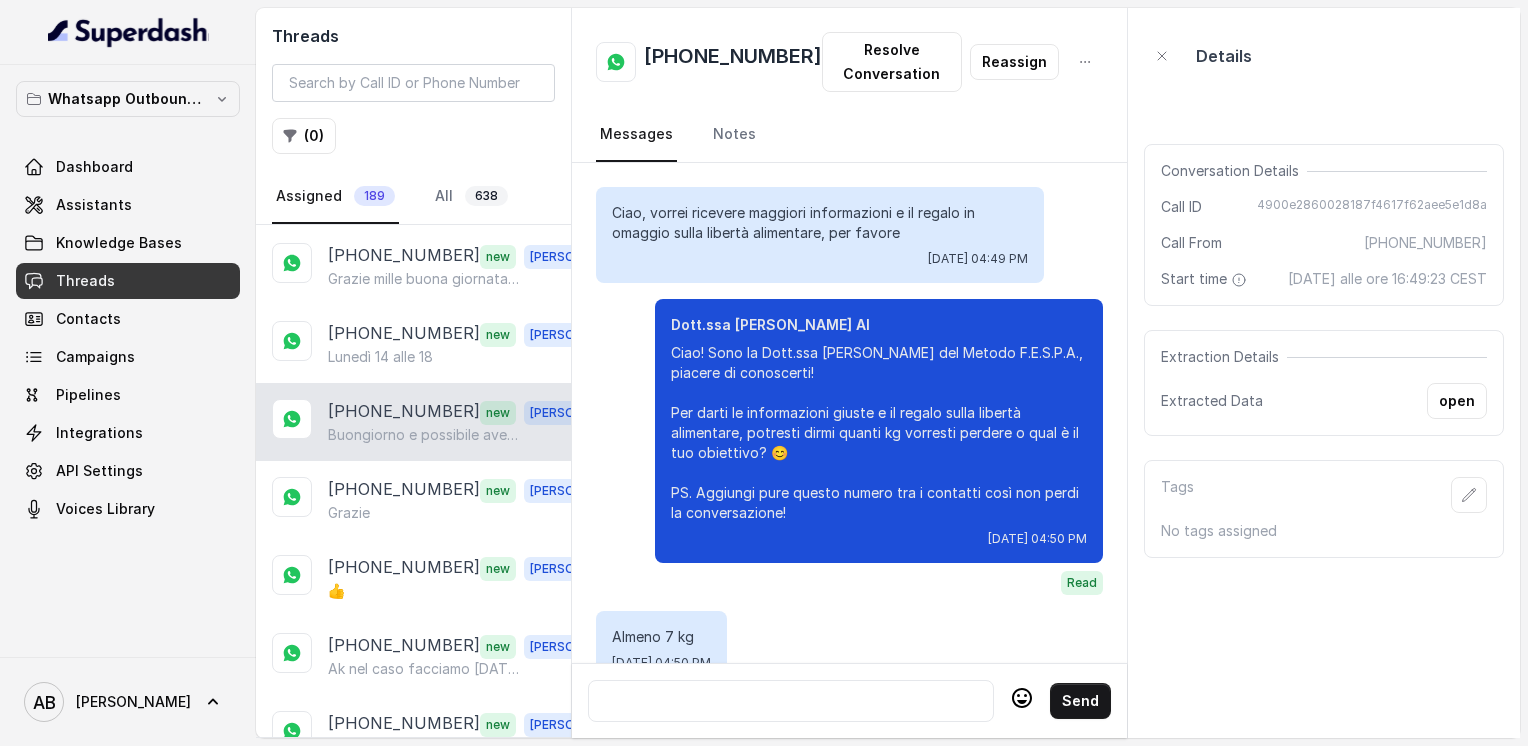 scroll, scrollTop: 2316, scrollLeft: 0, axis: vertical 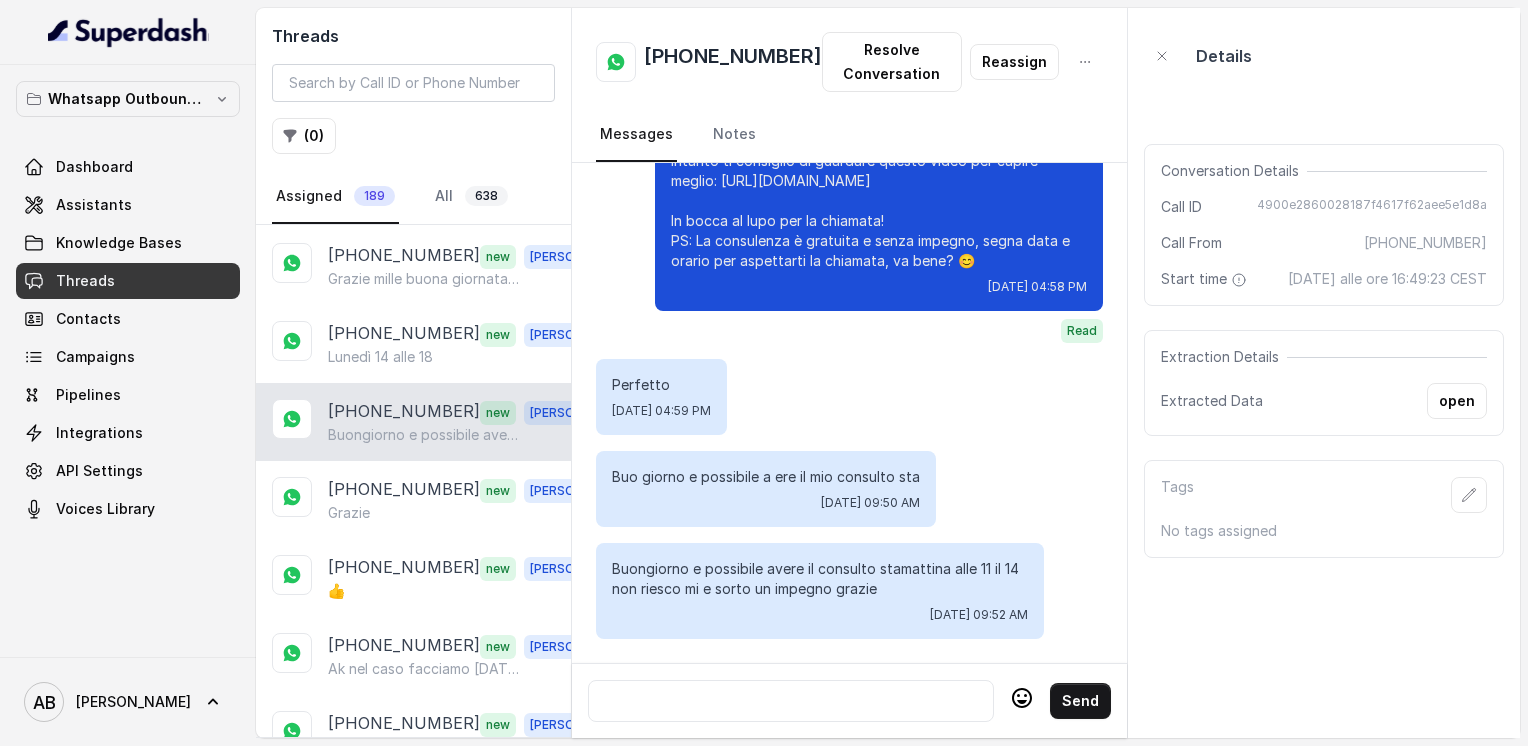 click on "[PHONE_NUMBER]" at bounding box center [733, 62] 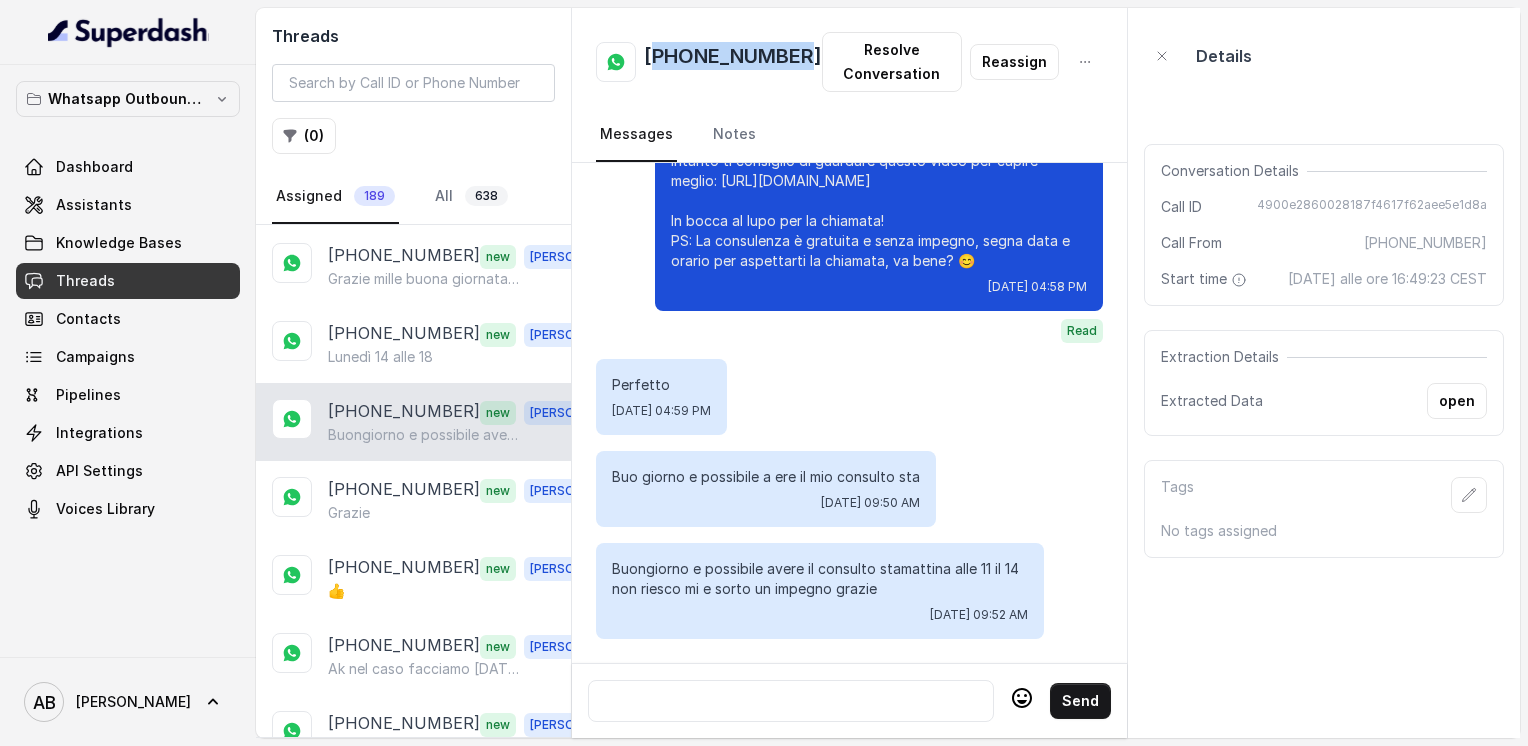 click on "[PHONE_NUMBER]" at bounding box center [733, 62] 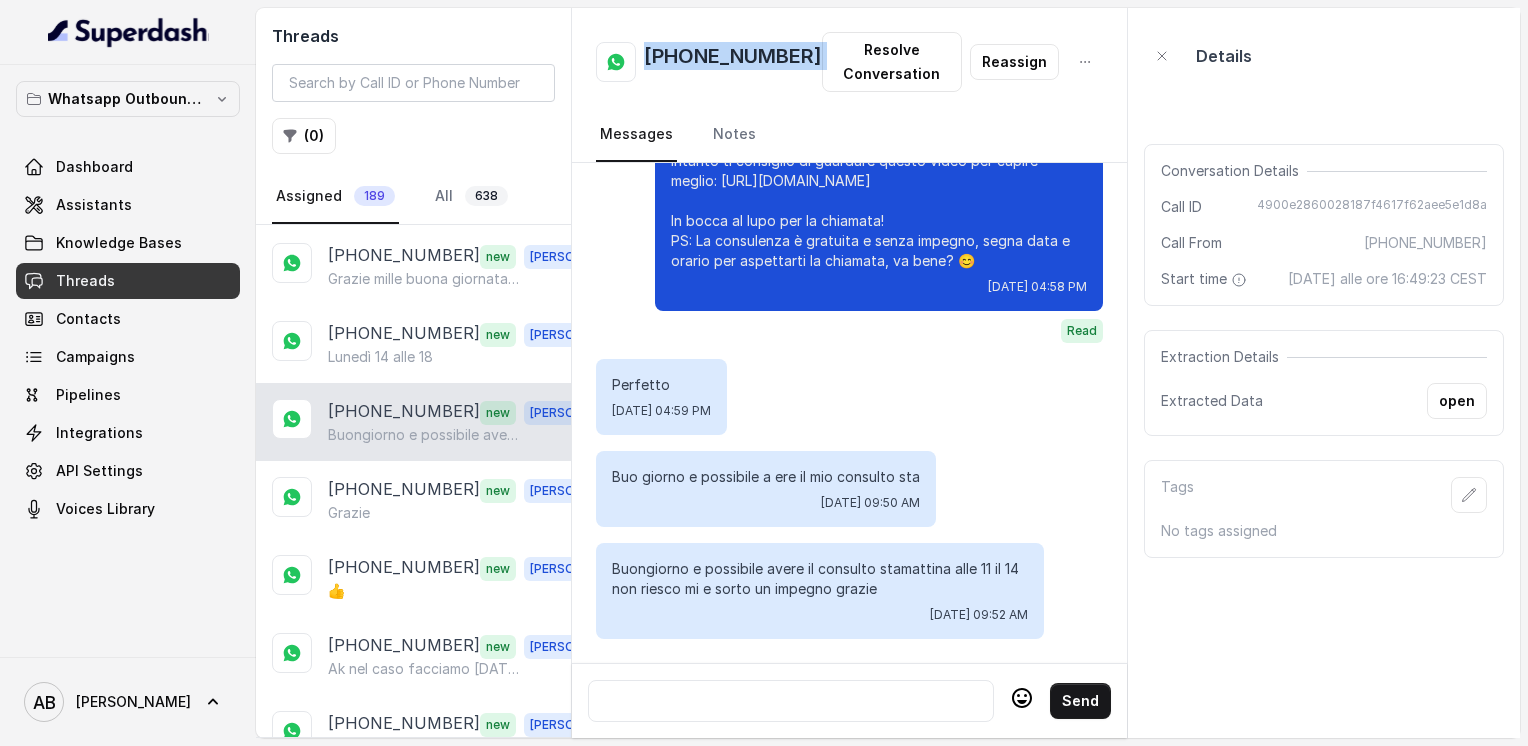 click on "[PHONE_NUMBER]" at bounding box center (733, 62) 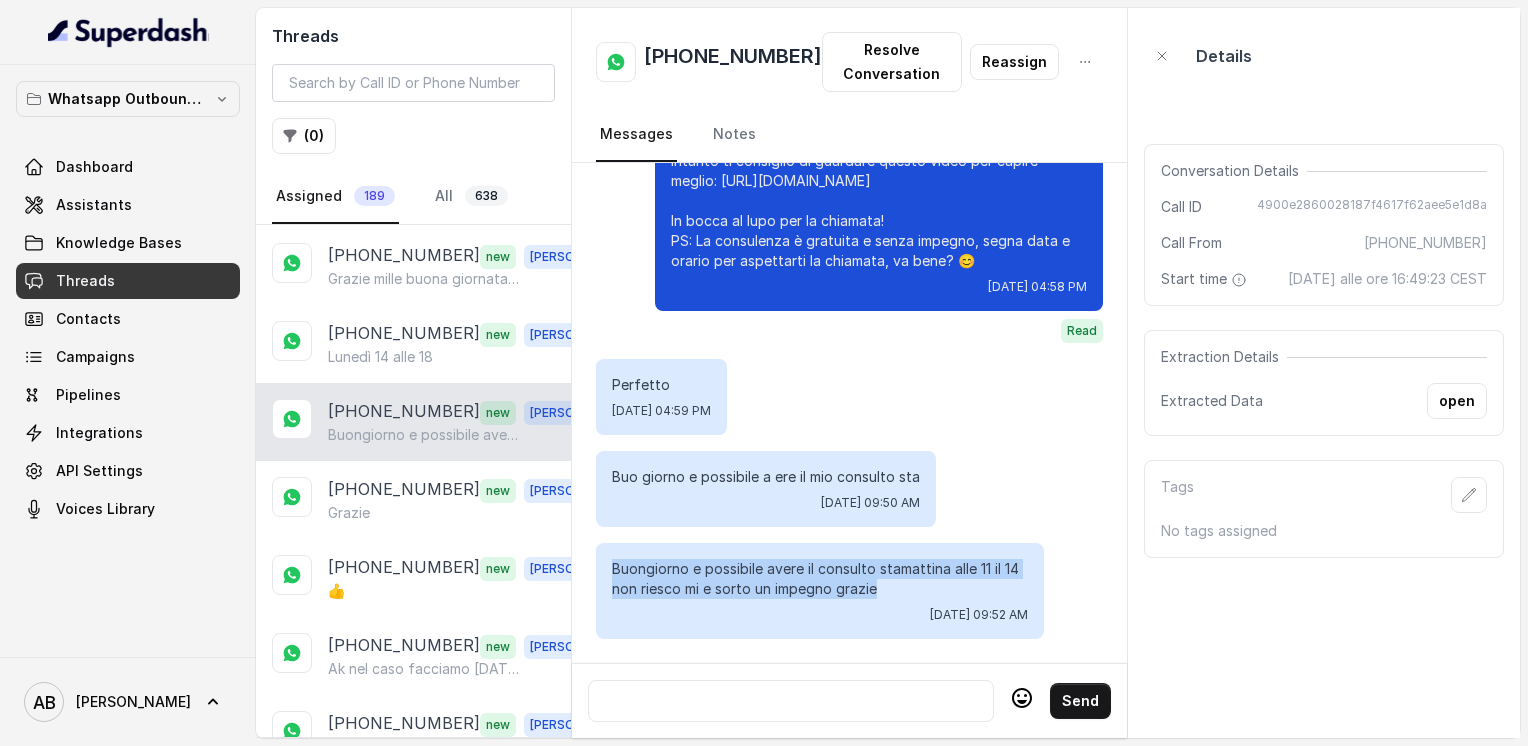 drag, startPoint x: 607, startPoint y: 554, endPoint x: 879, endPoint y: 584, distance: 273.6494 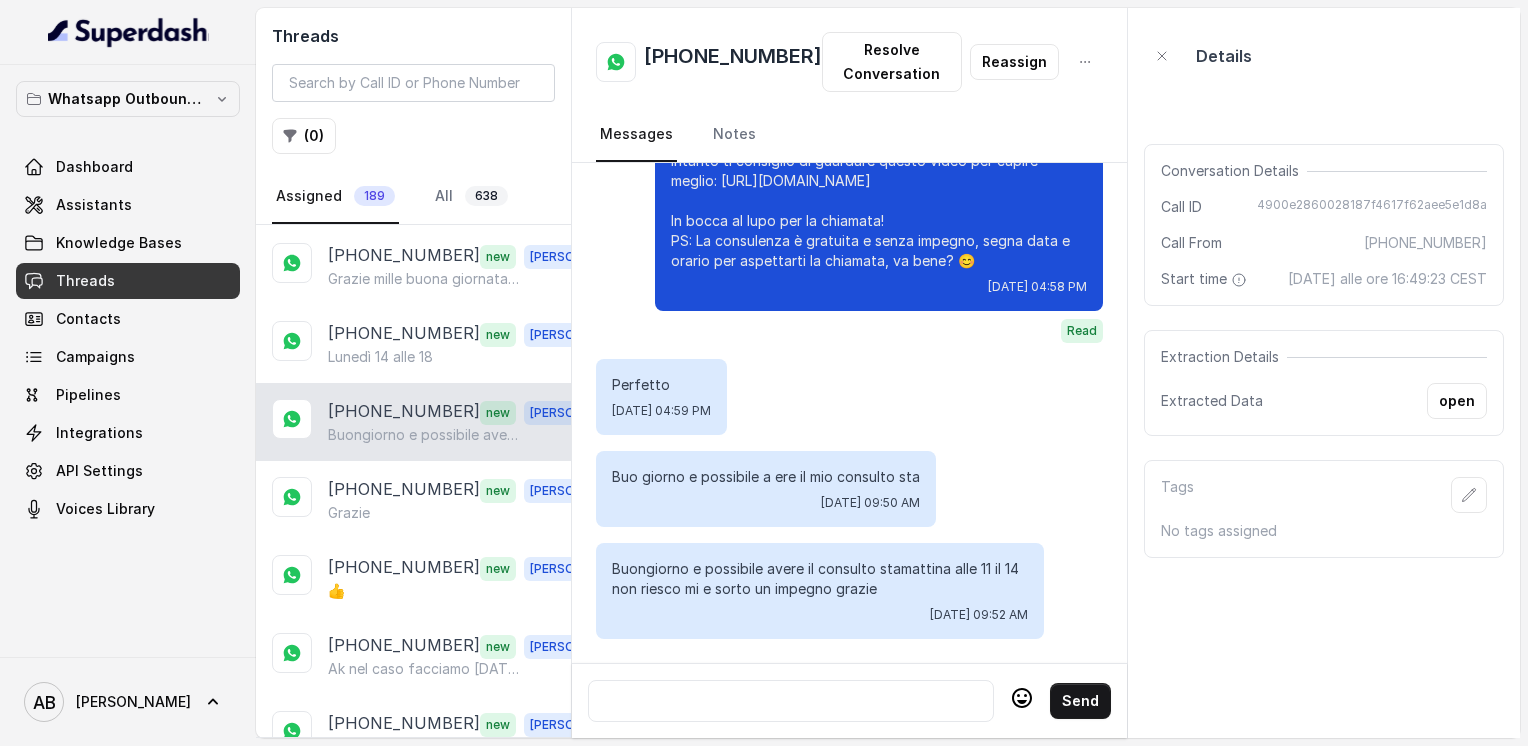 click at bounding box center [791, 701] 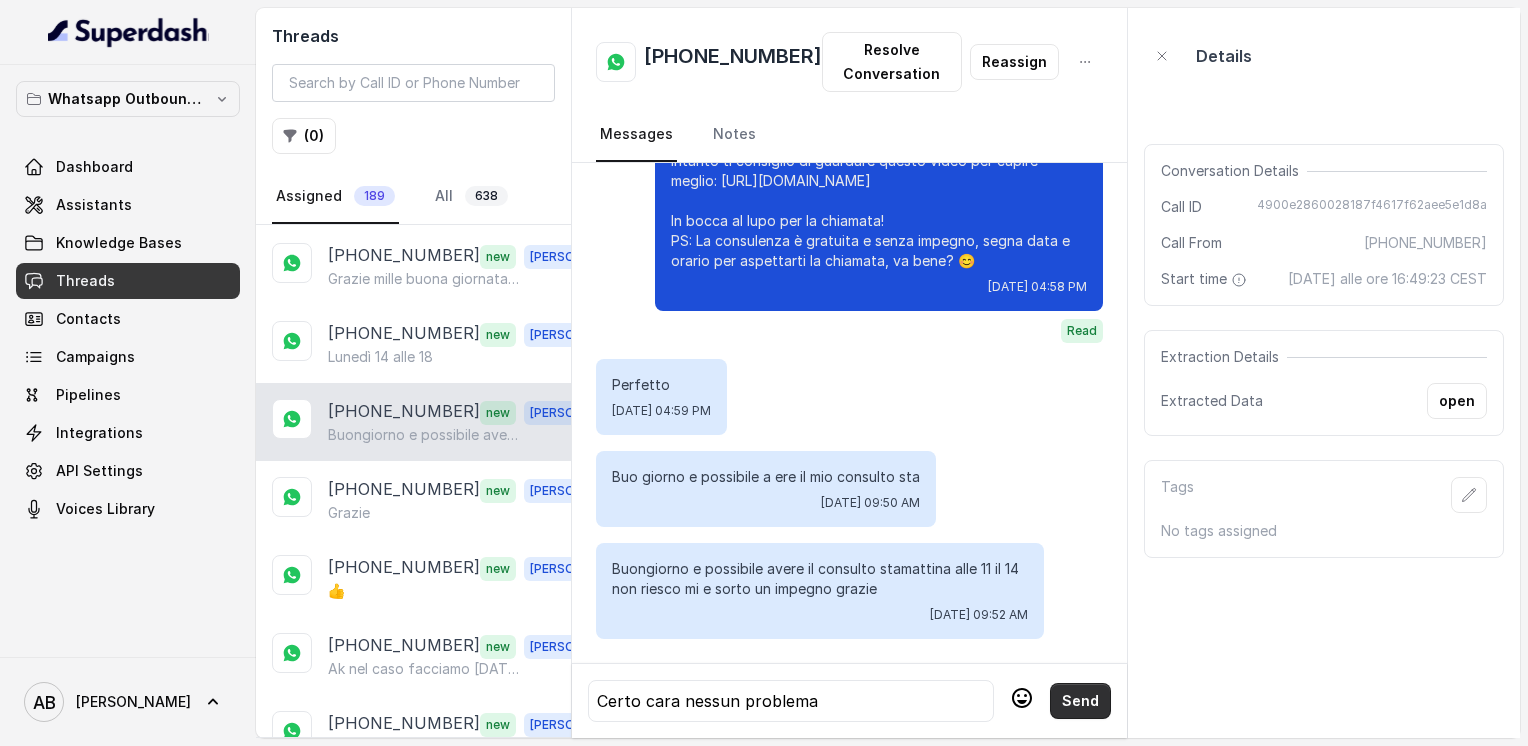 click on "Send" at bounding box center (1080, 701) 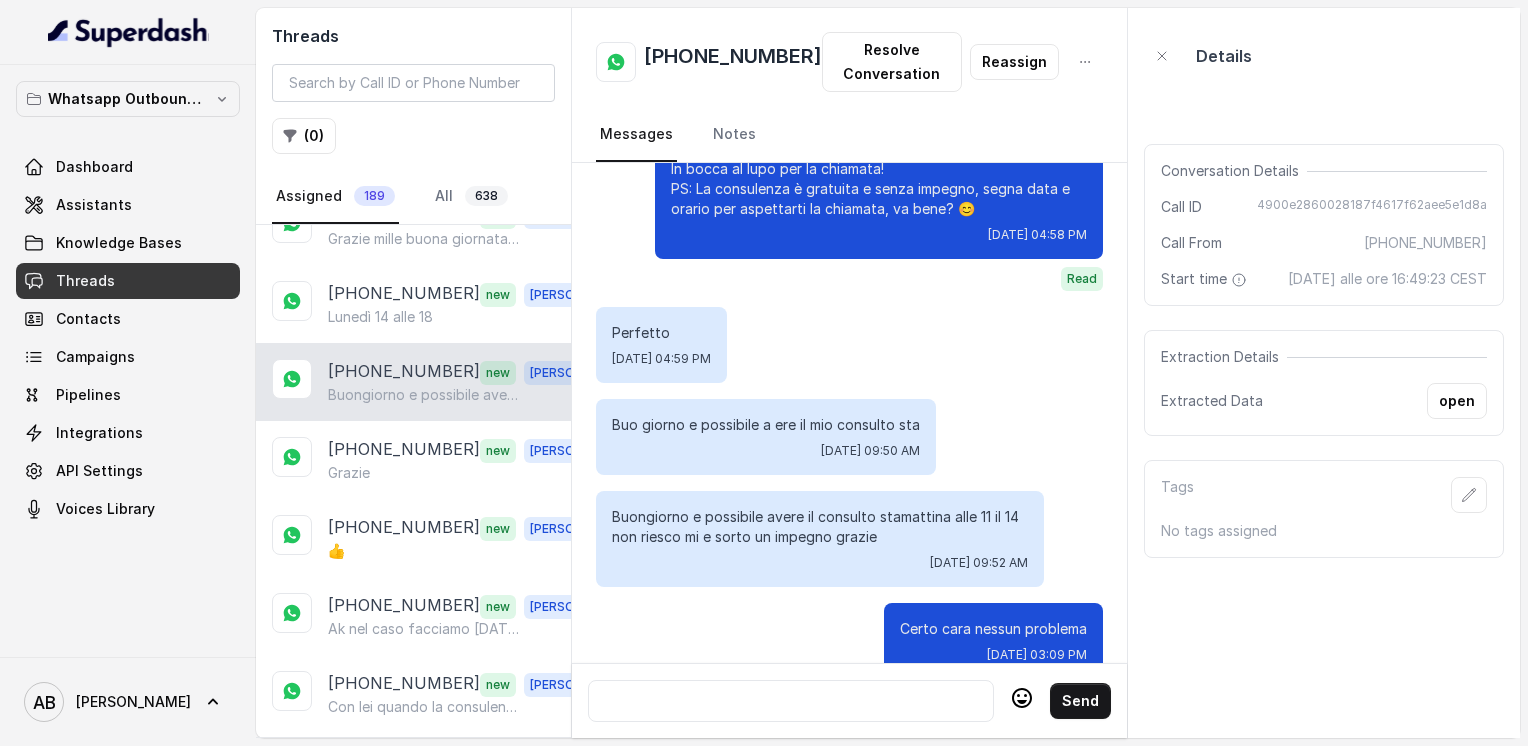 scroll, scrollTop: 900, scrollLeft: 0, axis: vertical 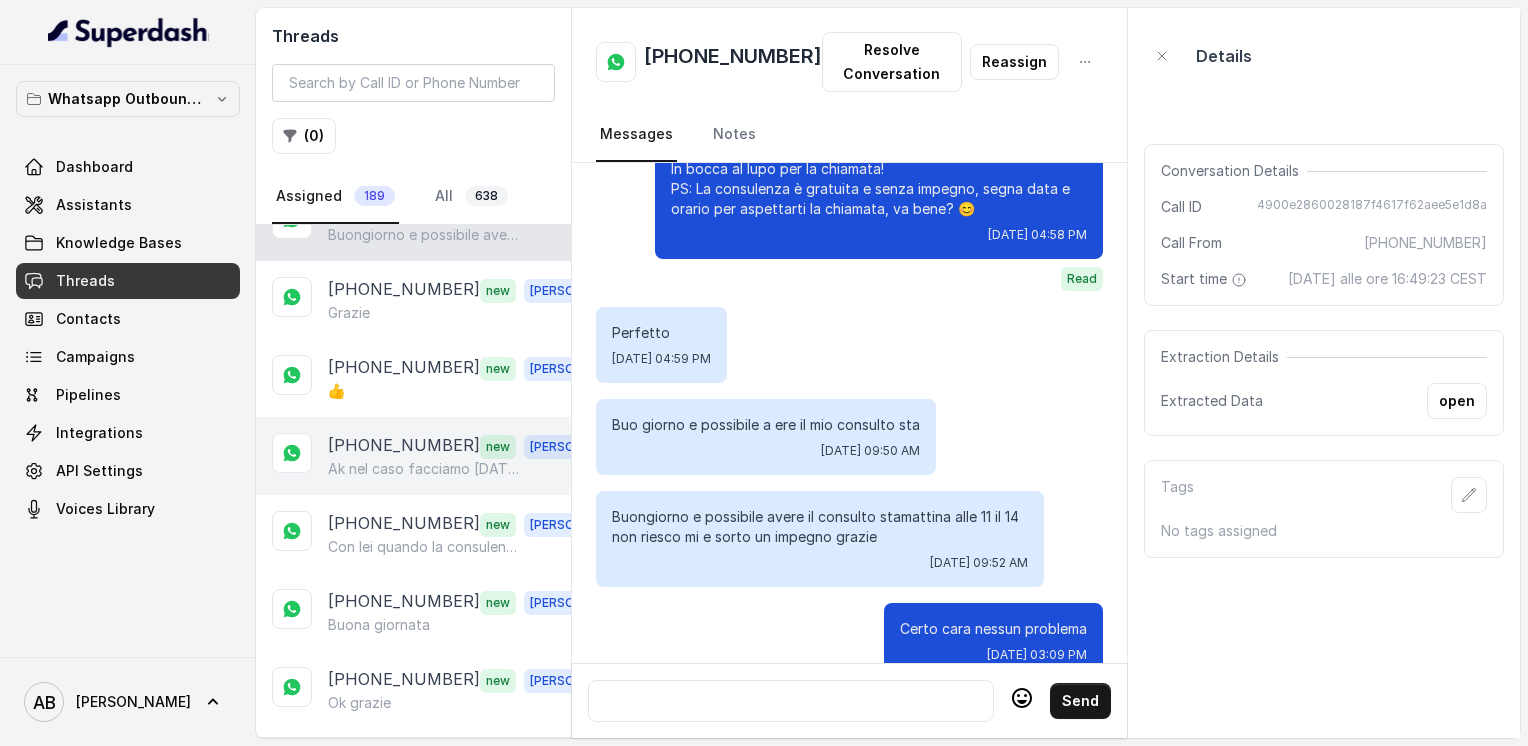 click on "Ak nel caso facciamo [DATE] nel tardo pomeriggio ?" at bounding box center [424, 469] 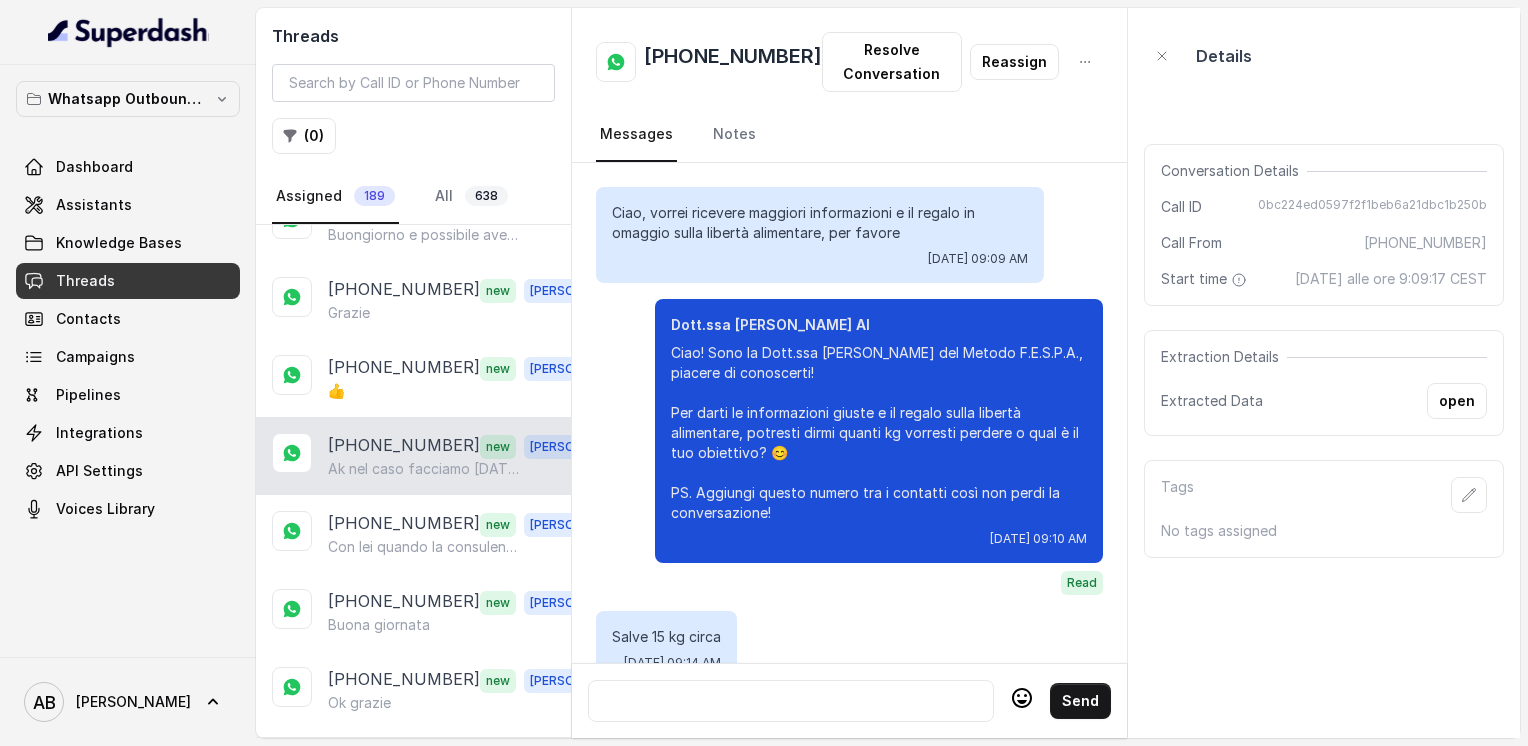 scroll, scrollTop: 1772, scrollLeft: 0, axis: vertical 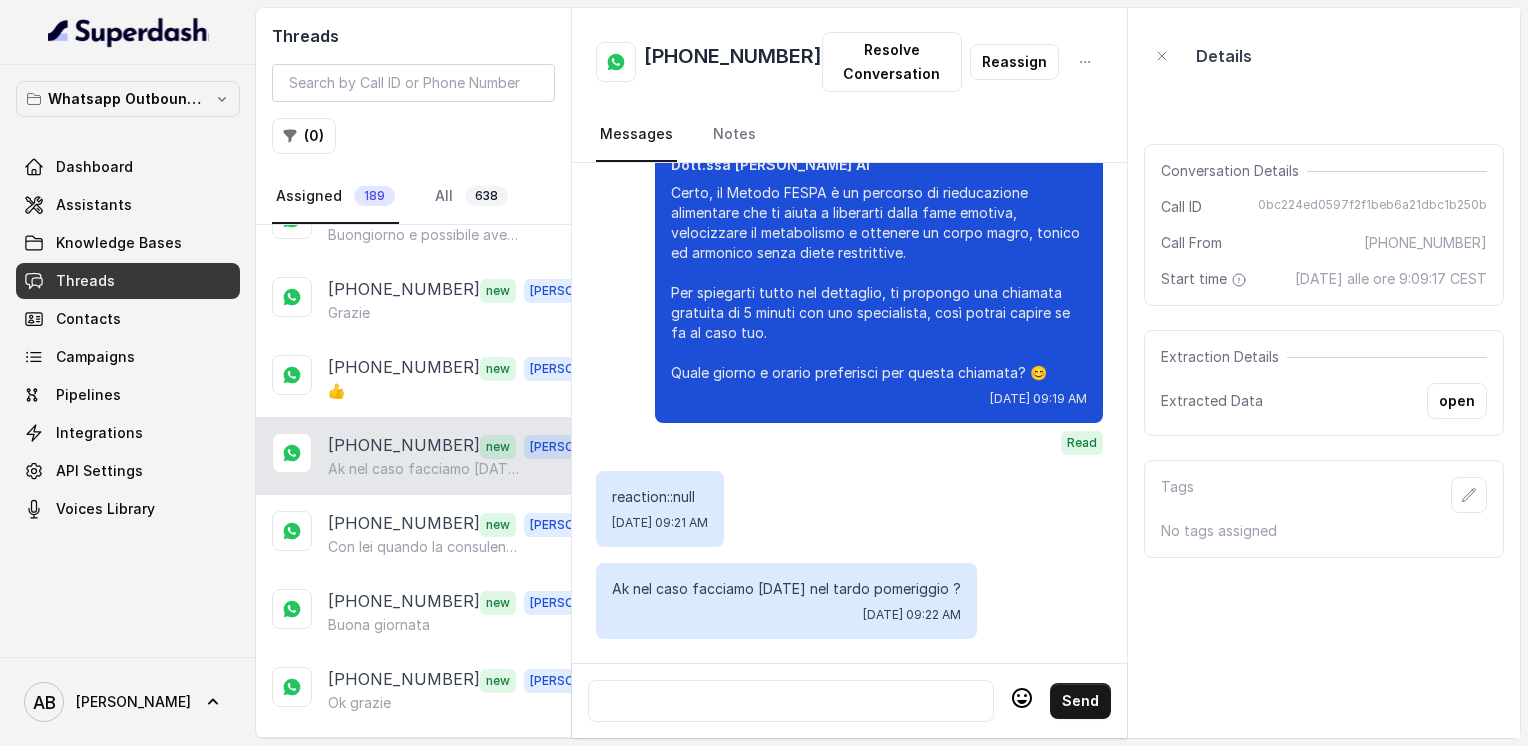 click at bounding box center (791, 701) 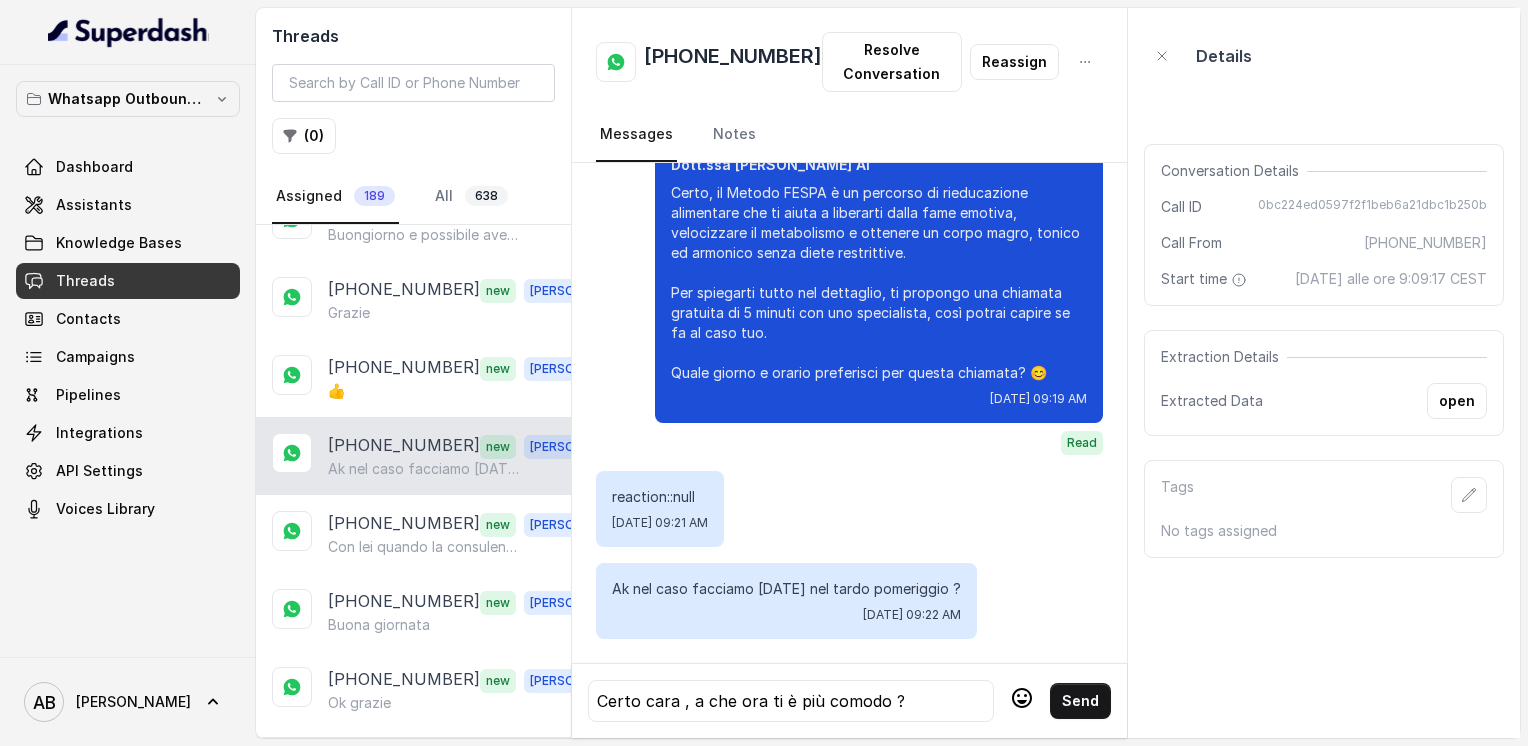 click on "Certo cara , a che ora ti è più comodo ? Send" at bounding box center (849, 700) 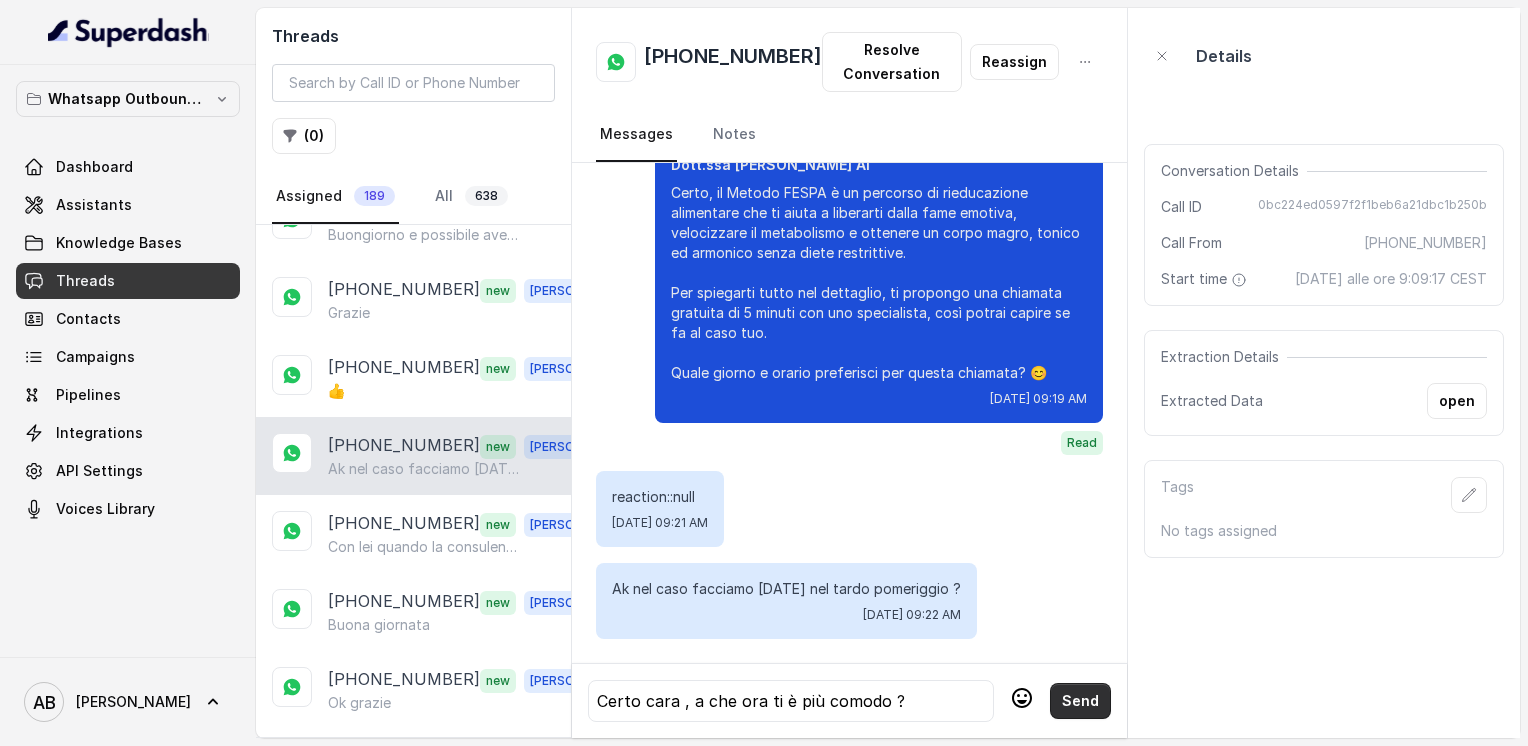 click on "Send" at bounding box center [1080, 701] 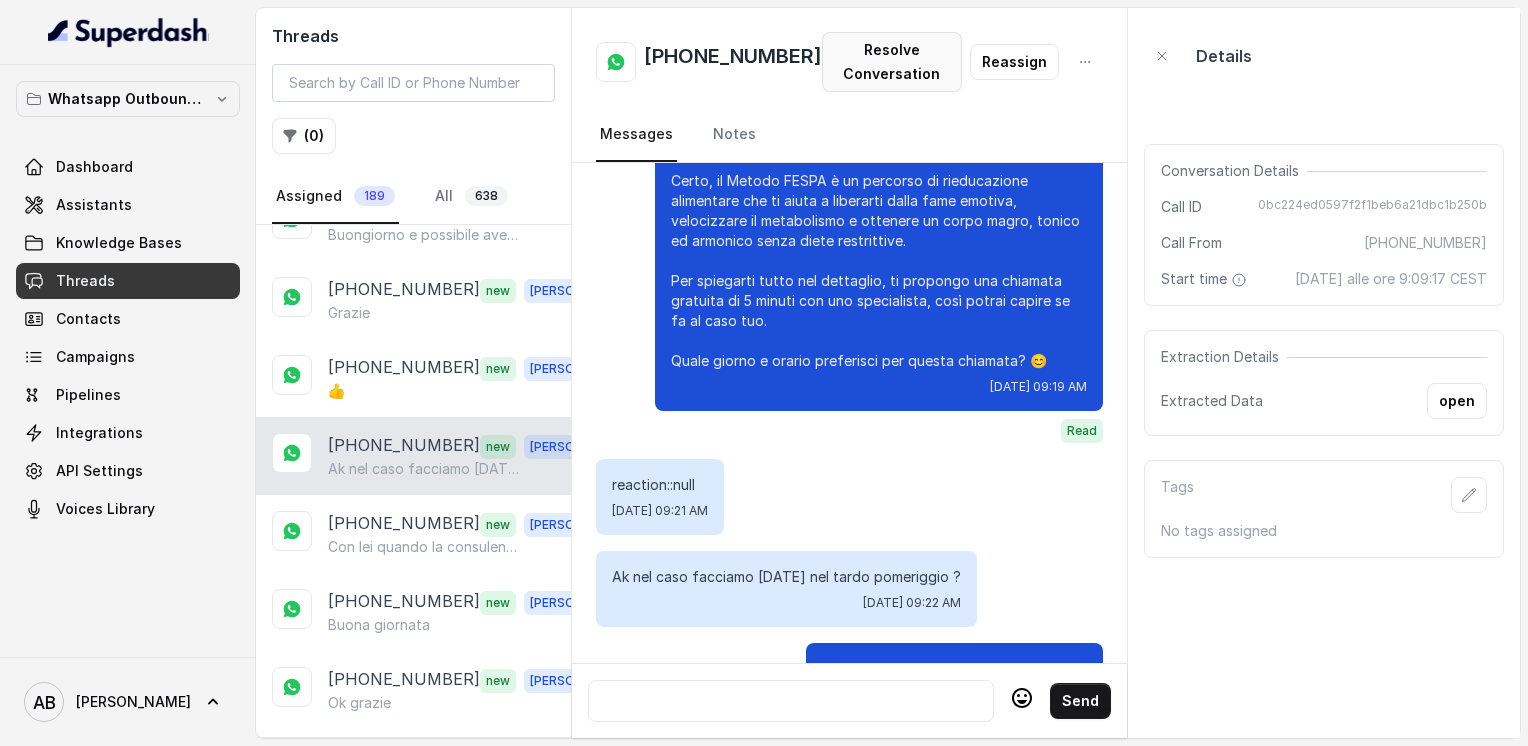 click on "Resolve Conversation" at bounding box center [892, 62] 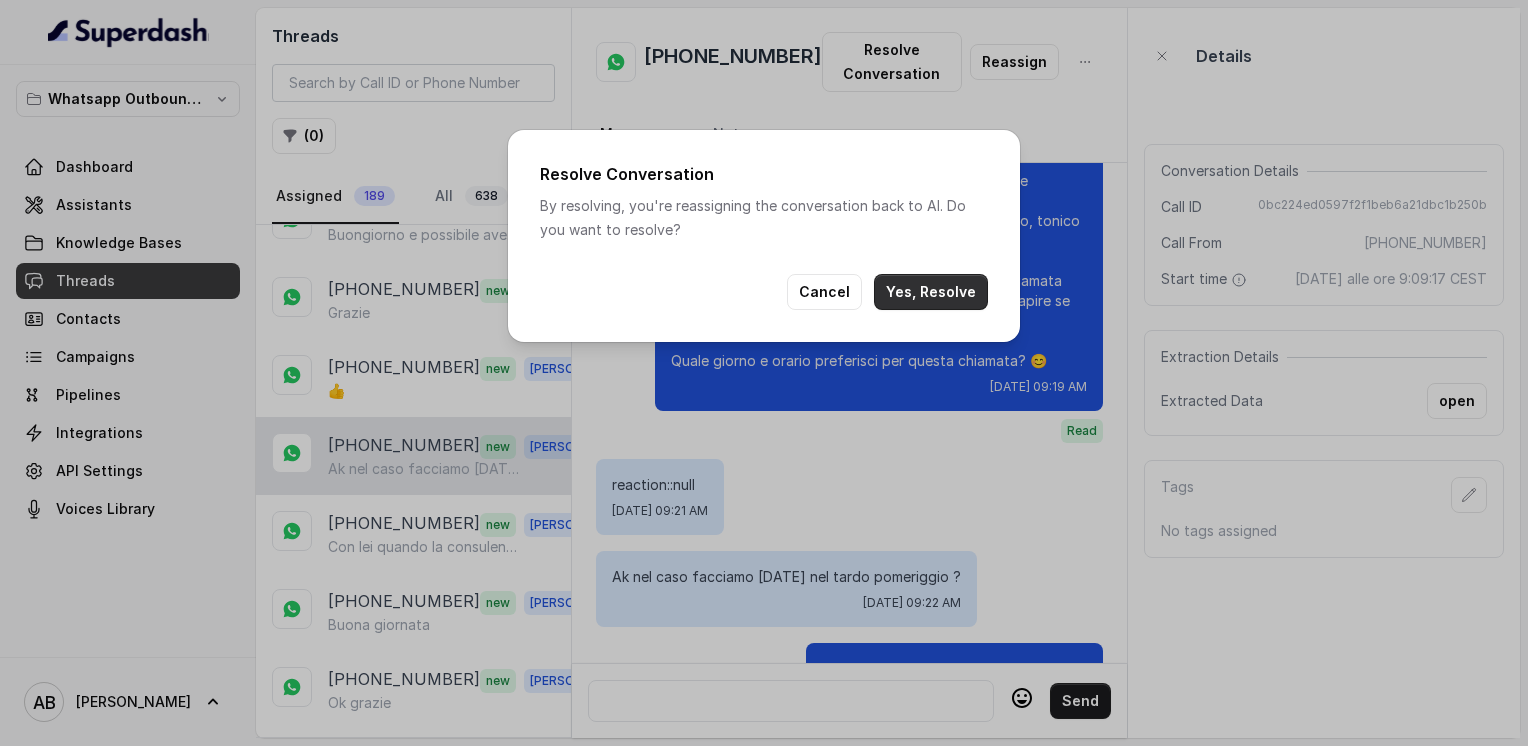 click on "Yes, Resolve" at bounding box center [931, 292] 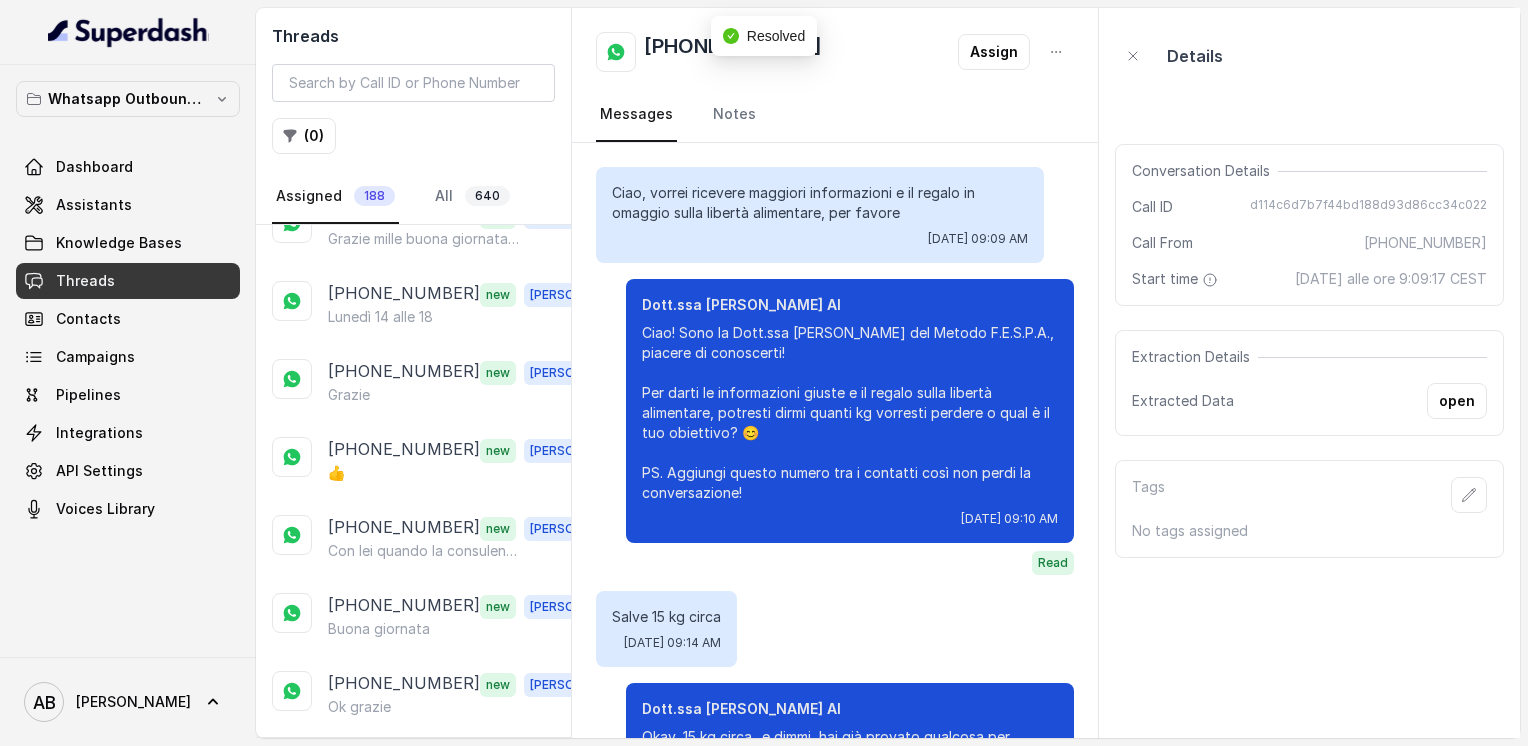scroll, scrollTop: 1788, scrollLeft: 0, axis: vertical 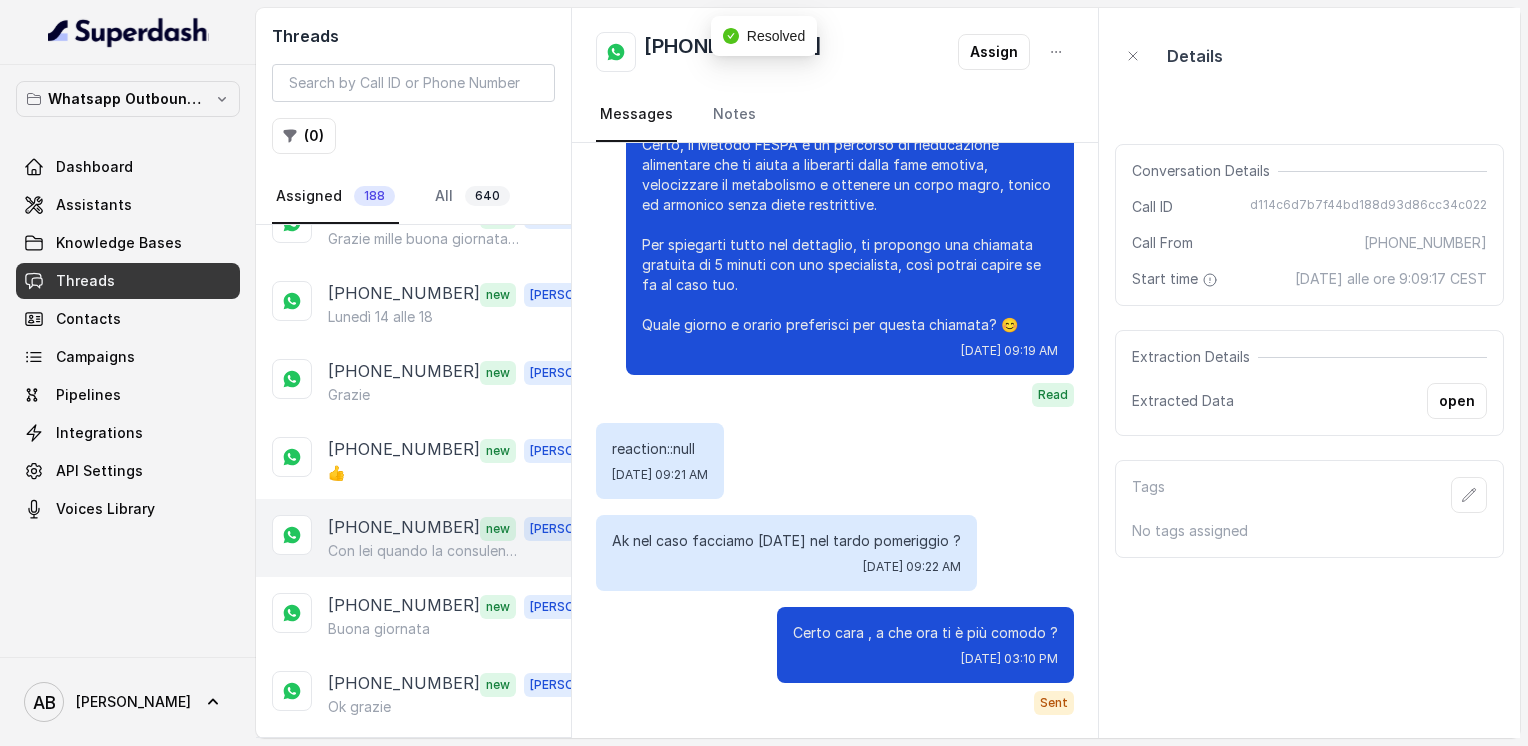 click on "[PHONE_NUMBER]" at bounding box center [404, 528] 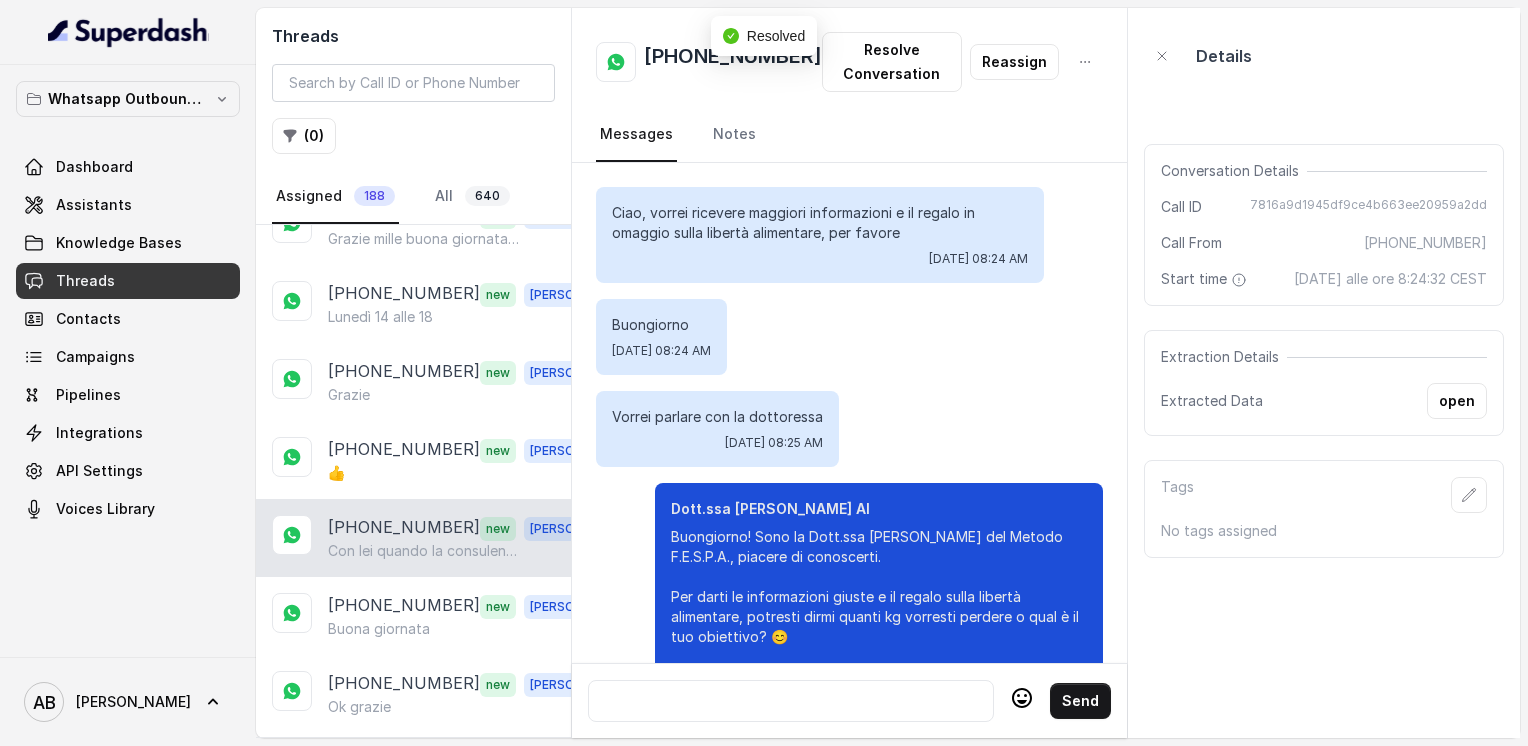 scroll, scrollTop: 5862, scrollLeft: 0, axis: vertical 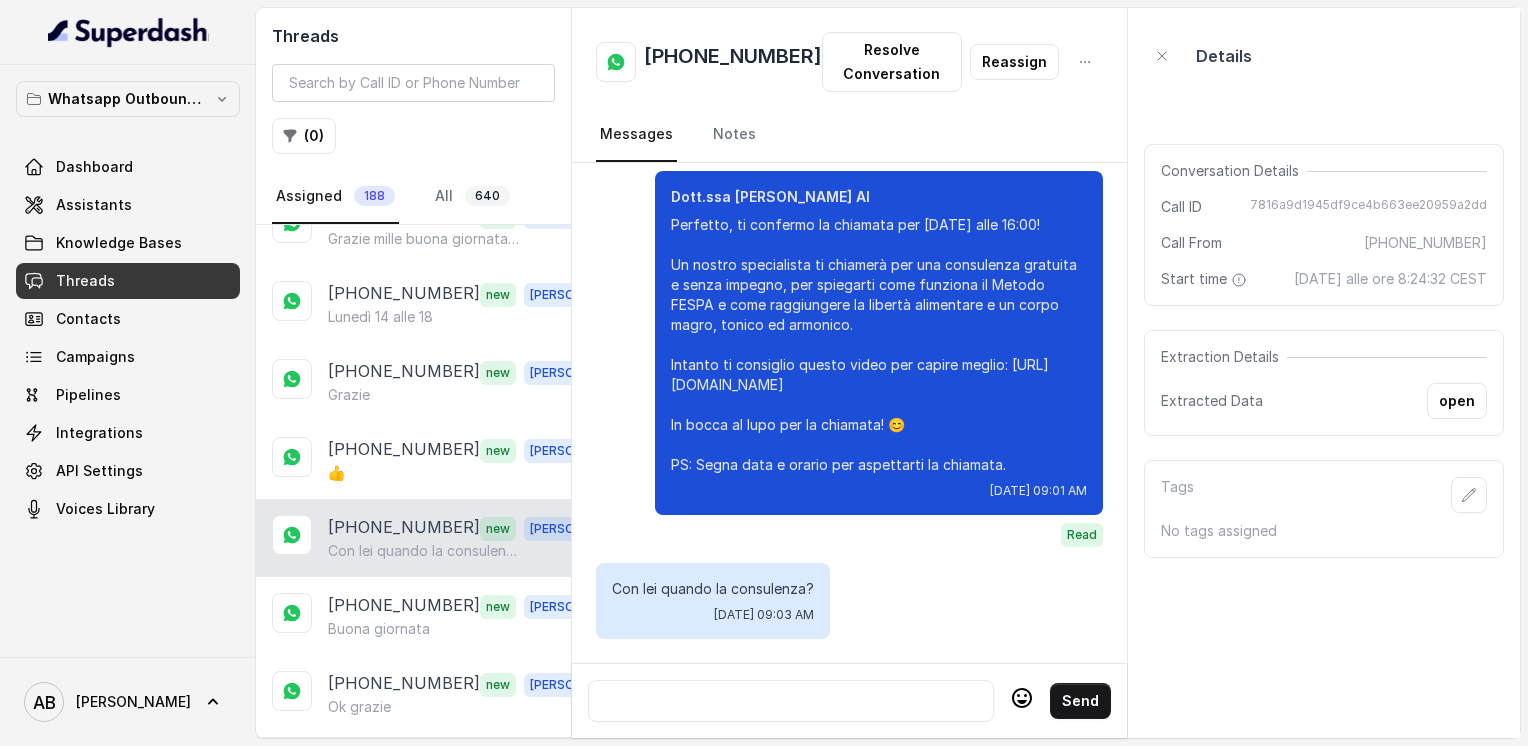 click at bounding box center [791, 701] 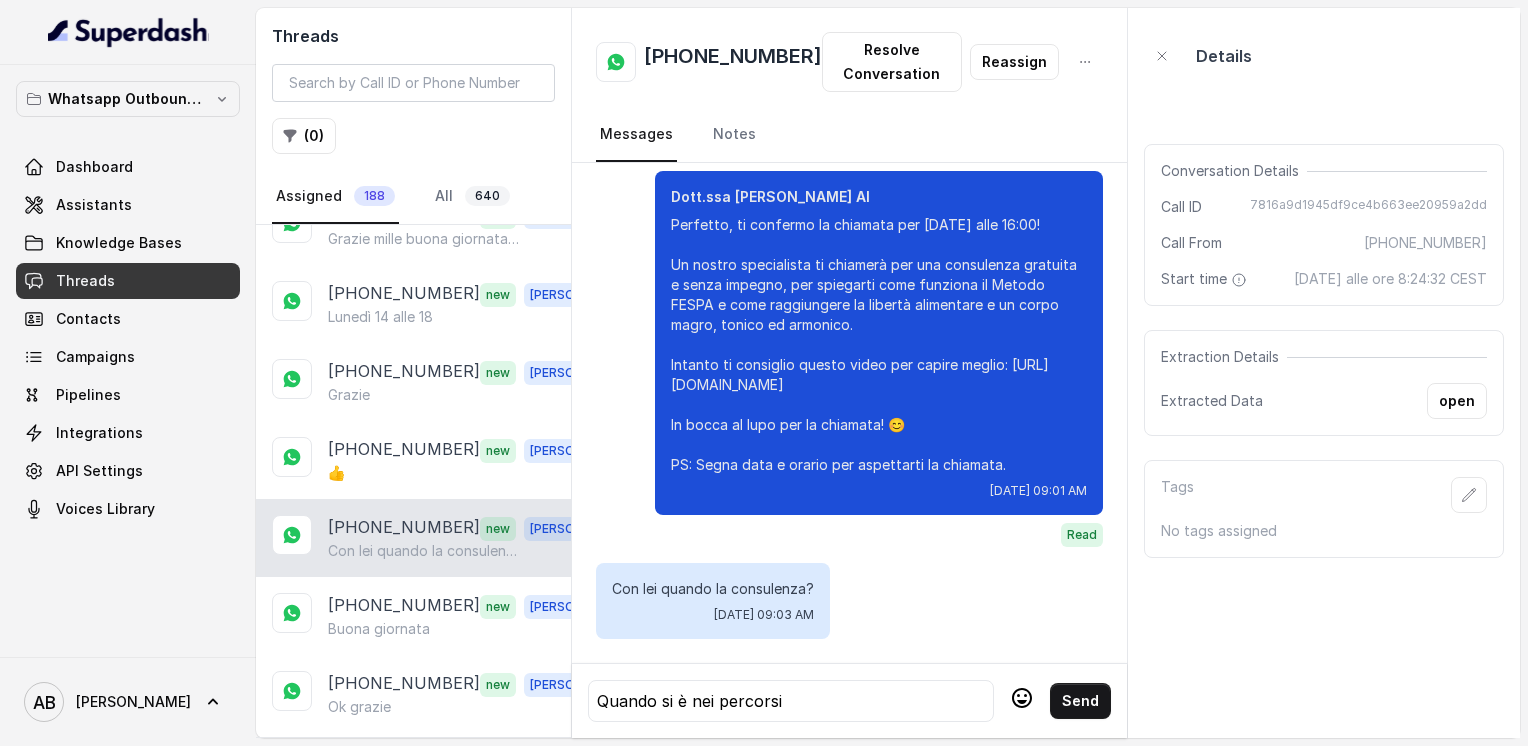 drag, startPoint x: 1025, startPoint y: 695, endPoint x: 1012, endPoint y: 694, distance: 13.038404 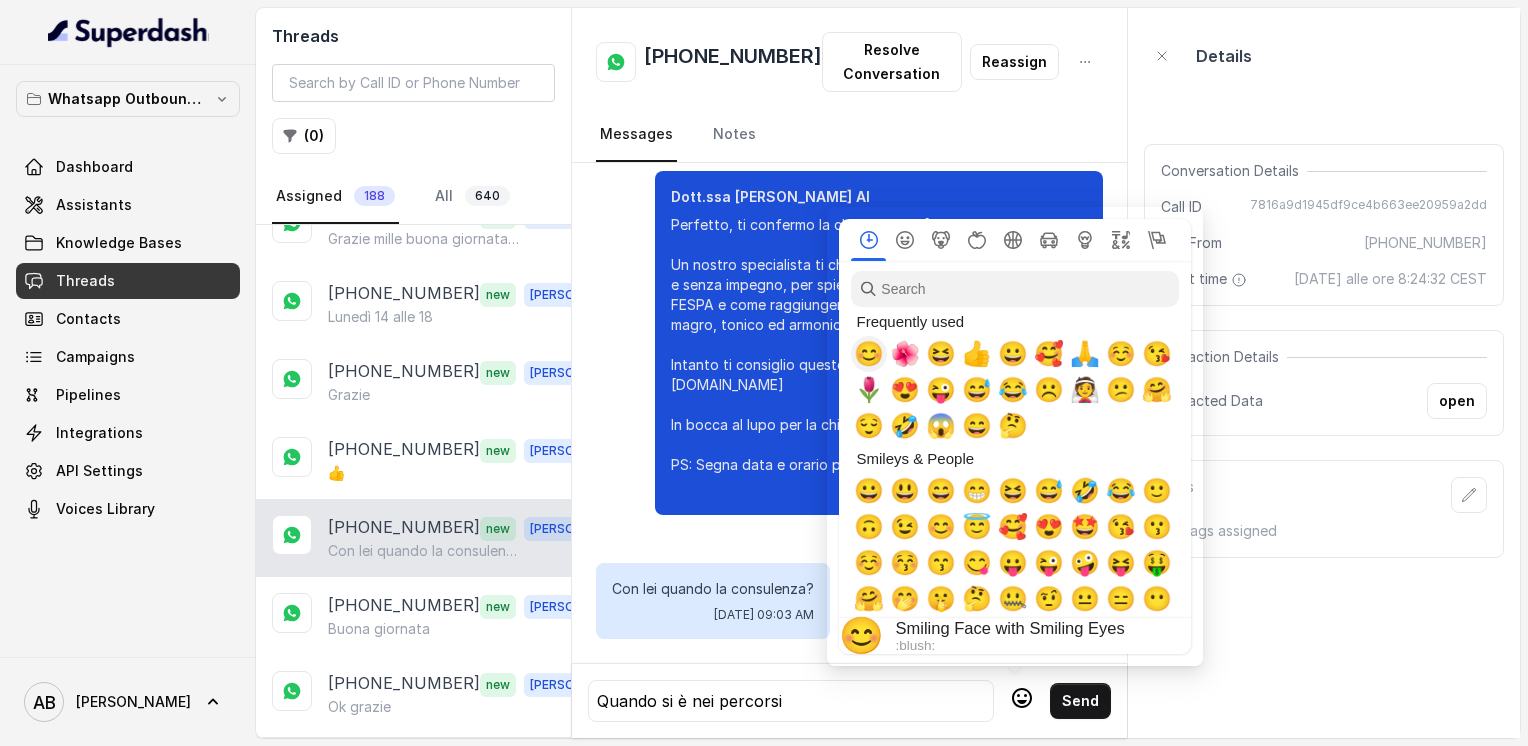 click on "😊" at bounding box center [869, 354] 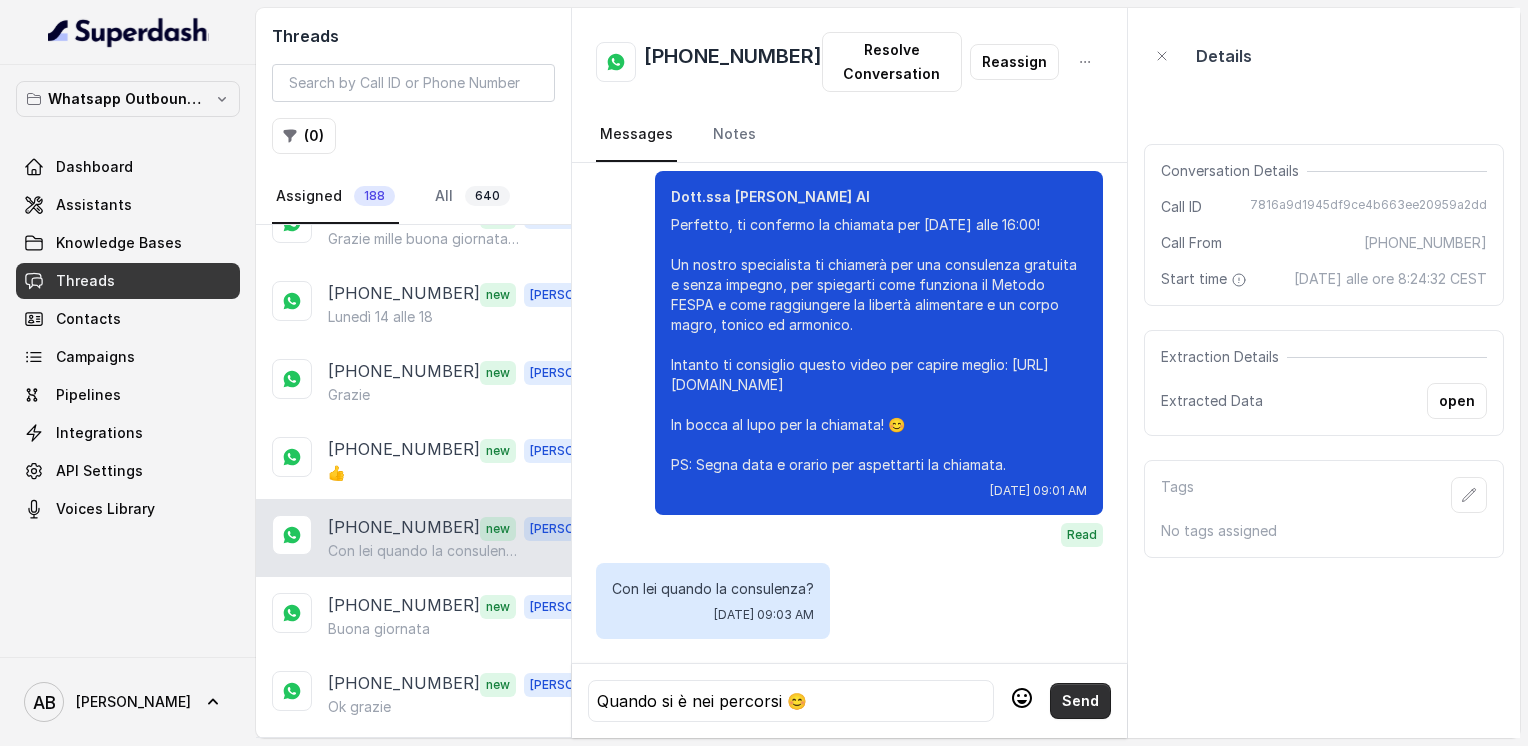 click on "Send" at bounding box center (1080, 701) 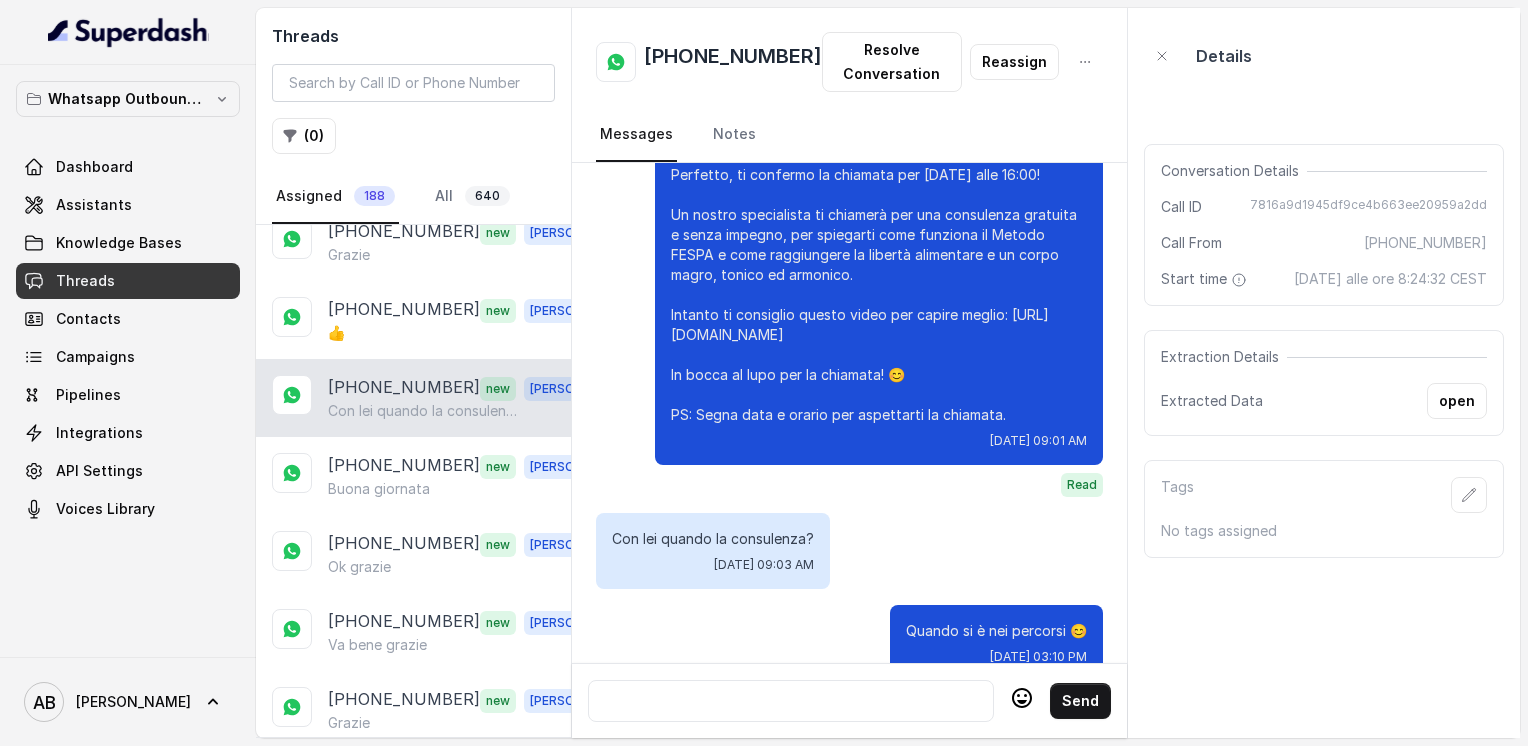scroll, scrollTop: 1100, scrollLeft: 0, axis: vertical 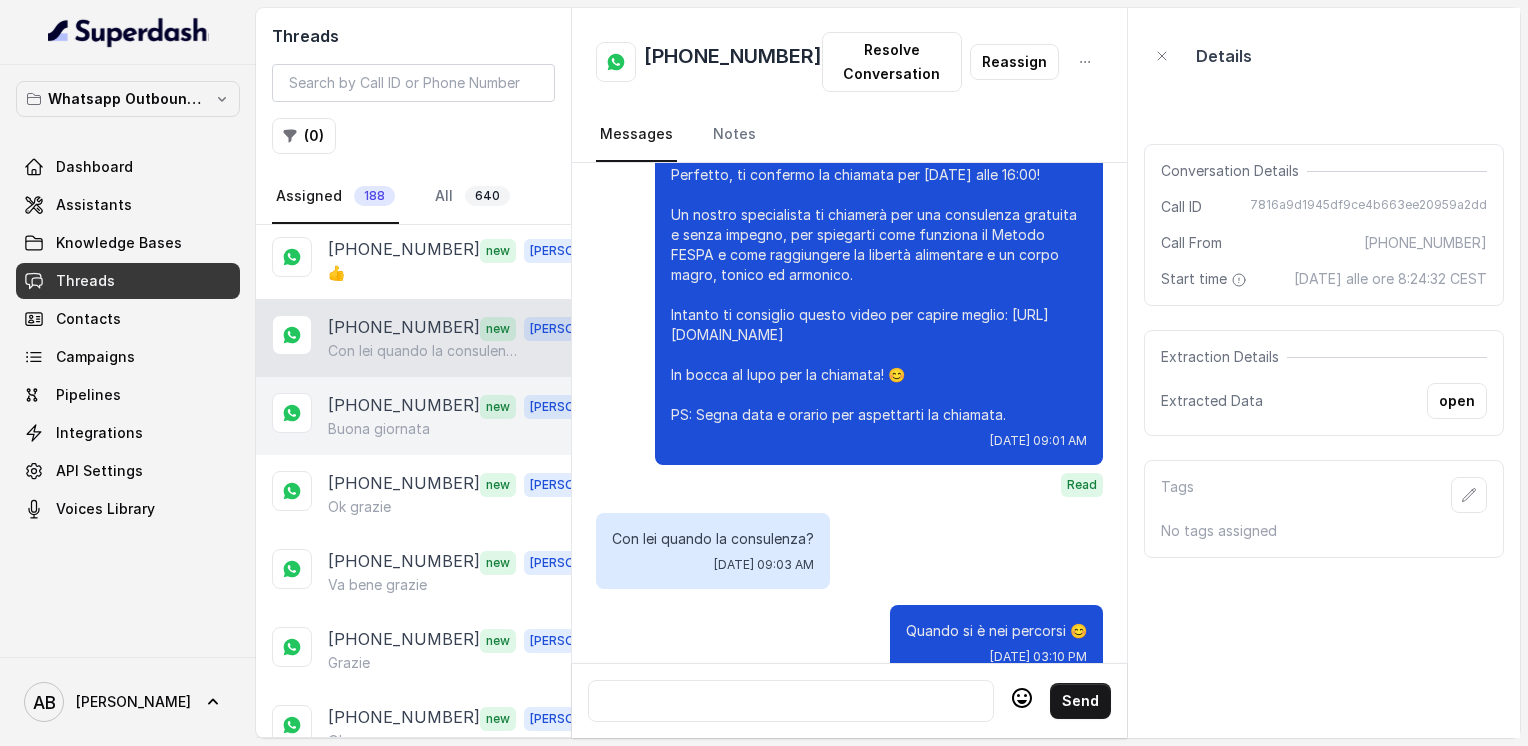 click on "[PHONE_NUMBER]" at bounding box center (404, 406) 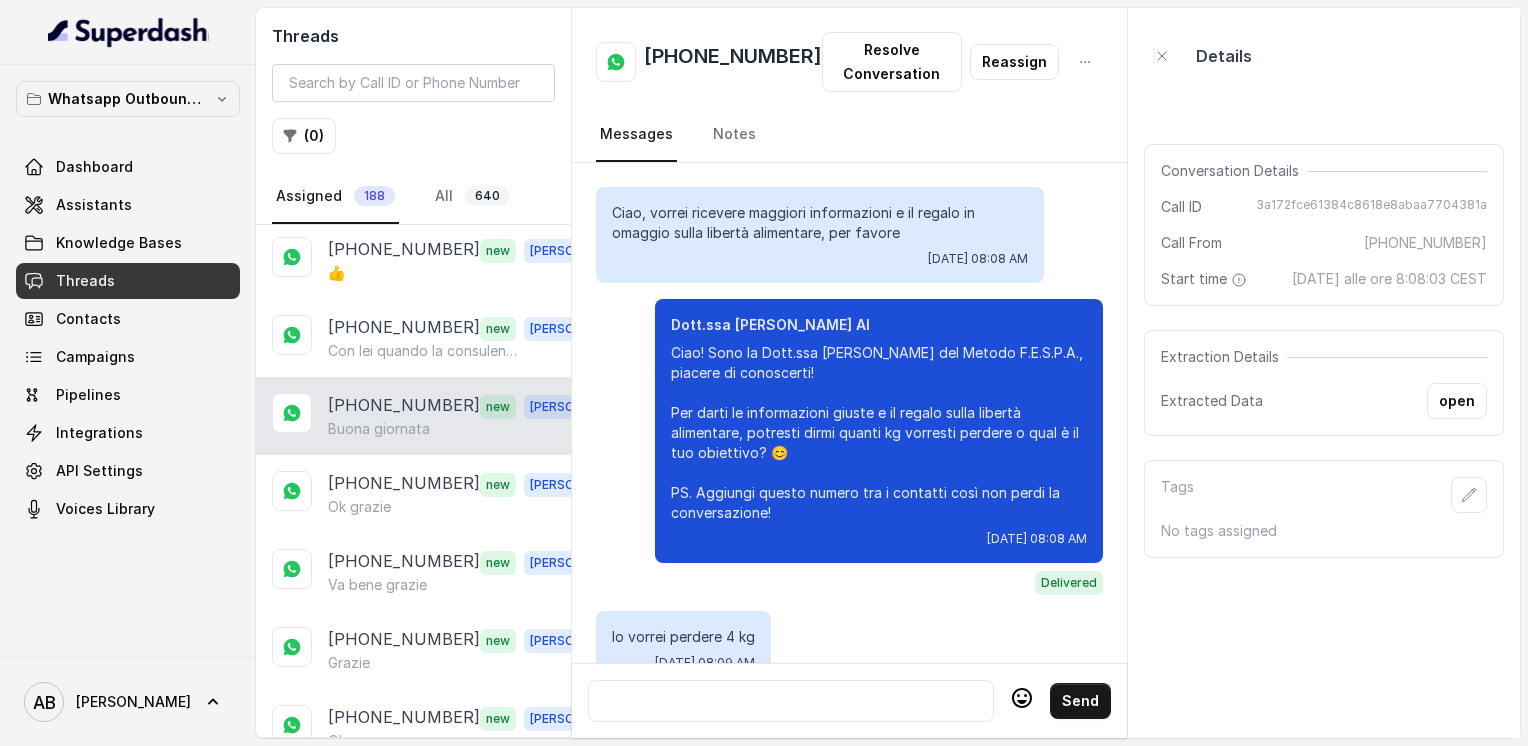 scroll, scrollTop: 2692, scrollLeft: 0, axis: vertical 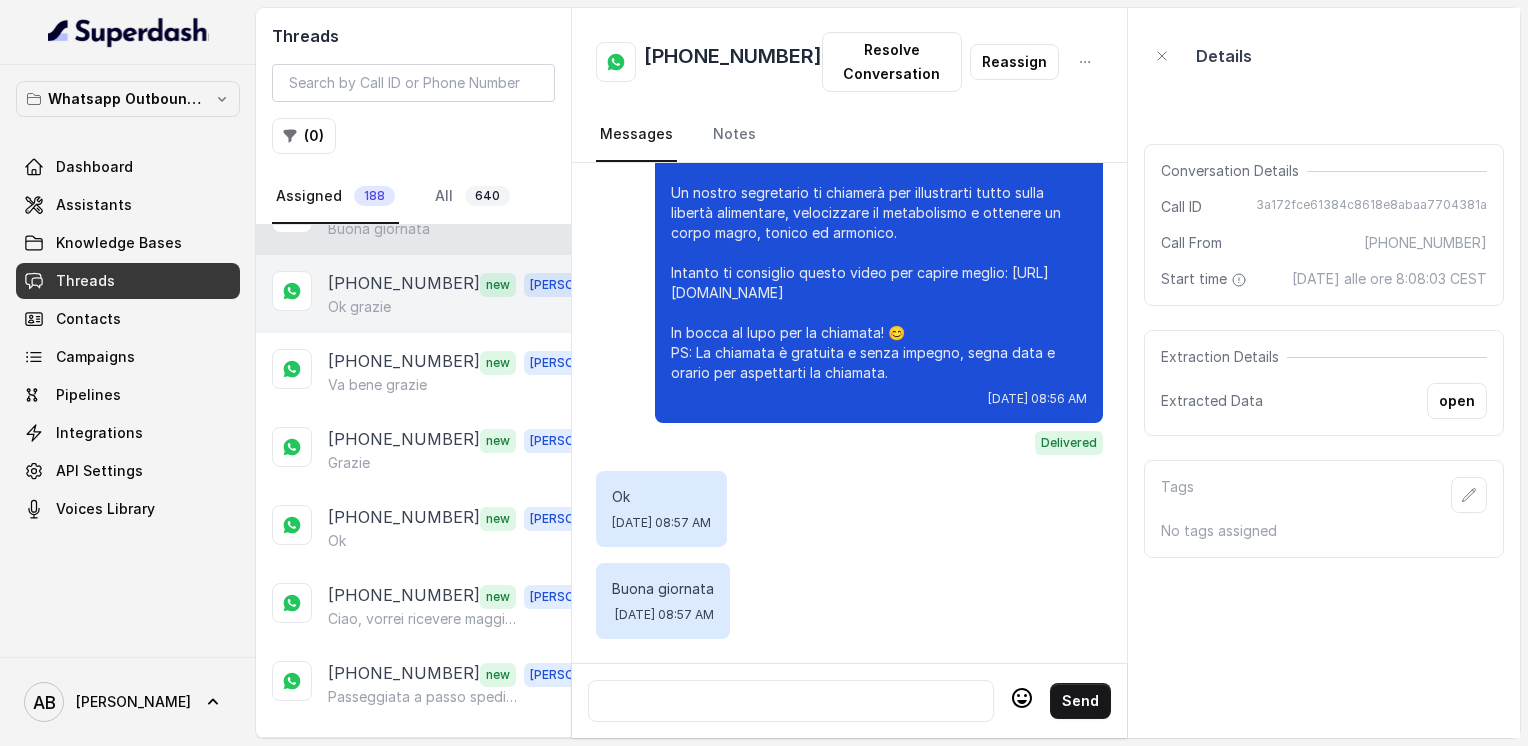 click on "Ok grazie" at bounding box center (469, 307) 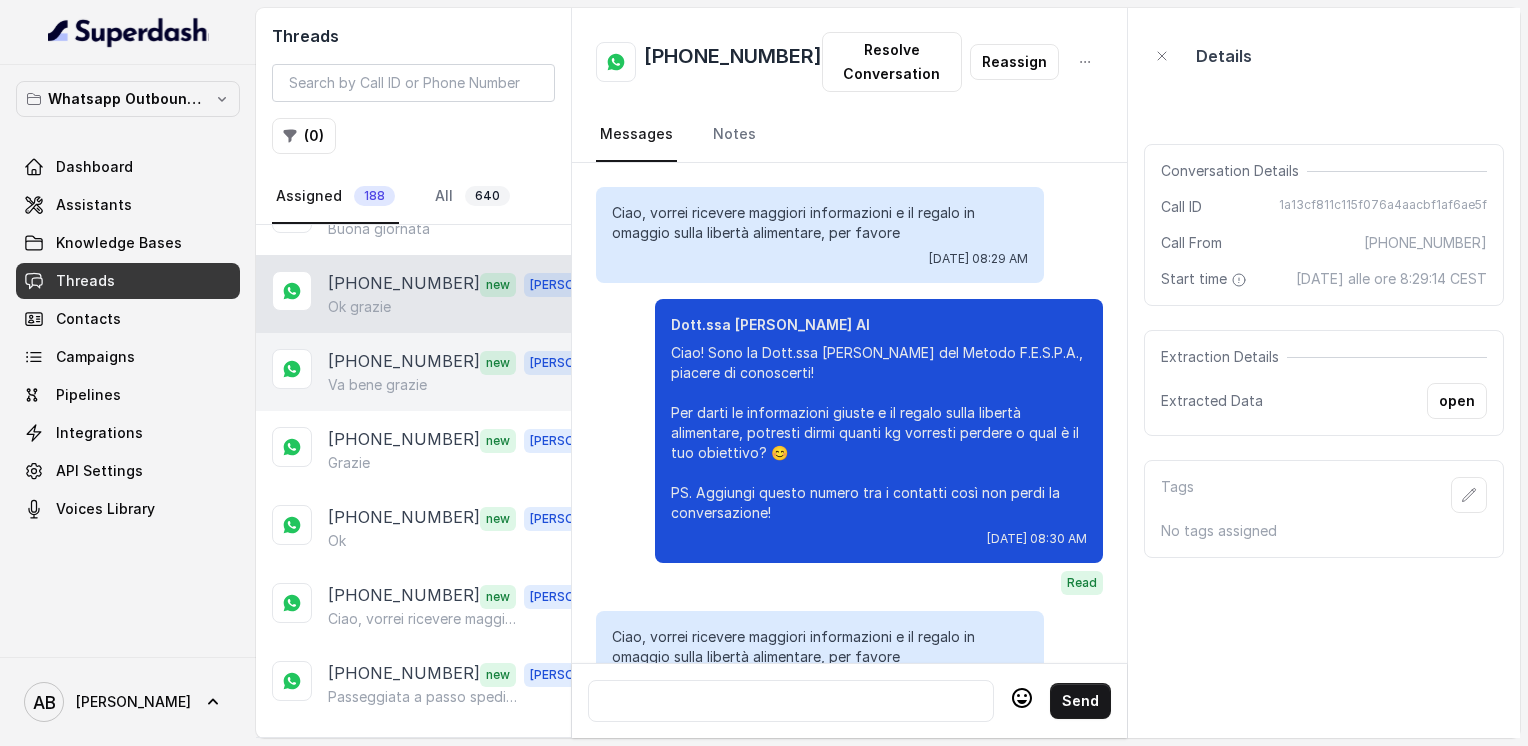 scroll, scrollTop: 2276, scrollLeft: 0, axis: vertical 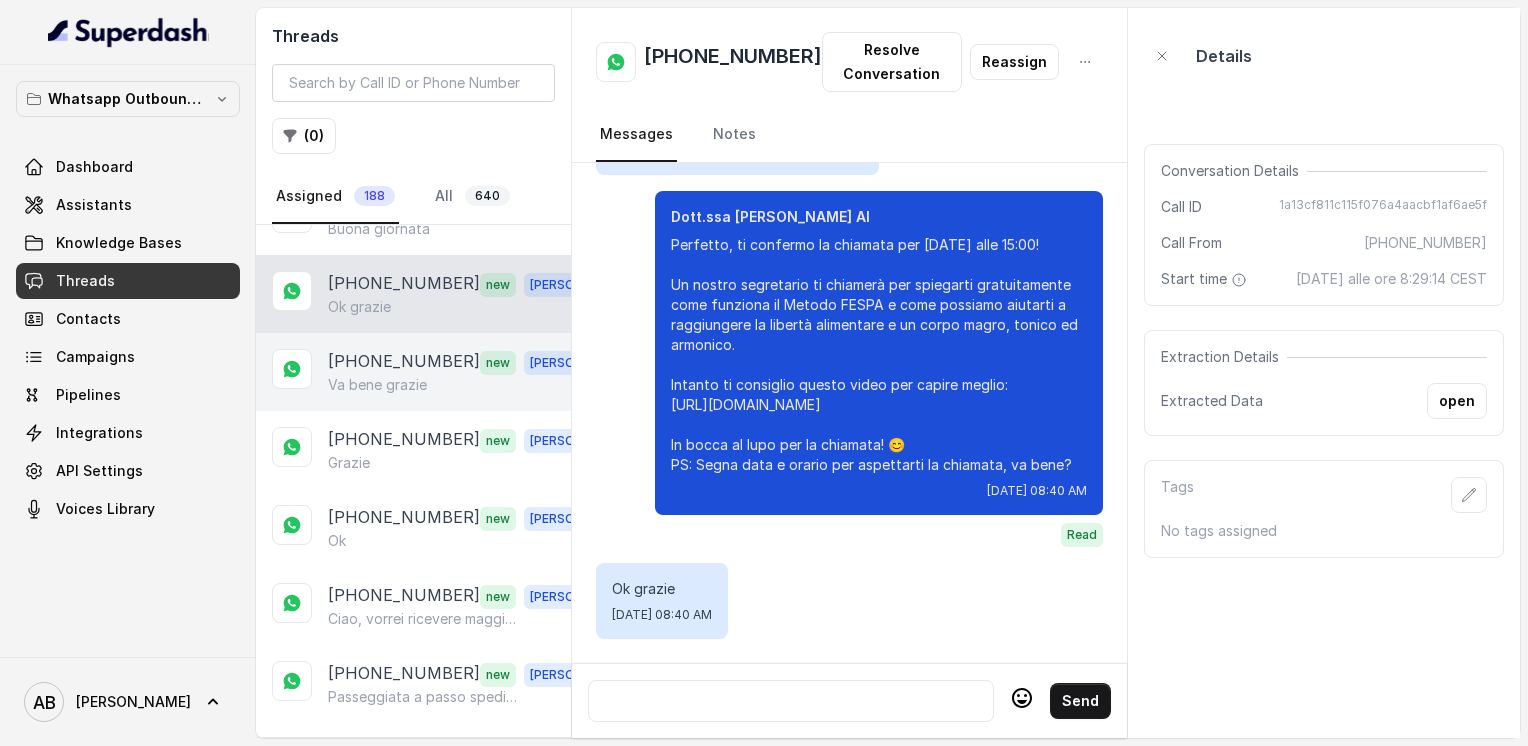 click on "[PHONE_NUMBER]" at bounding box center (404, 362) 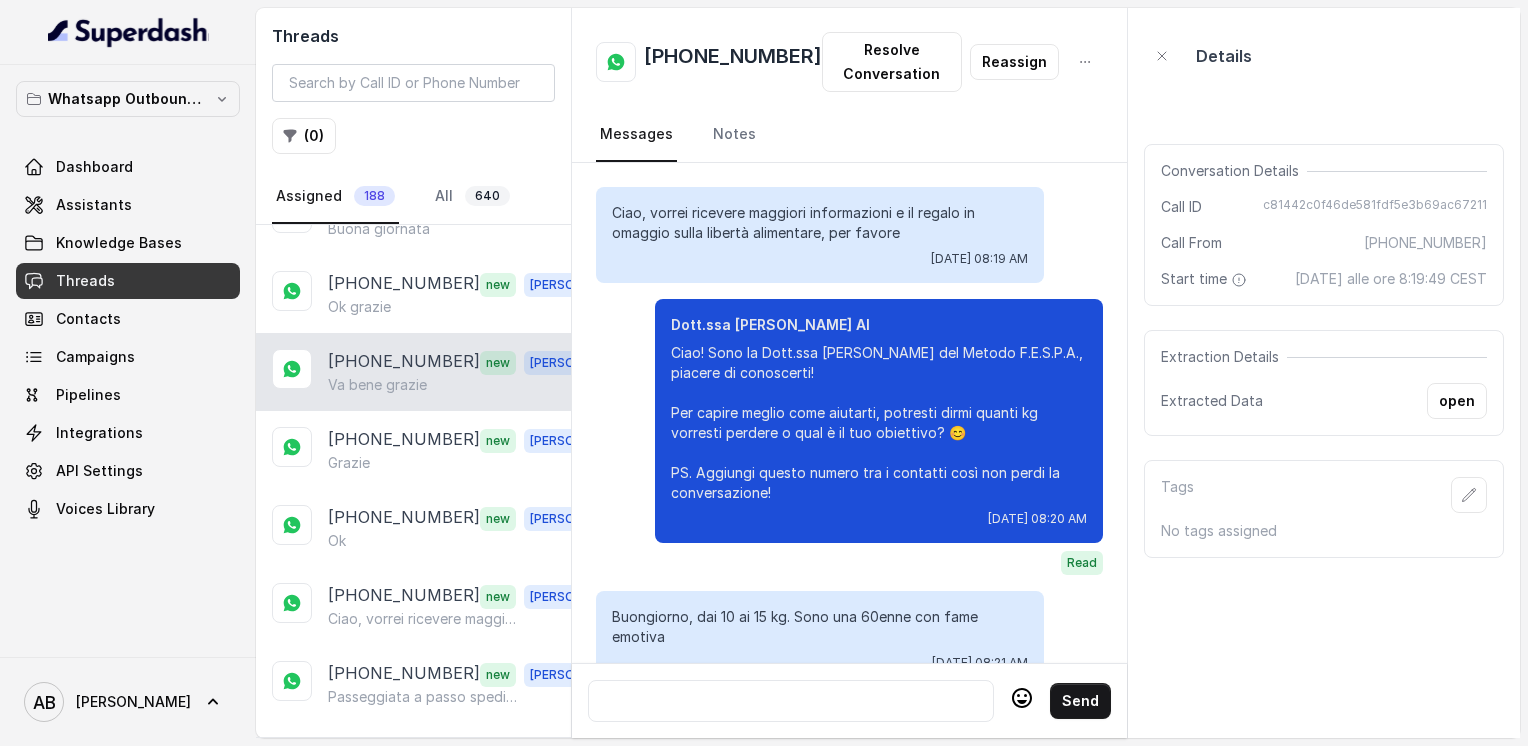 scroll, scrollTop: 2012, scrollLeft: 0, axis: vertical 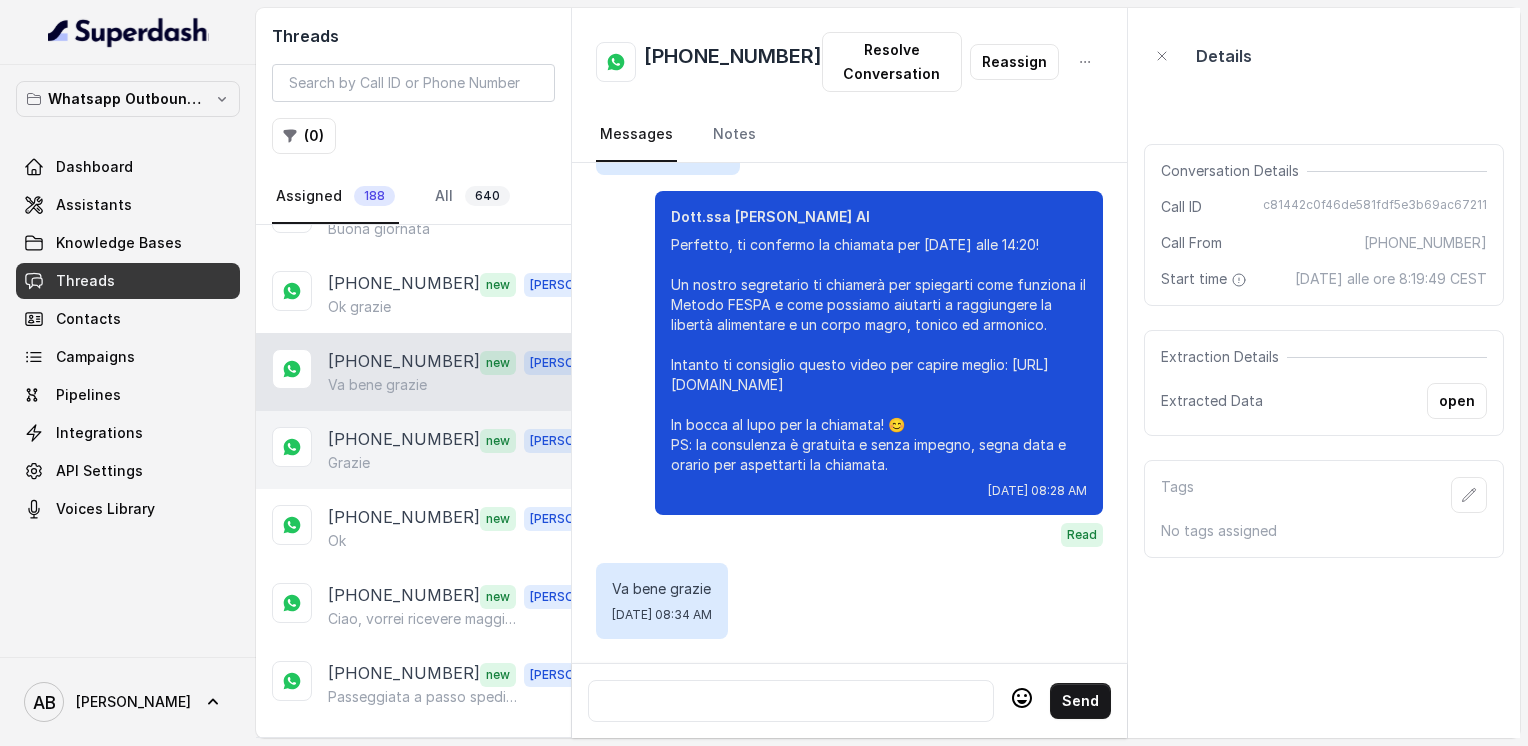 click on "[PHONE_NUMBER]   new [PERSON_NAME]" at bounding box center [413, 450] 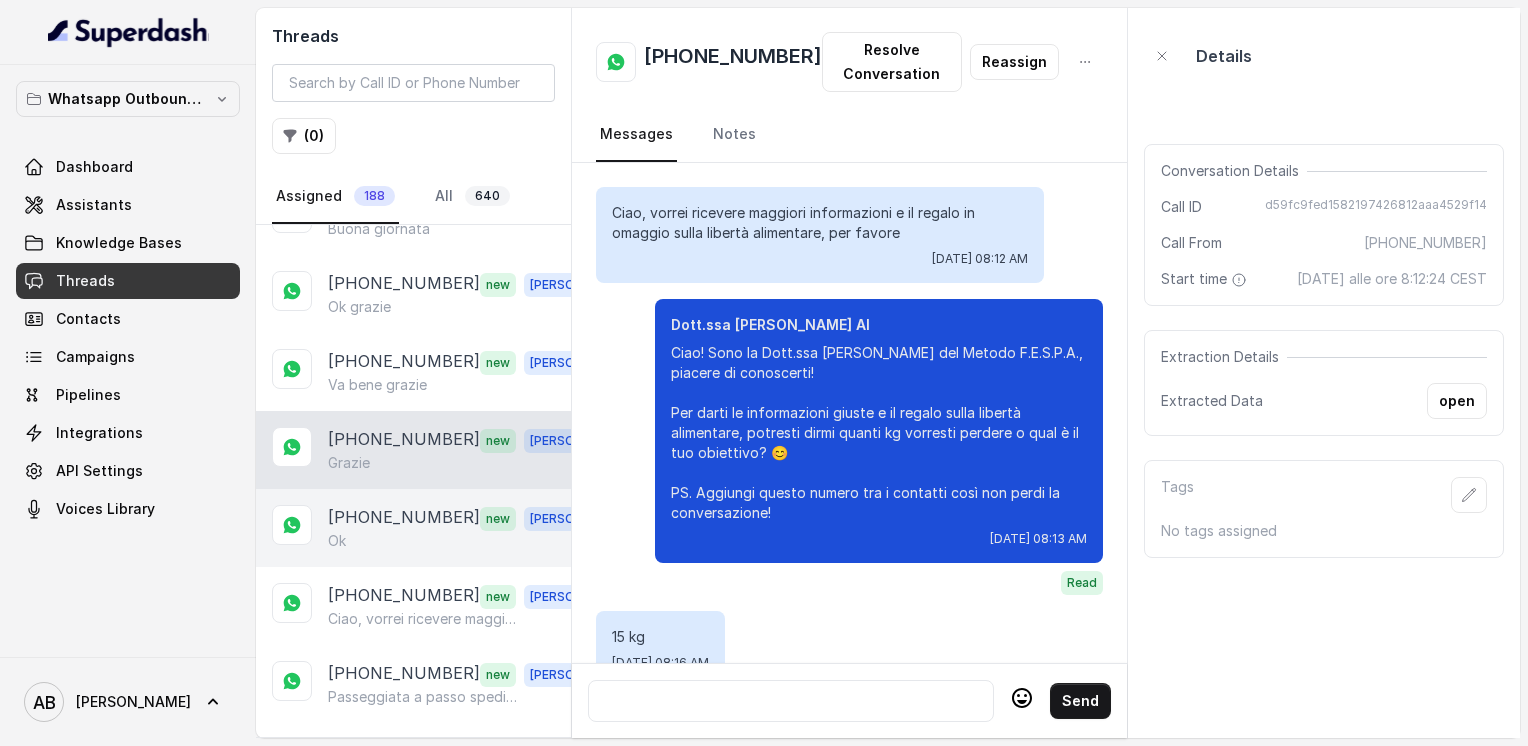 scroll, scrollTop: 2728, scrollLeft: 0, axis: vertical 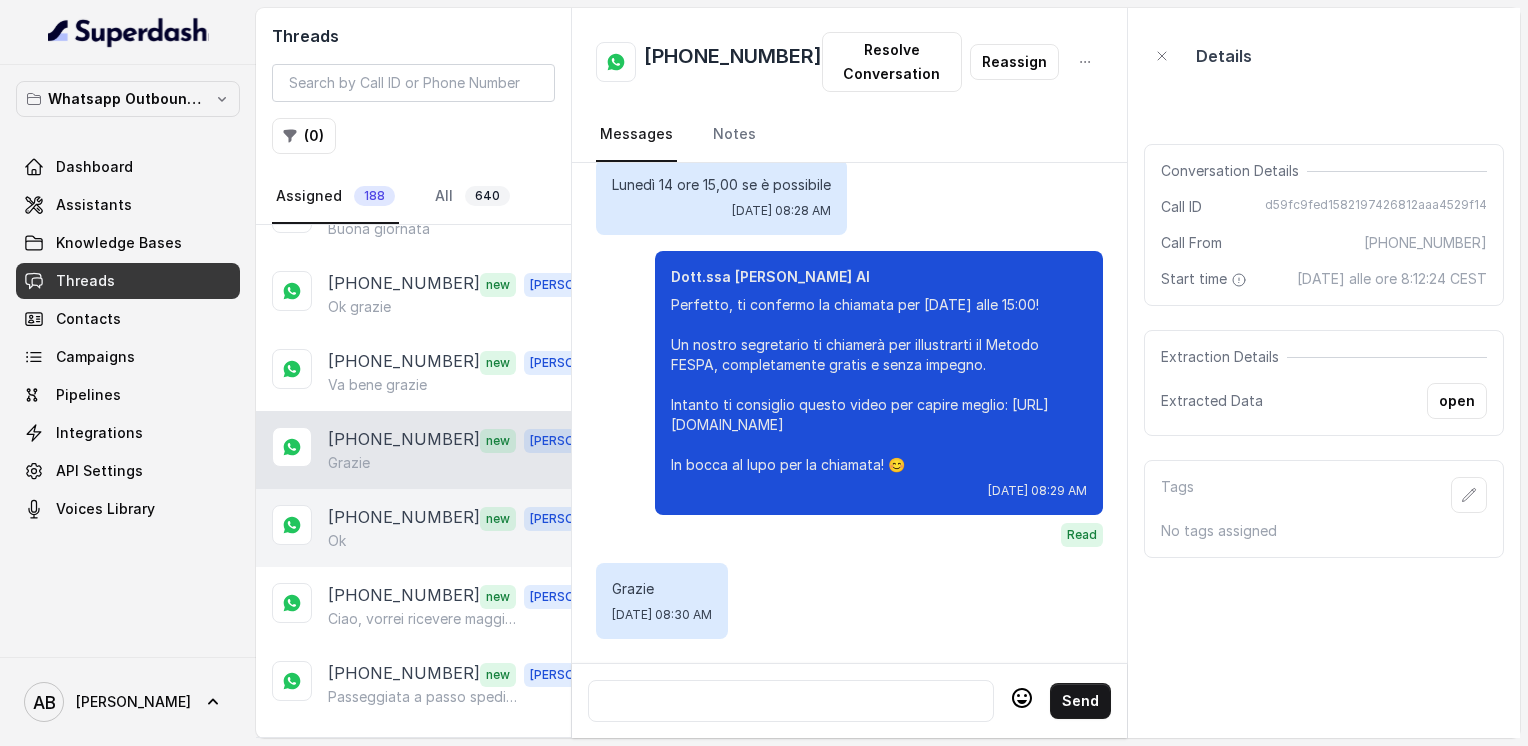 click on "[PHONE_NUMBER]" at bounding box center [404, 518] 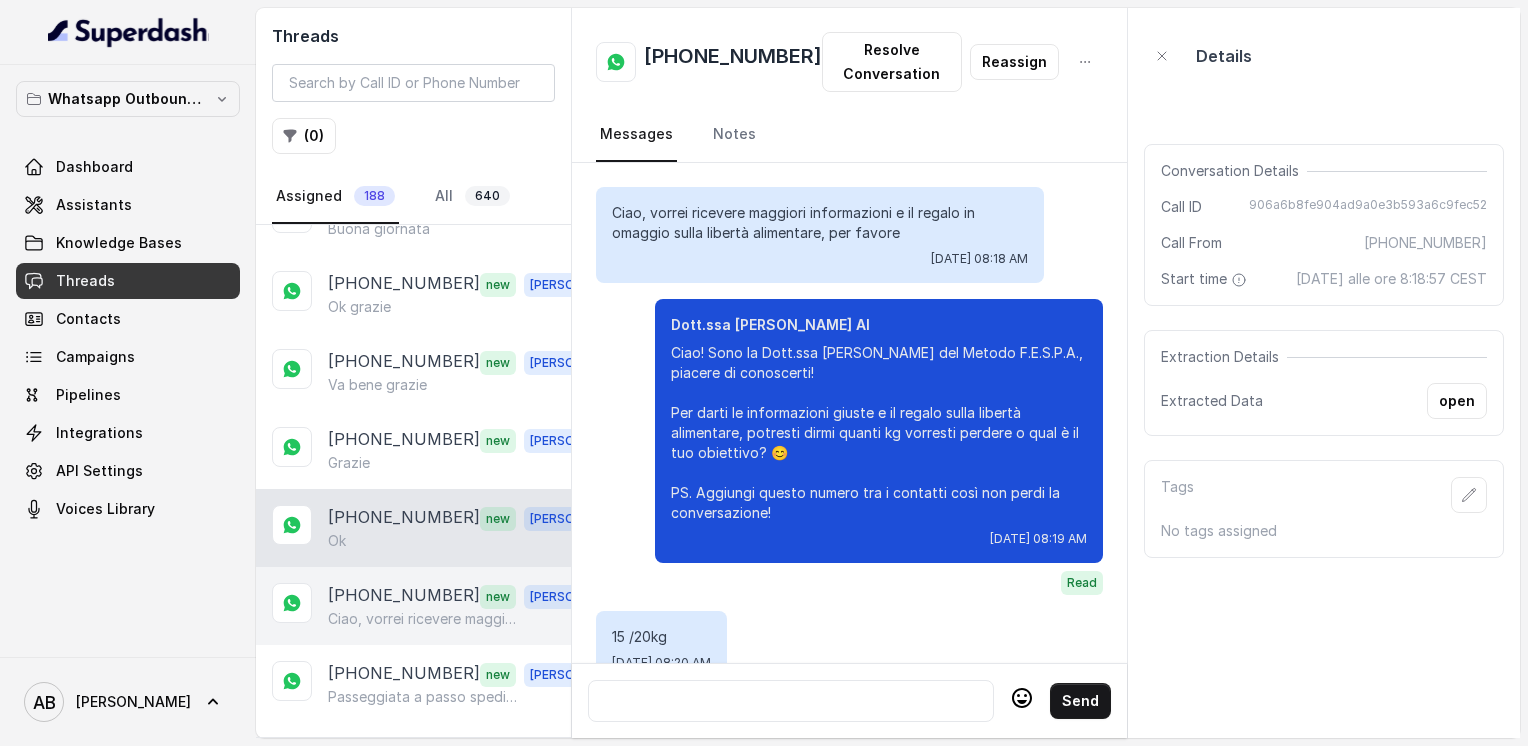 scroll, scrollTop: 2400, scrollLeft: 0, axis: vertical 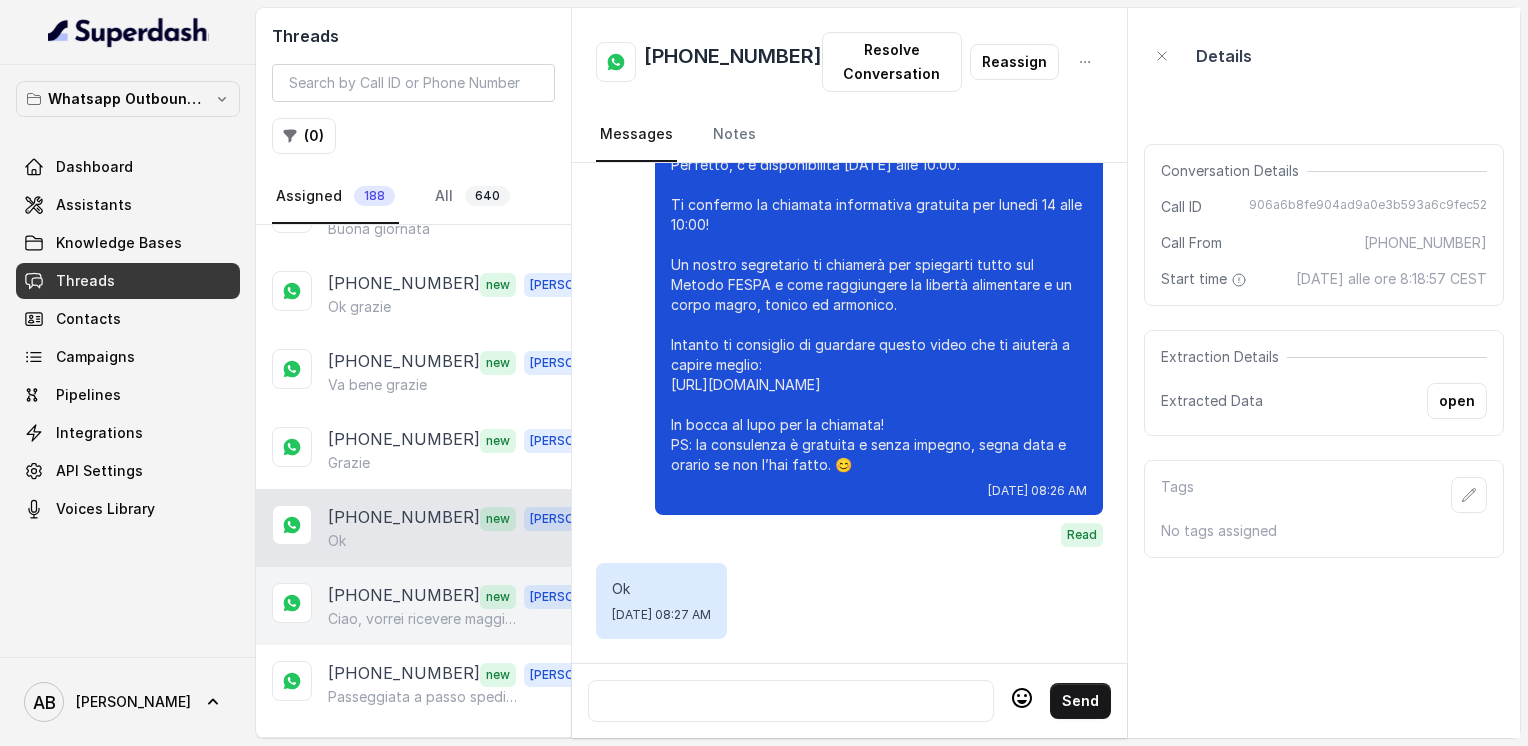 click on "[PHONE_NUMBER]" at bounding box center [404, 596] 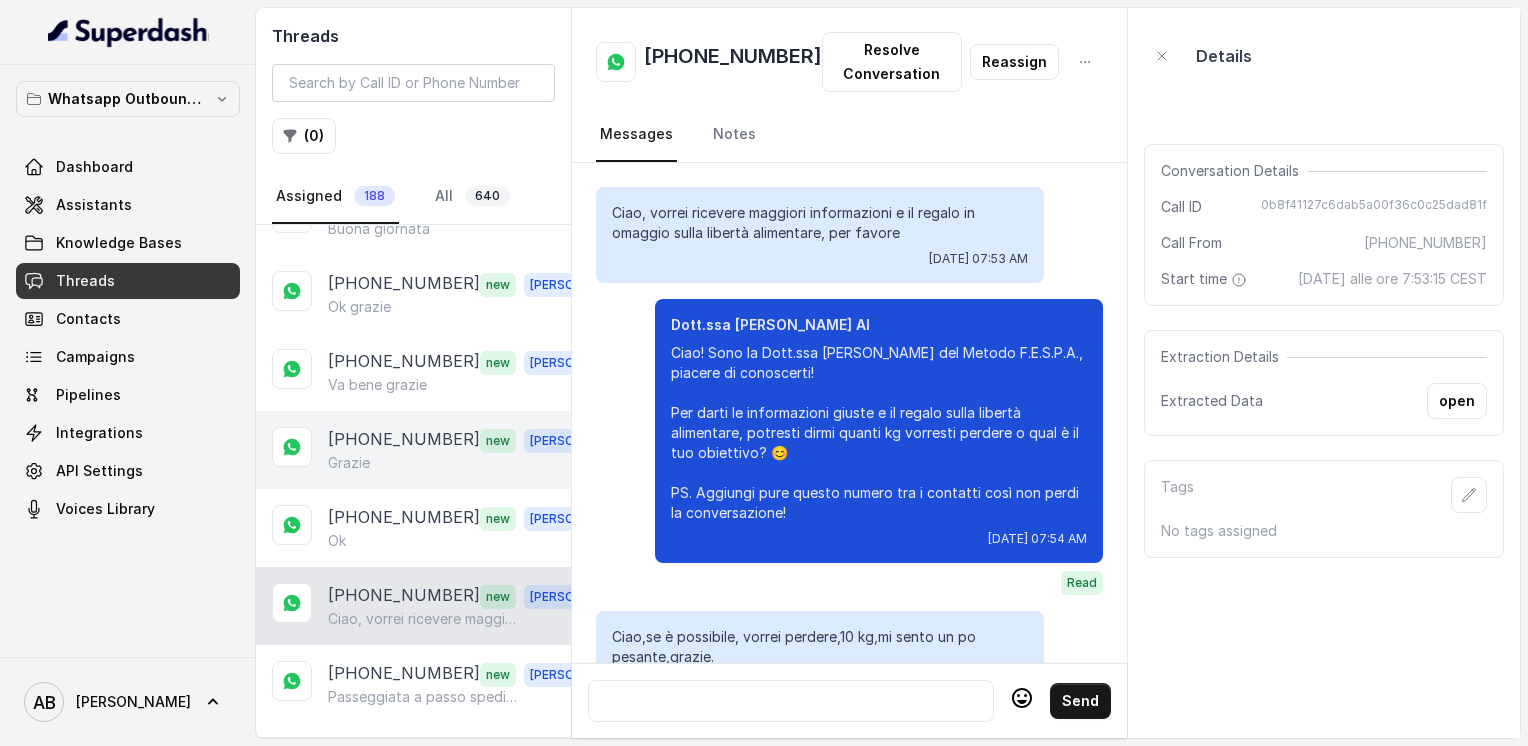 scroll, scrollTop: 2620, scrollLeft: 0, axis: vertical 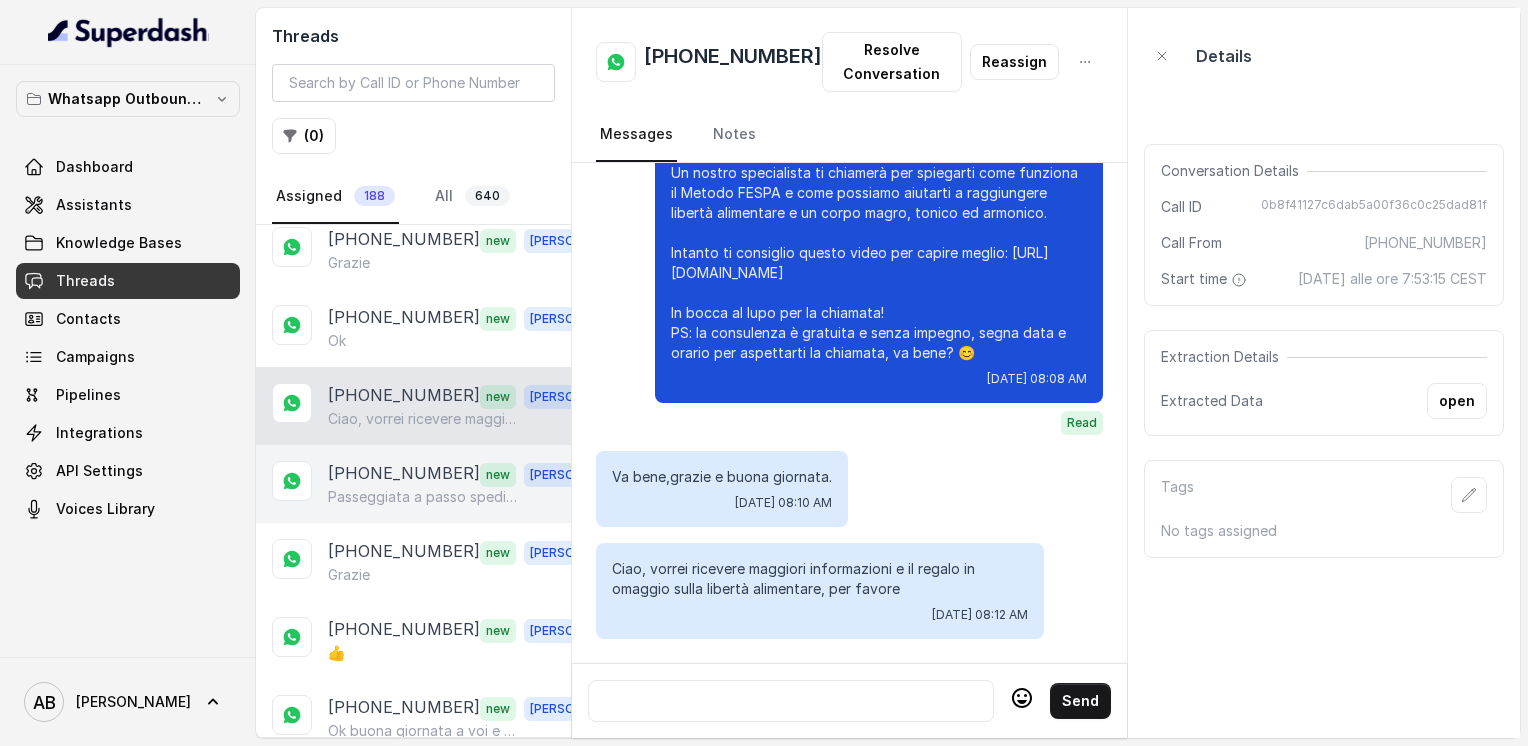 click on "Passeggiata a passo spedito" at bounding box center [424, 497] 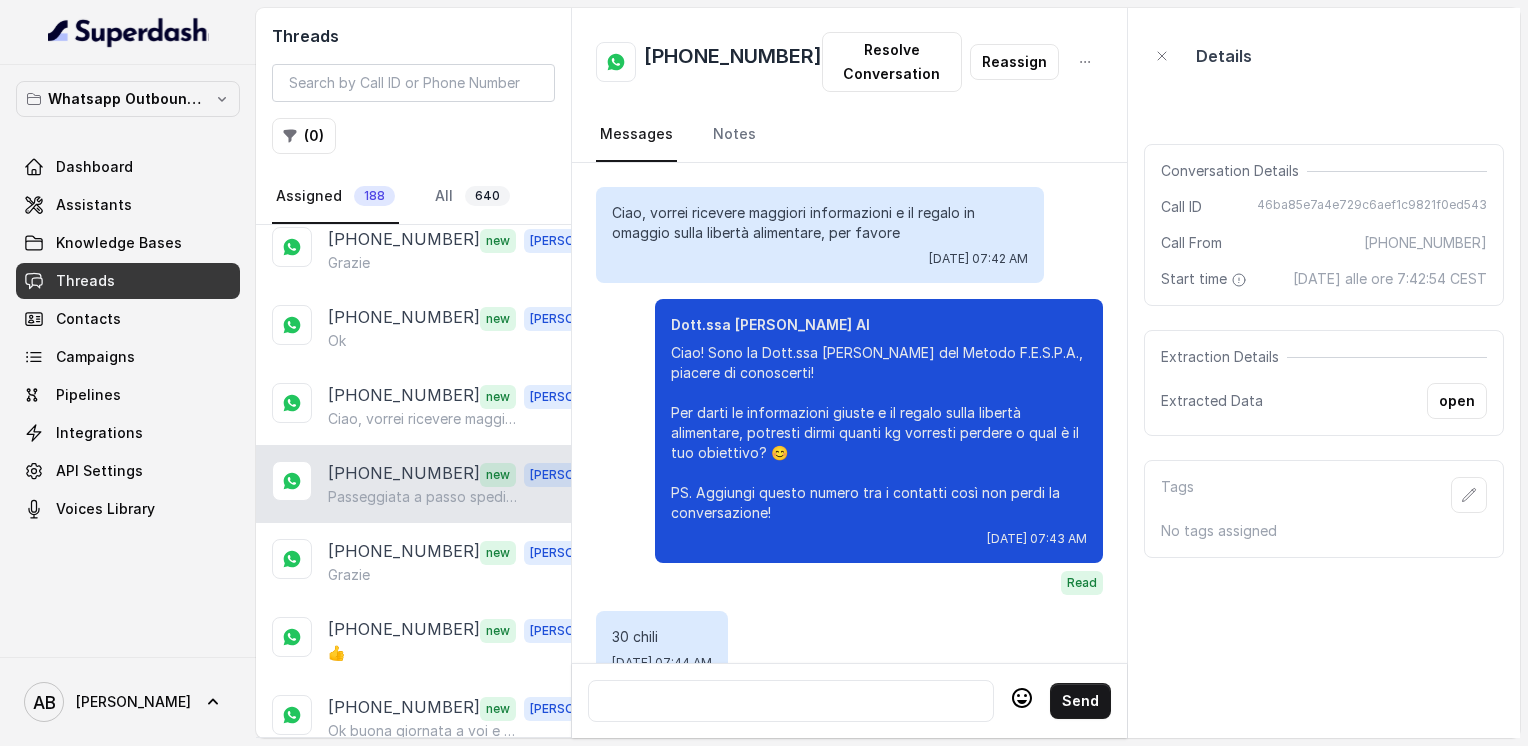 scroll, scrollTop: 1940, scrollLeft: 0, axis: vertical 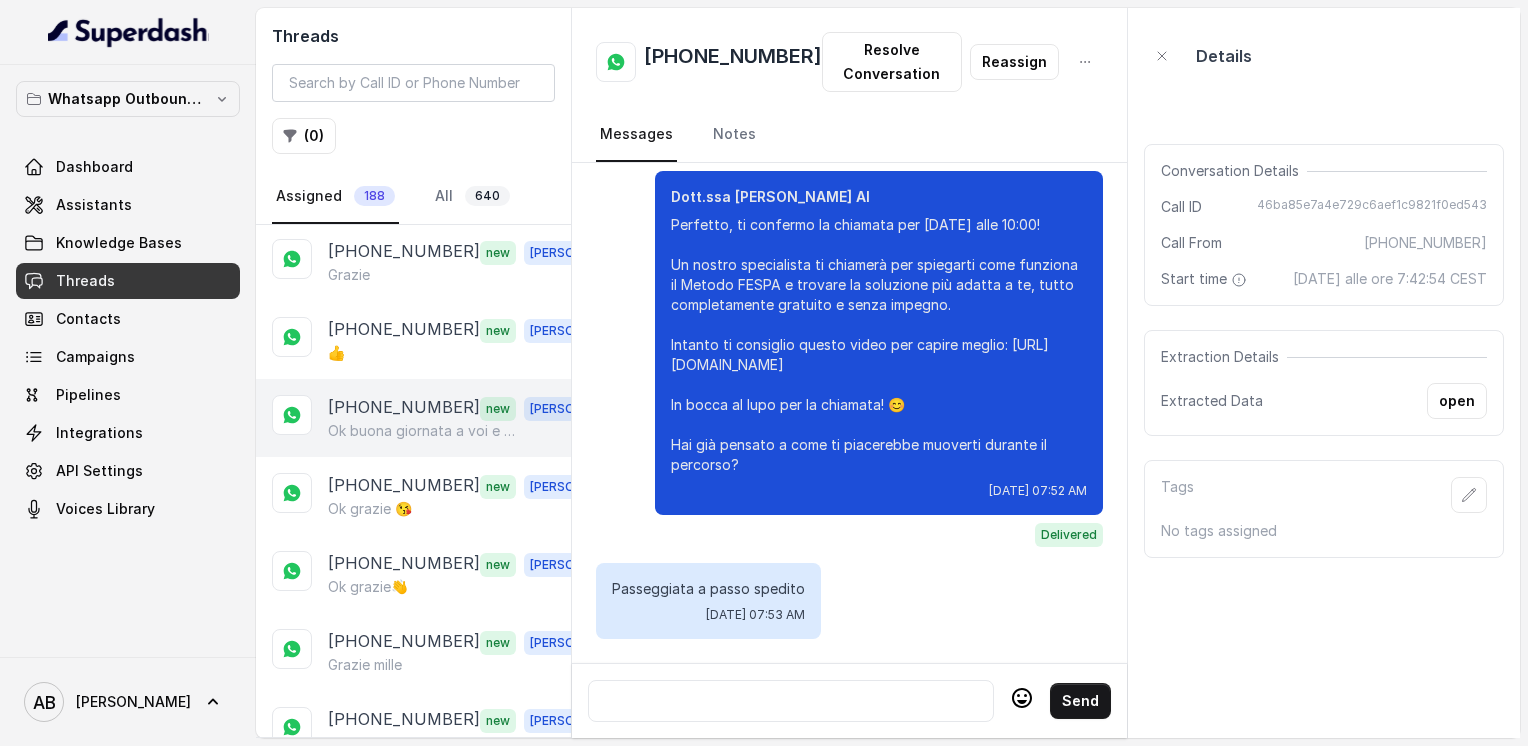 click on "Ok buona giornata a voi e grazie😚" at bounding box center (424, 431) 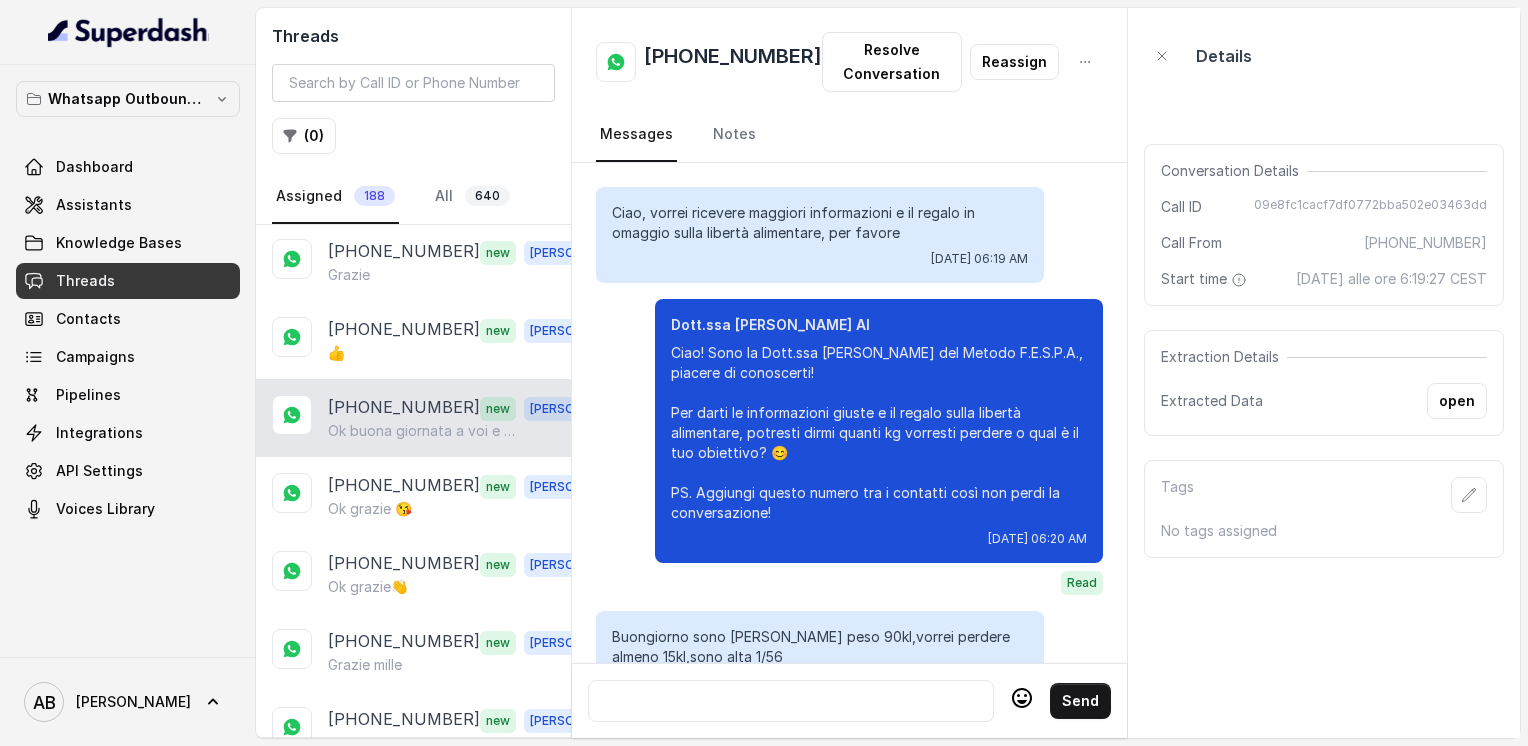 scroll, scrollTop: 2264, scrollLeft: 0, axis: vertical 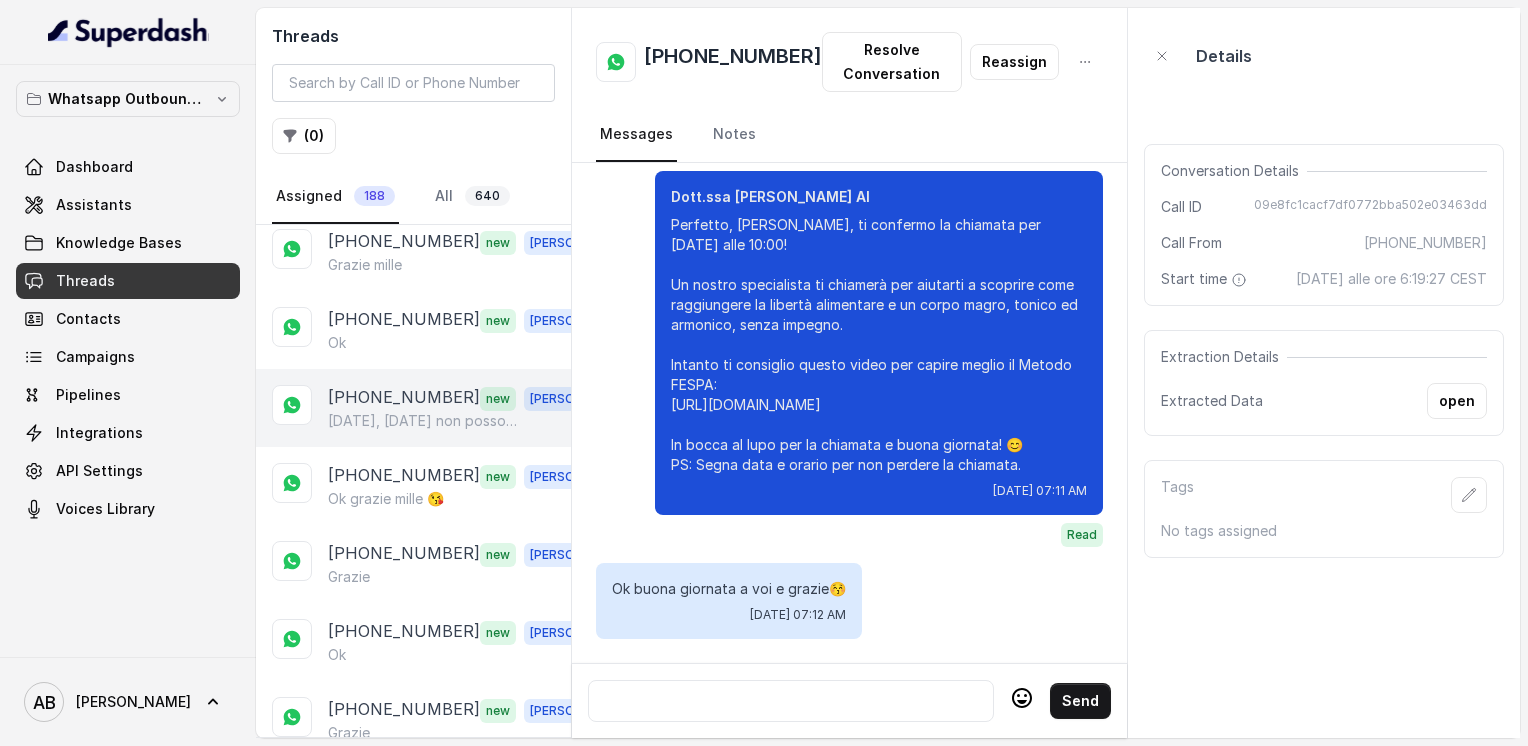 click on "[PHONE_NUMBER]" at bounding box center (404, 398) 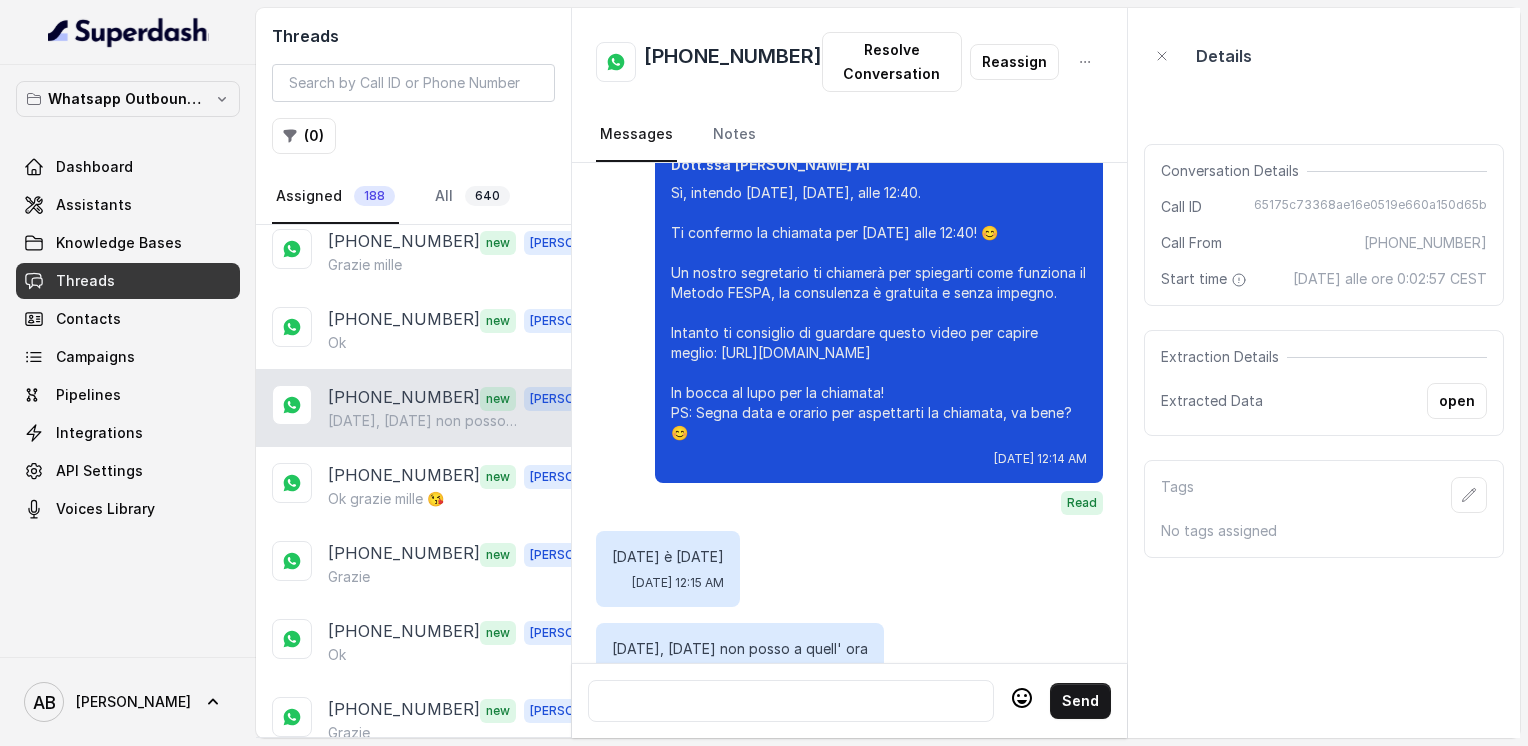 scroll, scrollTop: 2964, scrollLeft: 0, axis: vertical 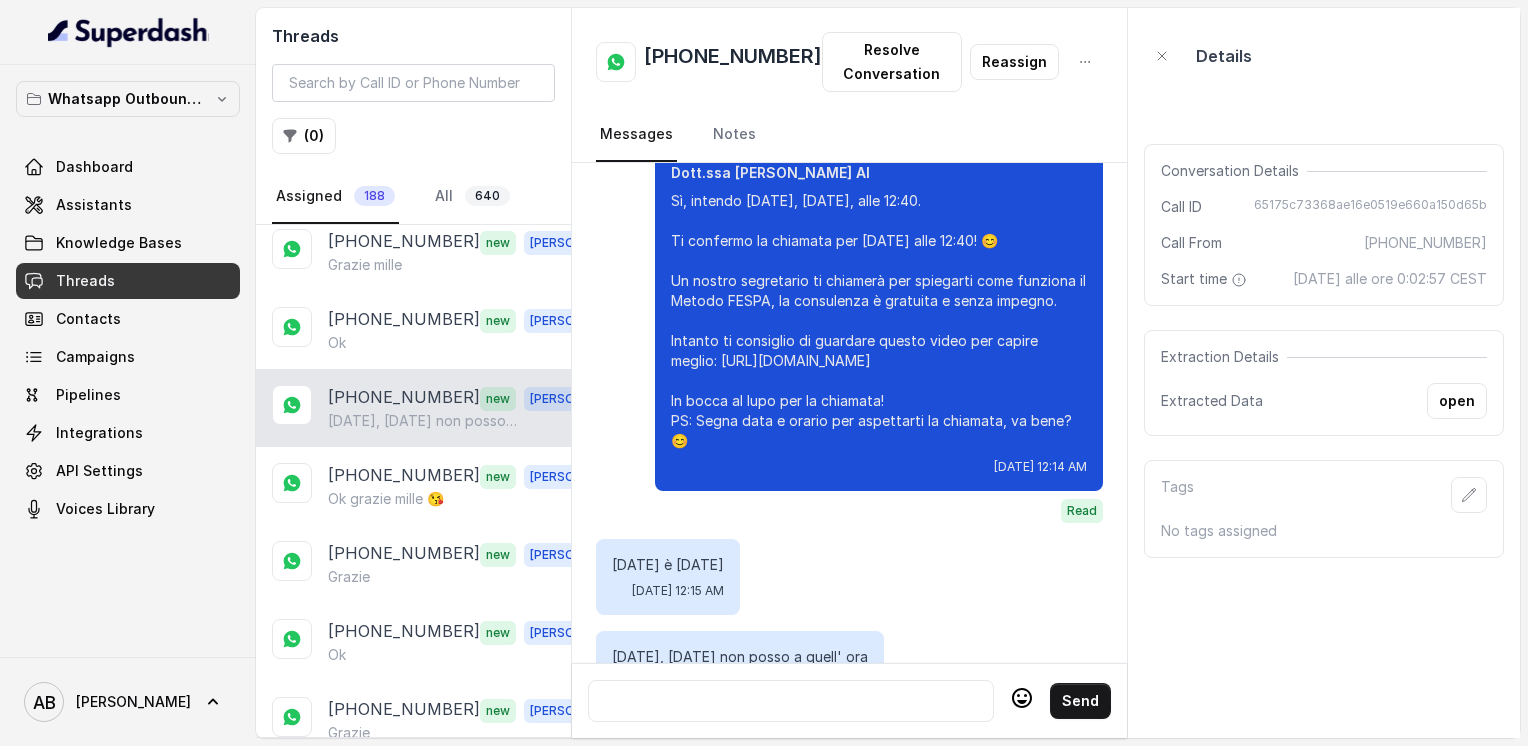 click on "[PHONE_NUMBER]" at bounding box center (733, 62) 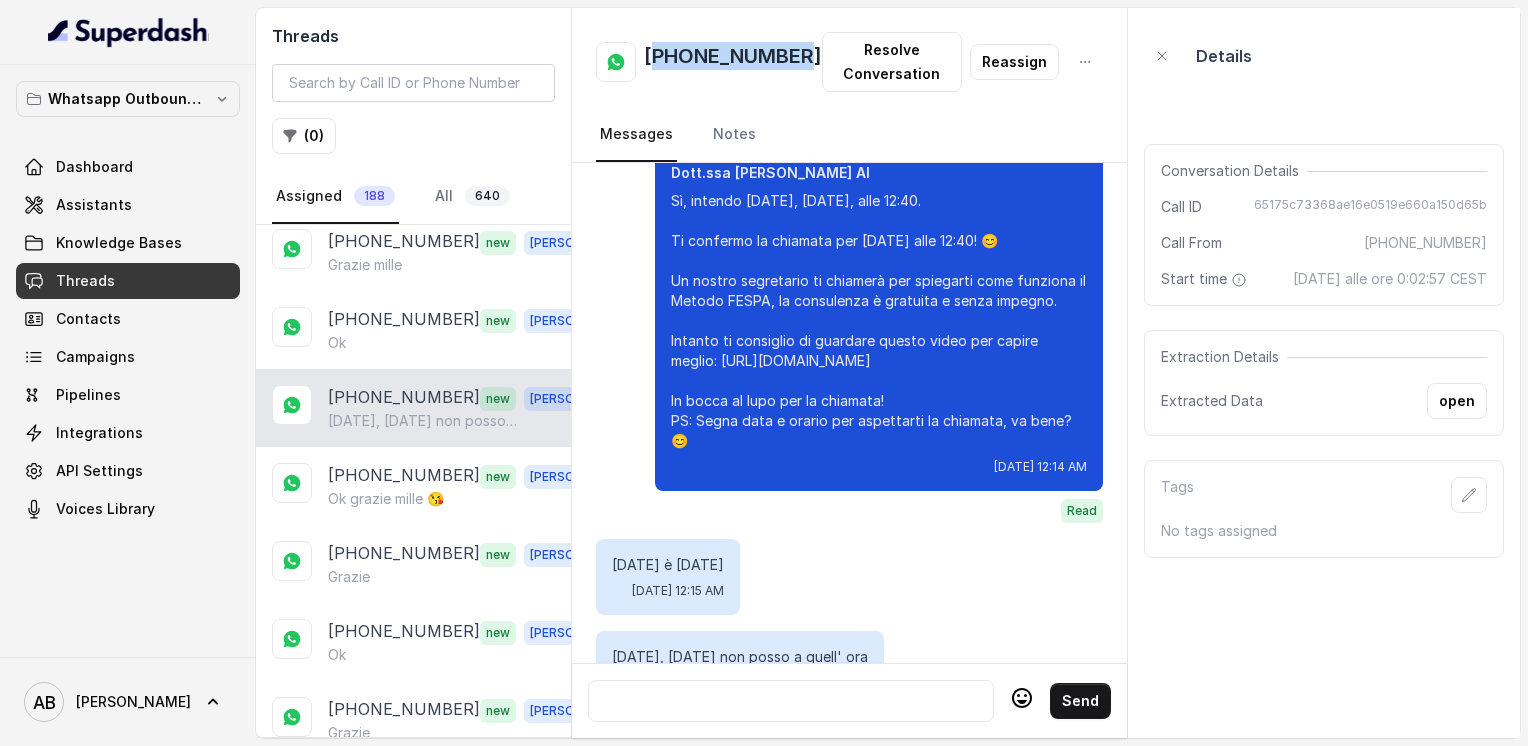 click on "[PHONE_NUMBER]" at bounding box center (733, 62) 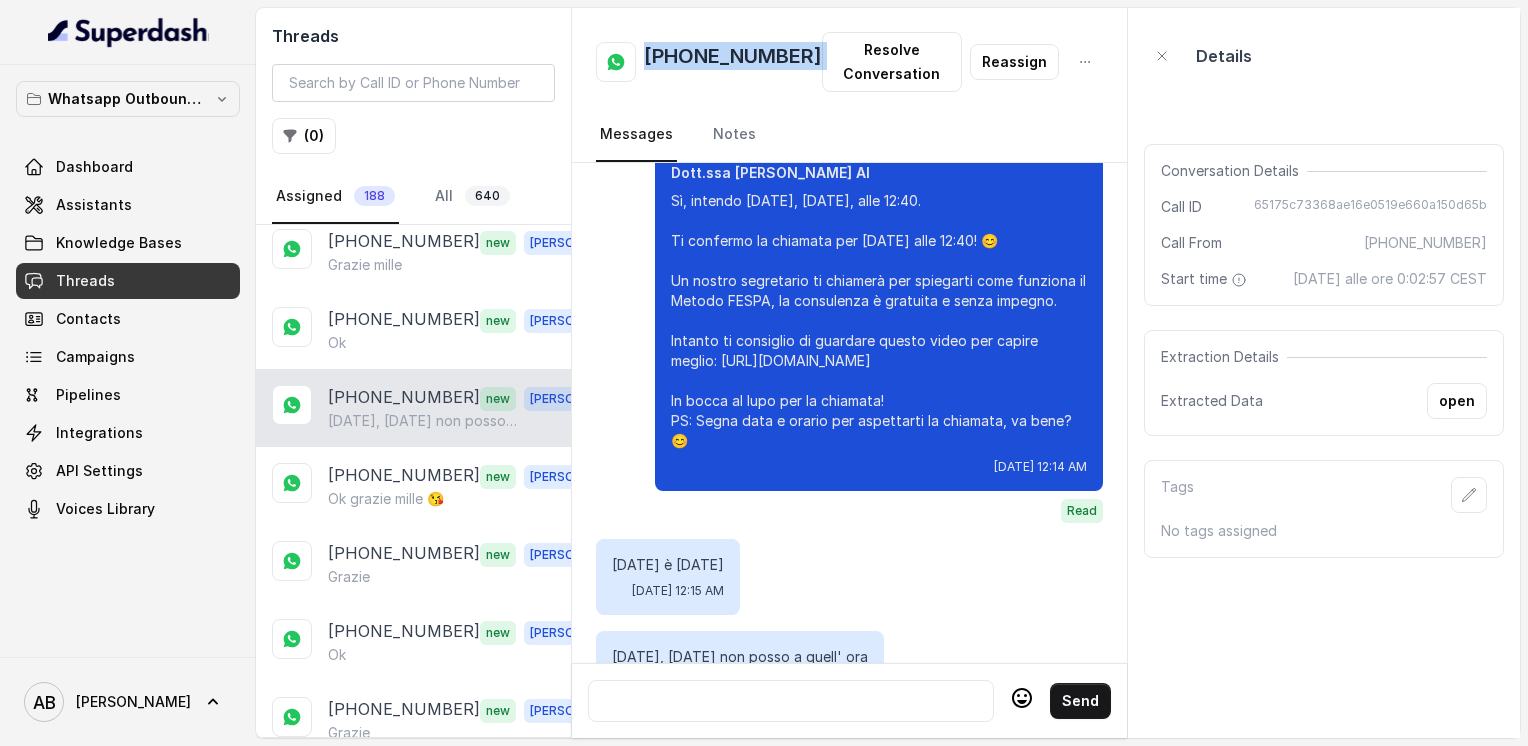 click on "[PHONE_NUMBER]" at bounding box center [733, 62] 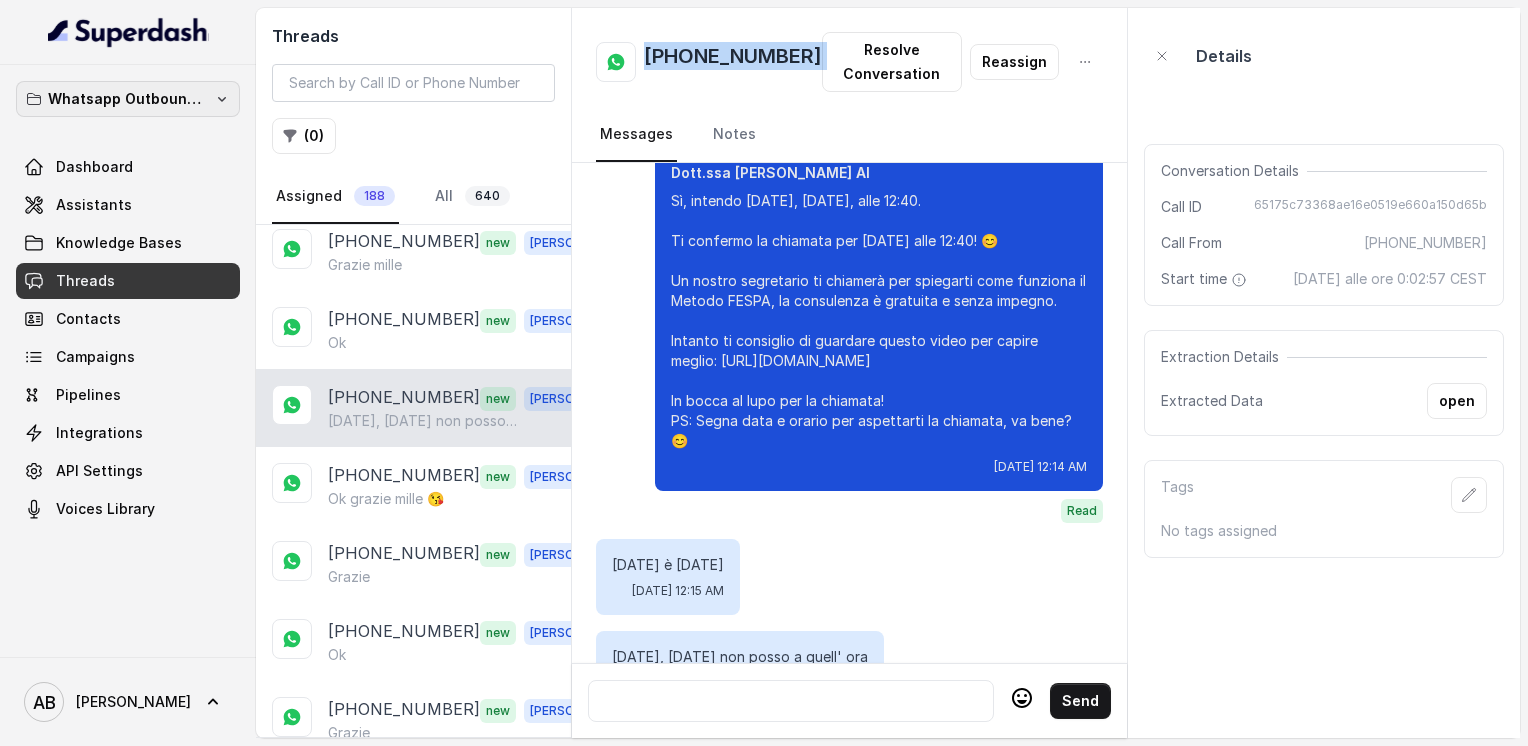 click on "Whatsapp Outbound Workspace" at bounding box center [128, 99] 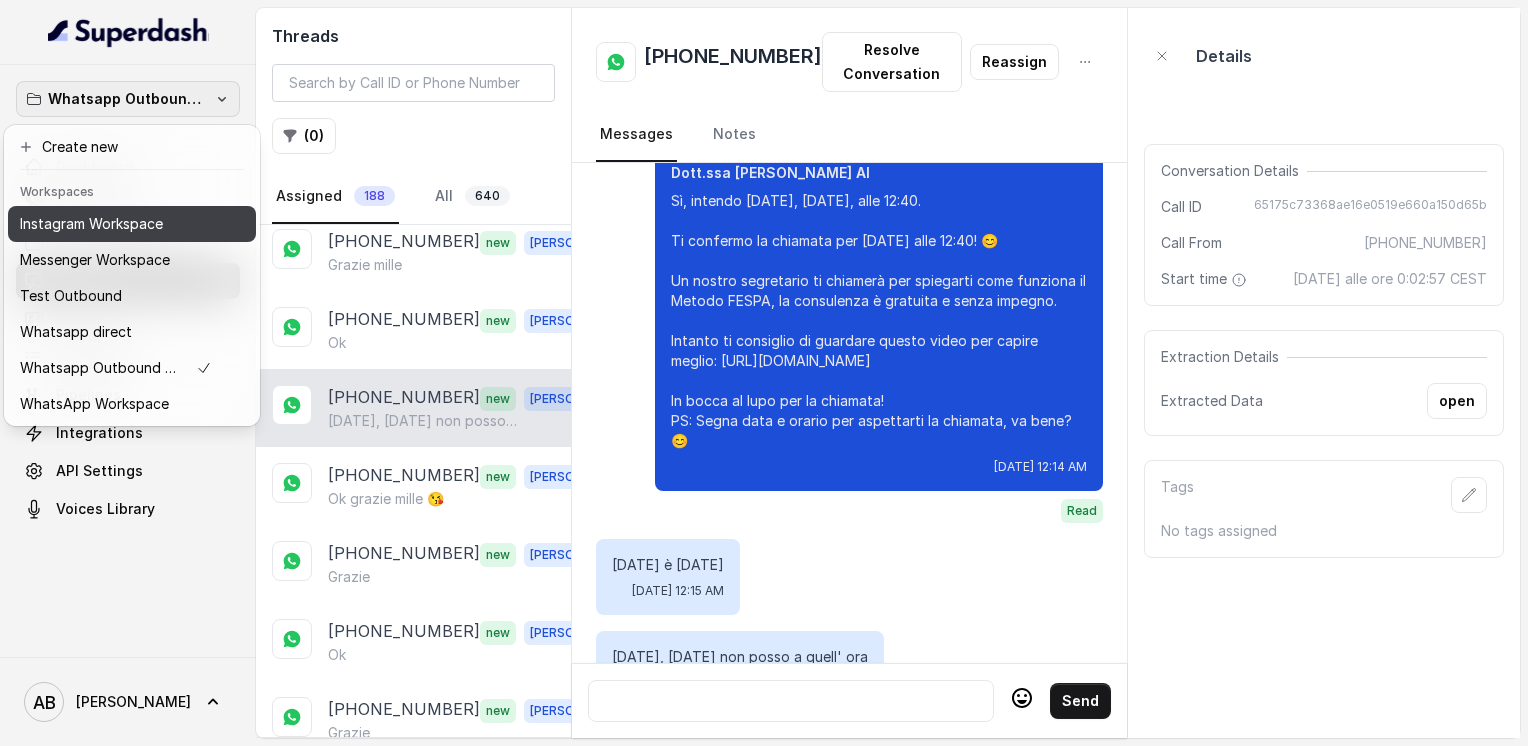 click on "Instagram Workspace" at bounding box center (91, 224) 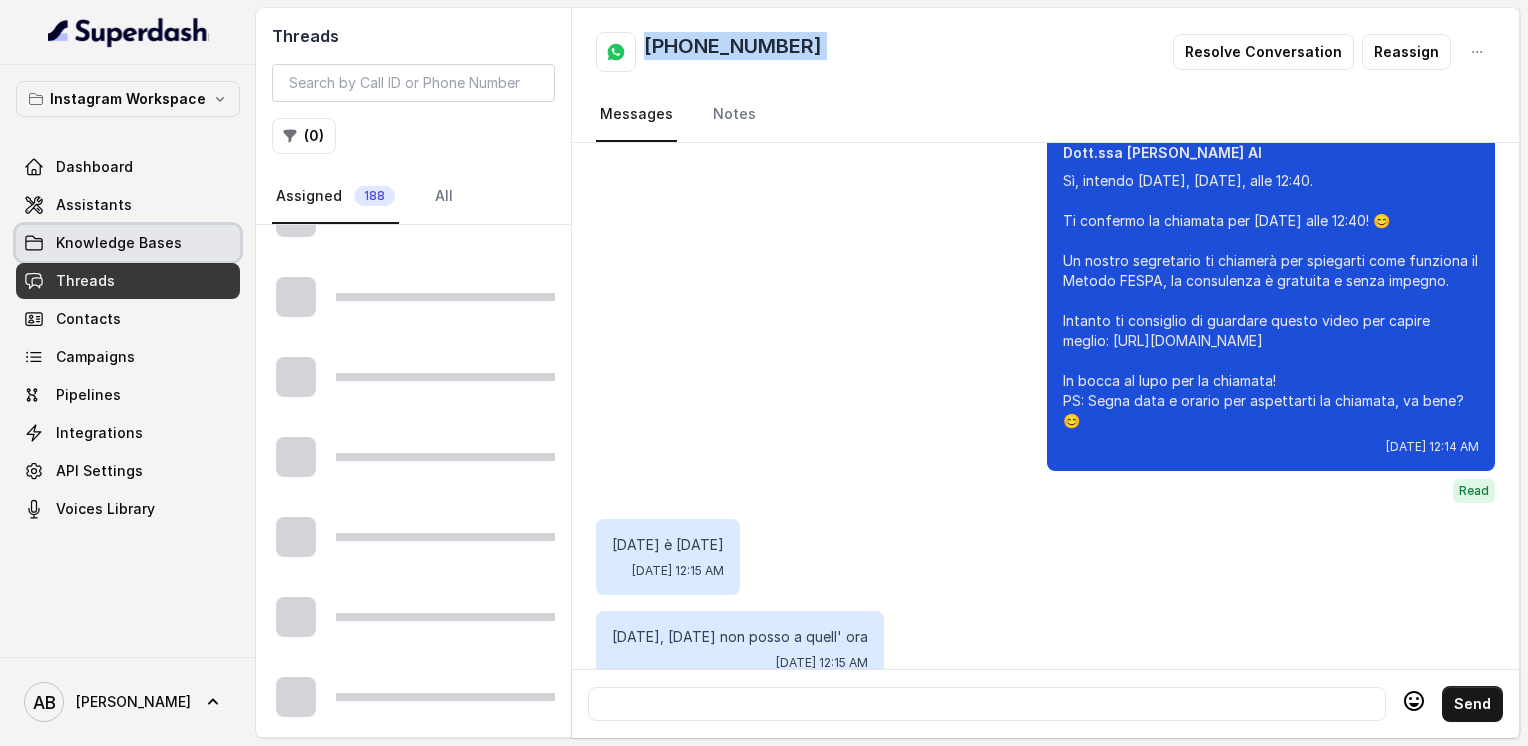 scroll, scrollTop: 1085, scrollLeft: 0, axis: vertical 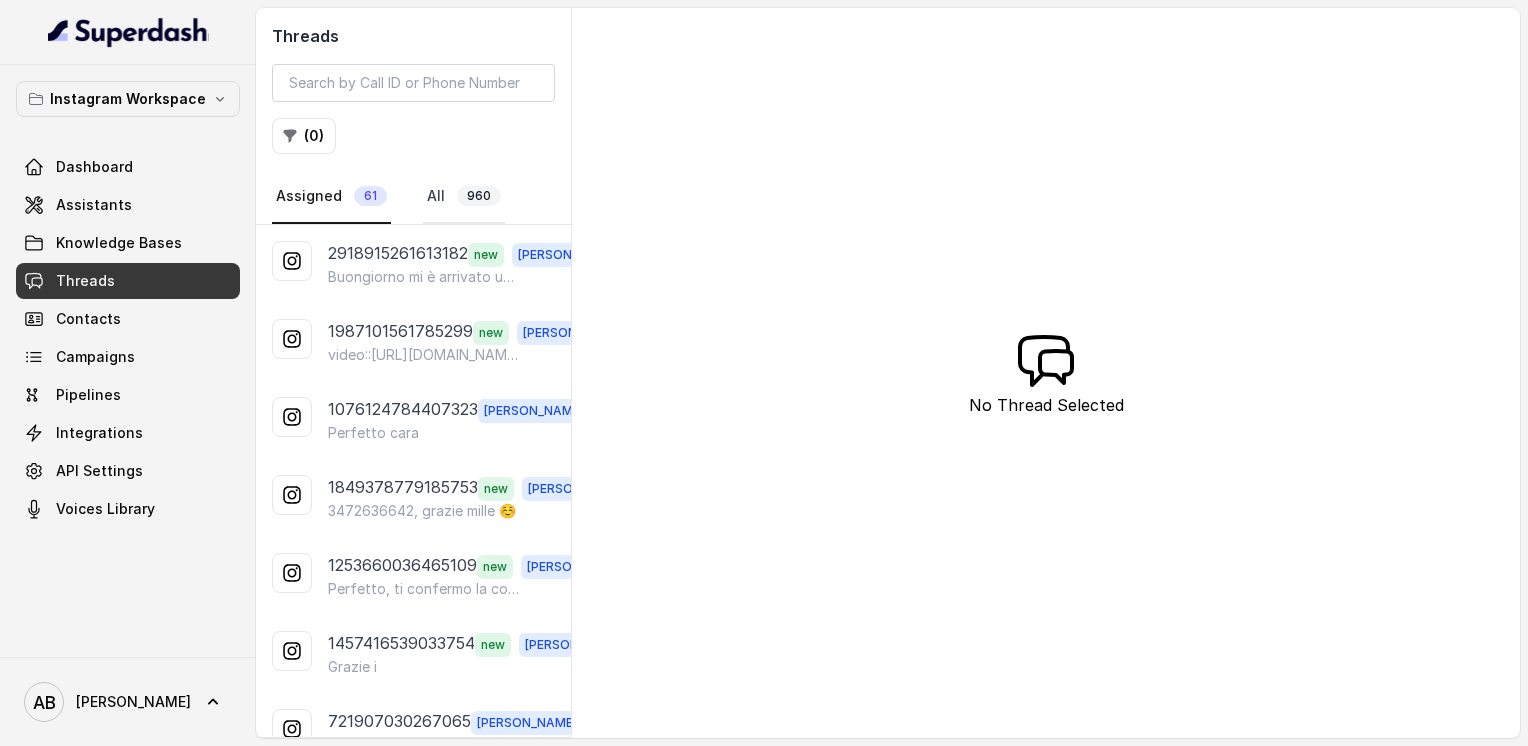 click on "All 960" at bounding box center [464, 197] 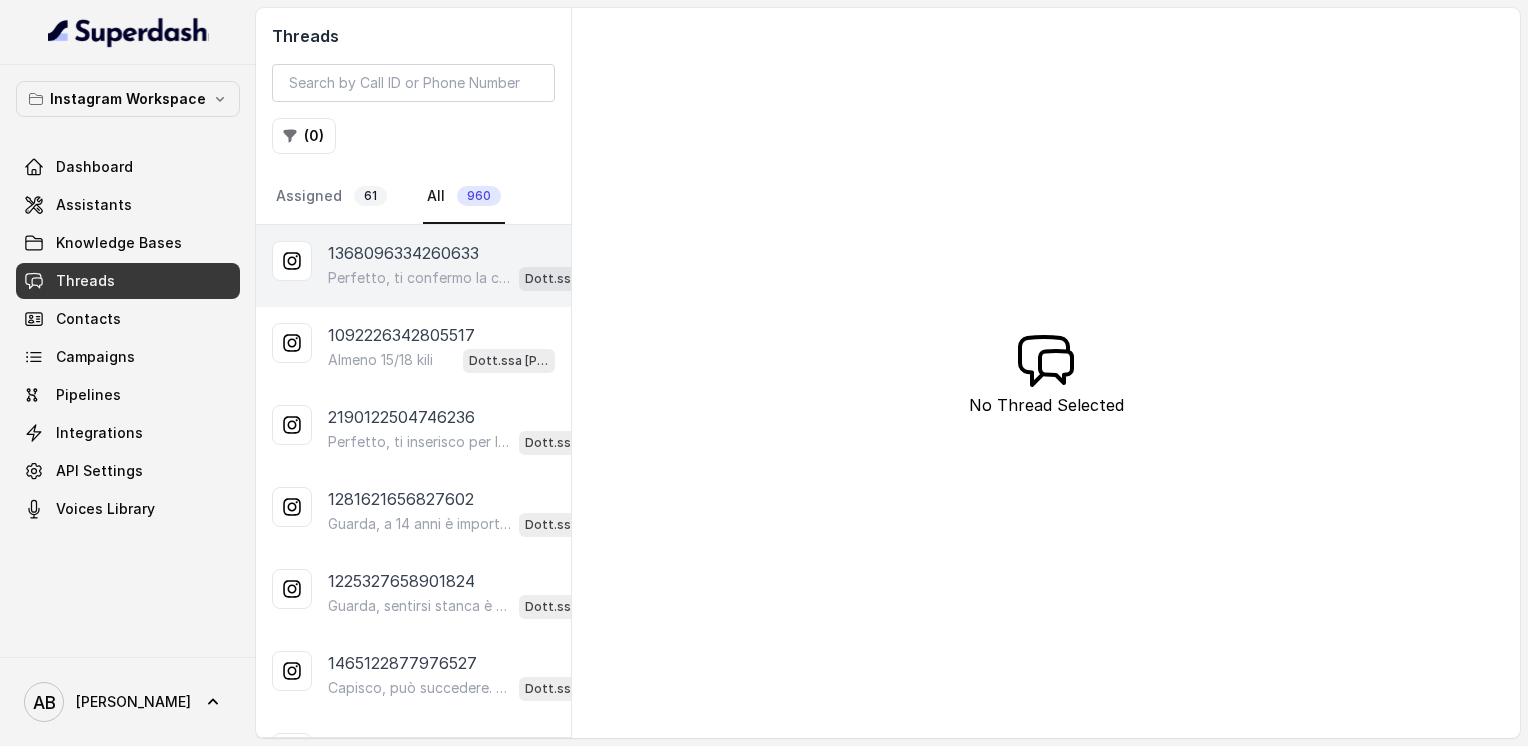 click on "Perfetto, ti confermo la chiamata per [DATE] alle 16:00!
Un nostro segretario ti chiamerà per elaborare la tua richiesta di appuntamento completamente gratuita.
Intanto ti consiglio di guardare questo video che ti aiuterà a capire meglio il tutto:
[URL][DOMAIN_NAME]
E in più, il link della guida sulla libertà alimentare in omaggio:
[URL][DOMAIN_NAME]
Ti ricordo che la chiamata sarà completamente gratuita e senza impegno. 😊
A presto!" at bounding box center [419, 278] 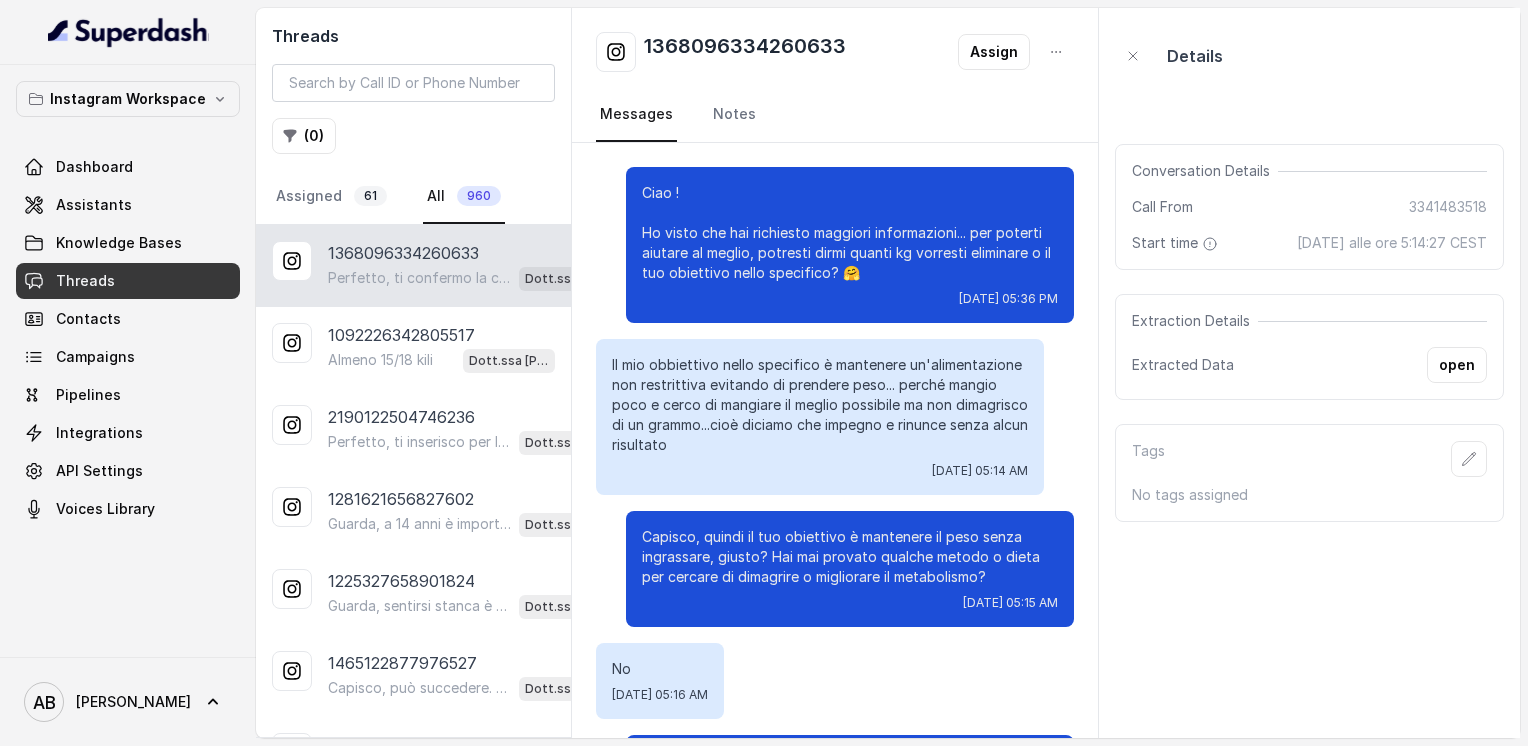 scroll, scrollTop: 2112, scrollLeft: 0, axis: vertical 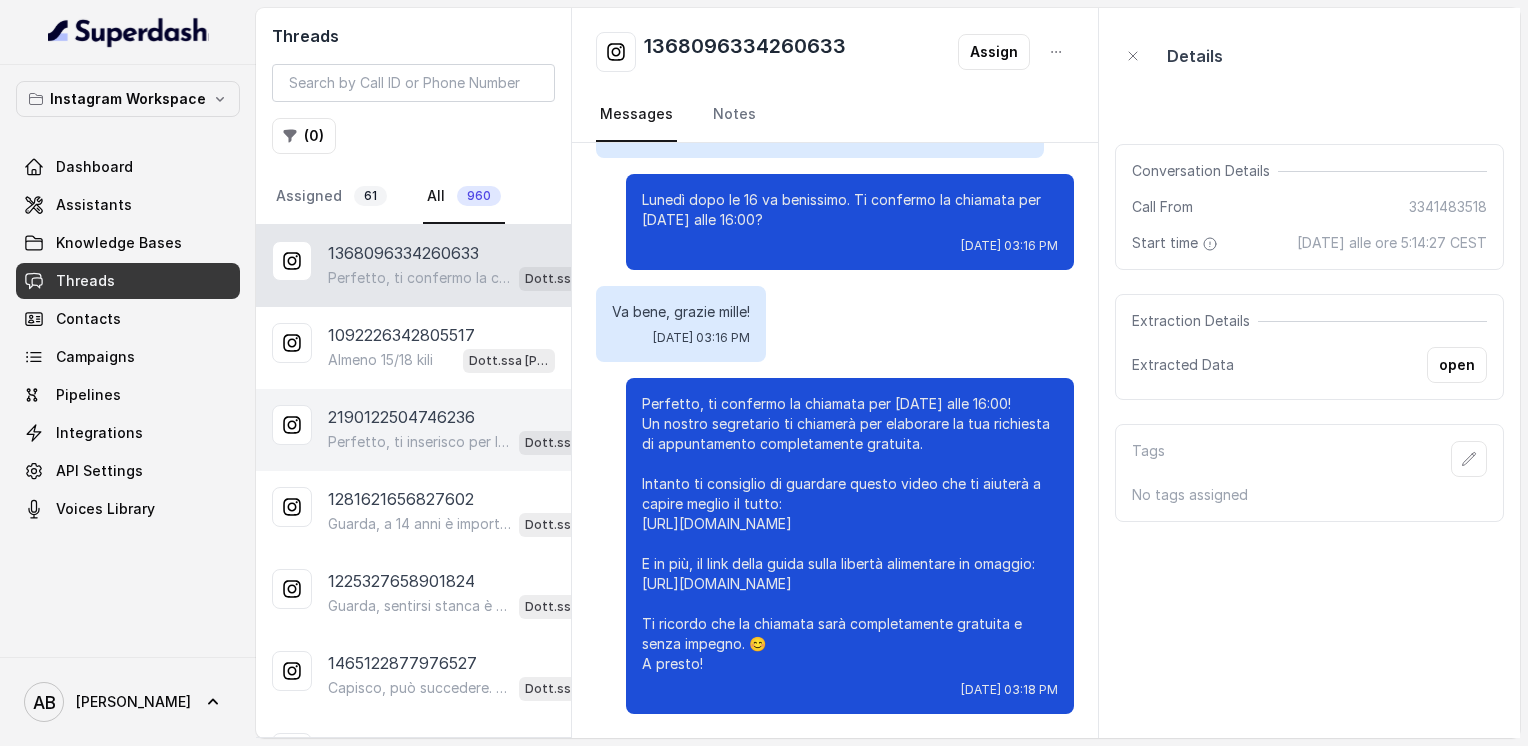 click on "Perfetto, ti inserisco per lunedì alle 10:00.
Ti confermo la chiamata per [DATE] alle 10:00!
Un nostro segretario ti chiamerà per la consulenza gratuita e senza impegno.
Intanto ti consiglio questo video per capire meglio il Metodo FESPA:
[URL][DOMAIN_NAME]
Ecco anche la guida sulla libertà alimentare in omaggio:
[URL][DOMAIN_NAME]
A presto! 😊" at bounding box center [419, 442] 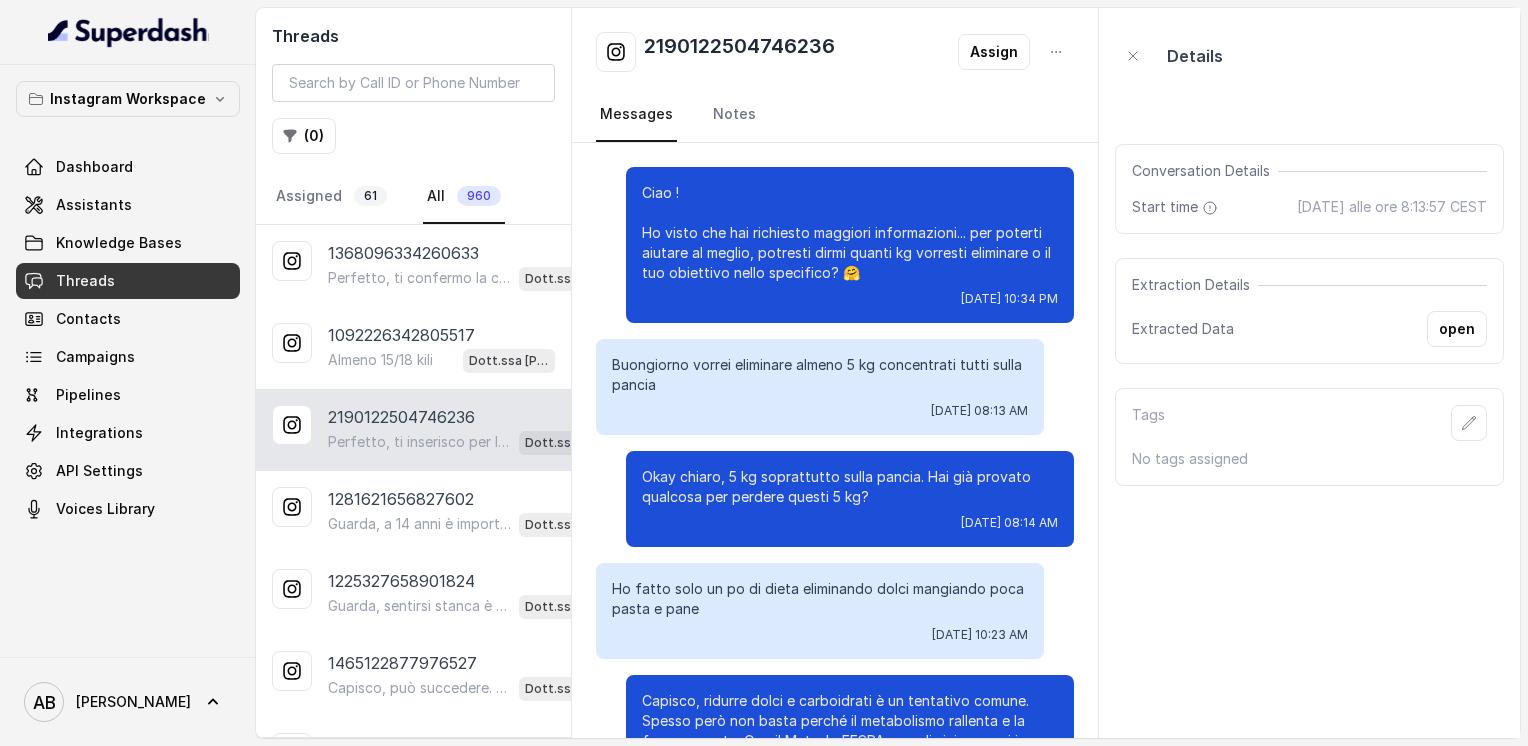 scroll, scrollTop: 1728, scrollLeft: 0, axis: vertical 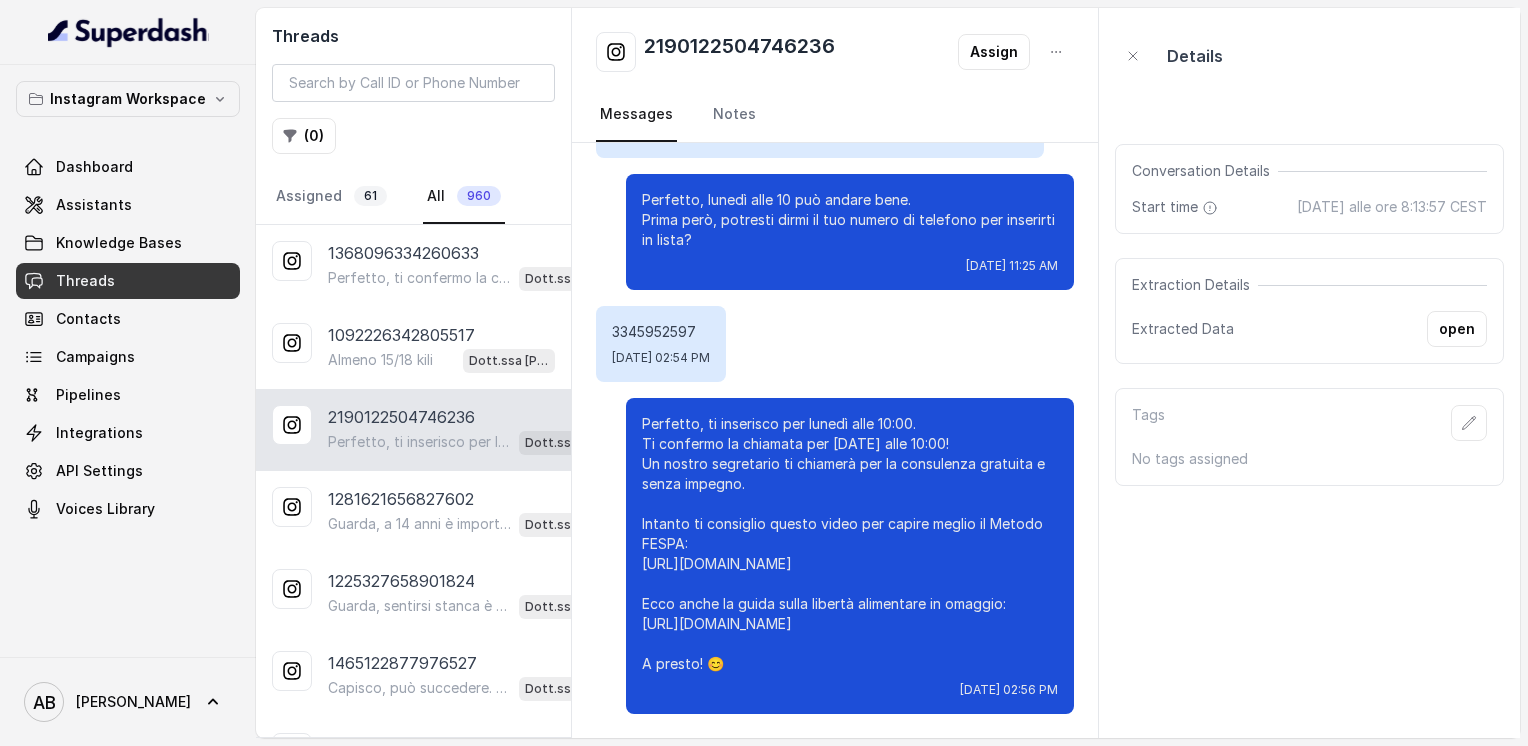 click on "2190122504746236" at bounding box center [739, 52] 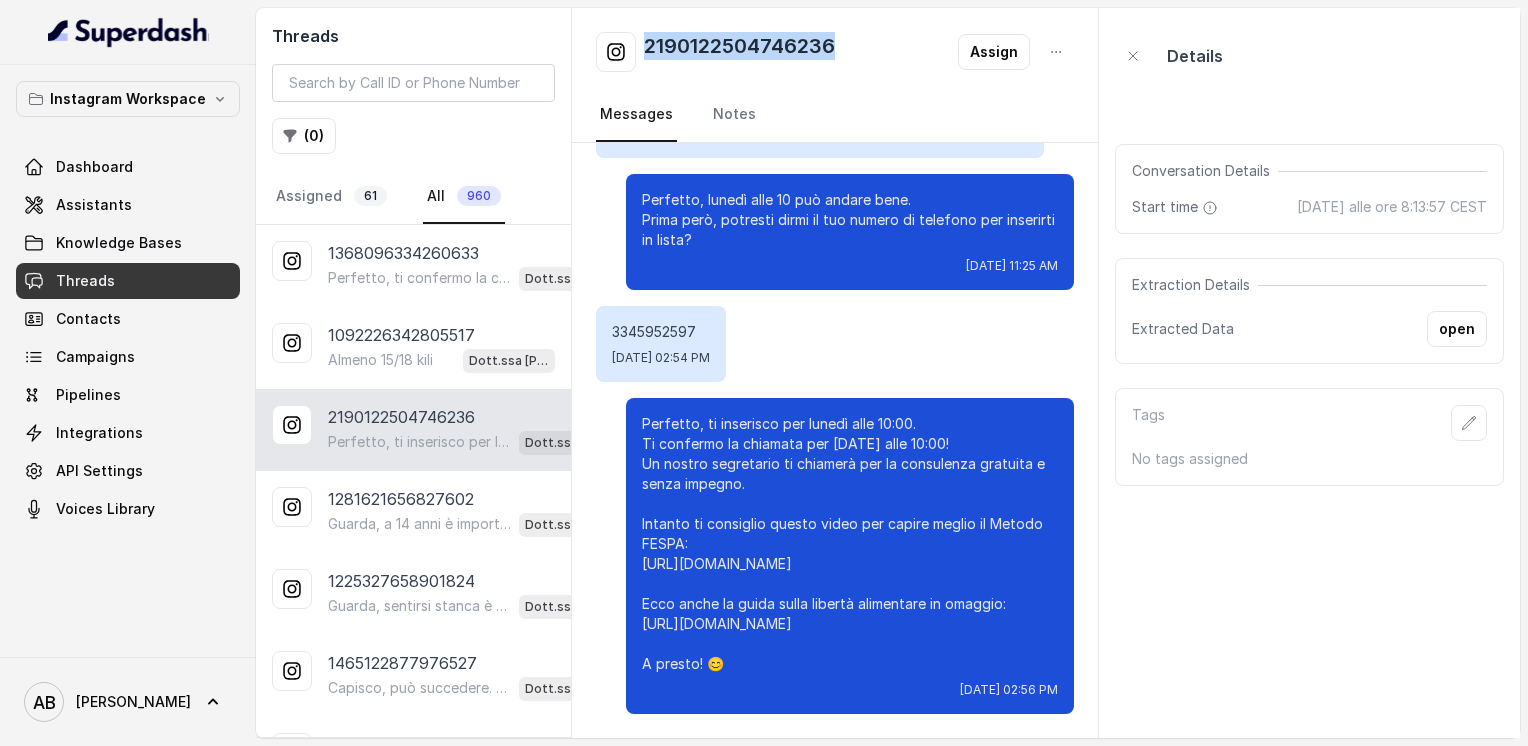 click on "2190122504746236" at bounding box center [739, 52] 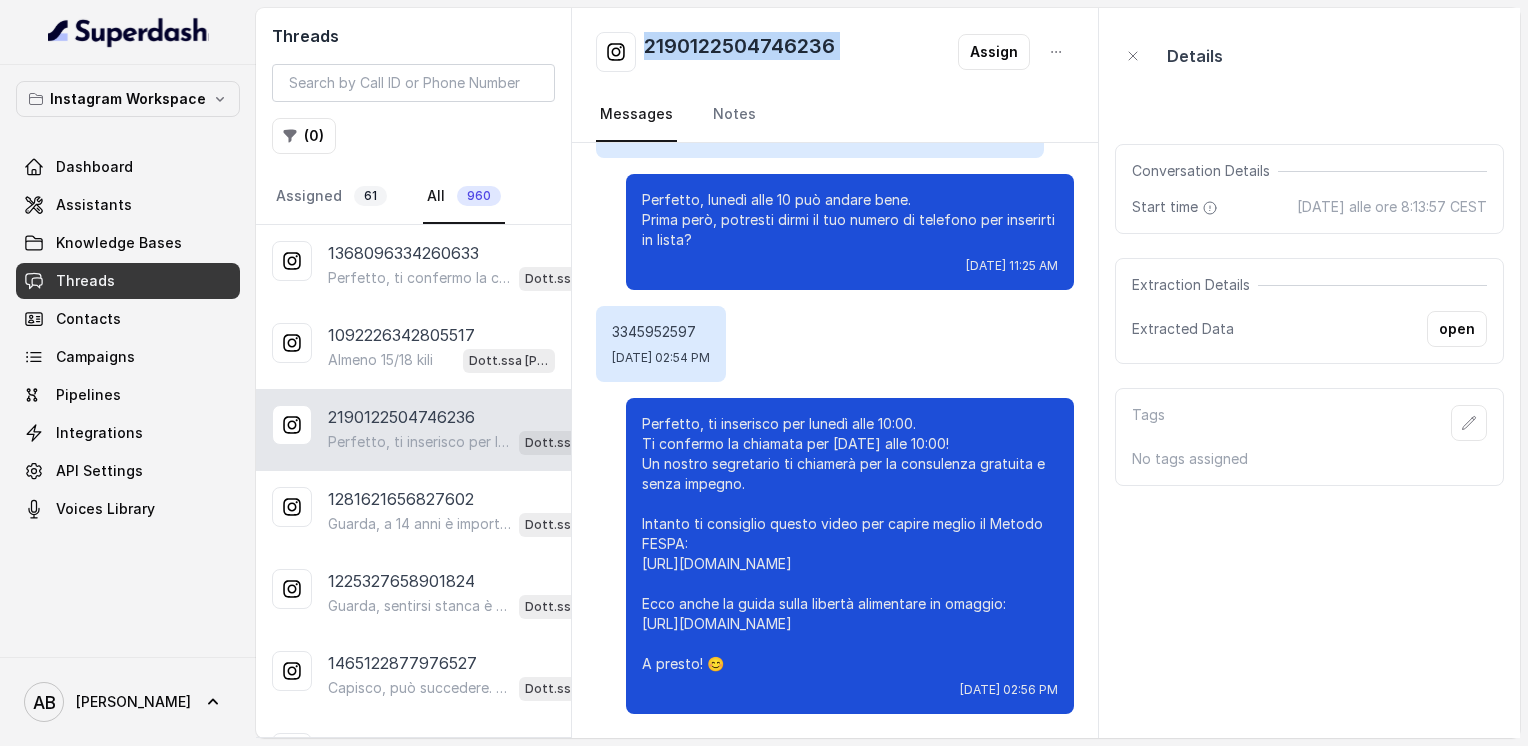 click on "2190122504746236" at bounding box center (739, 52) 